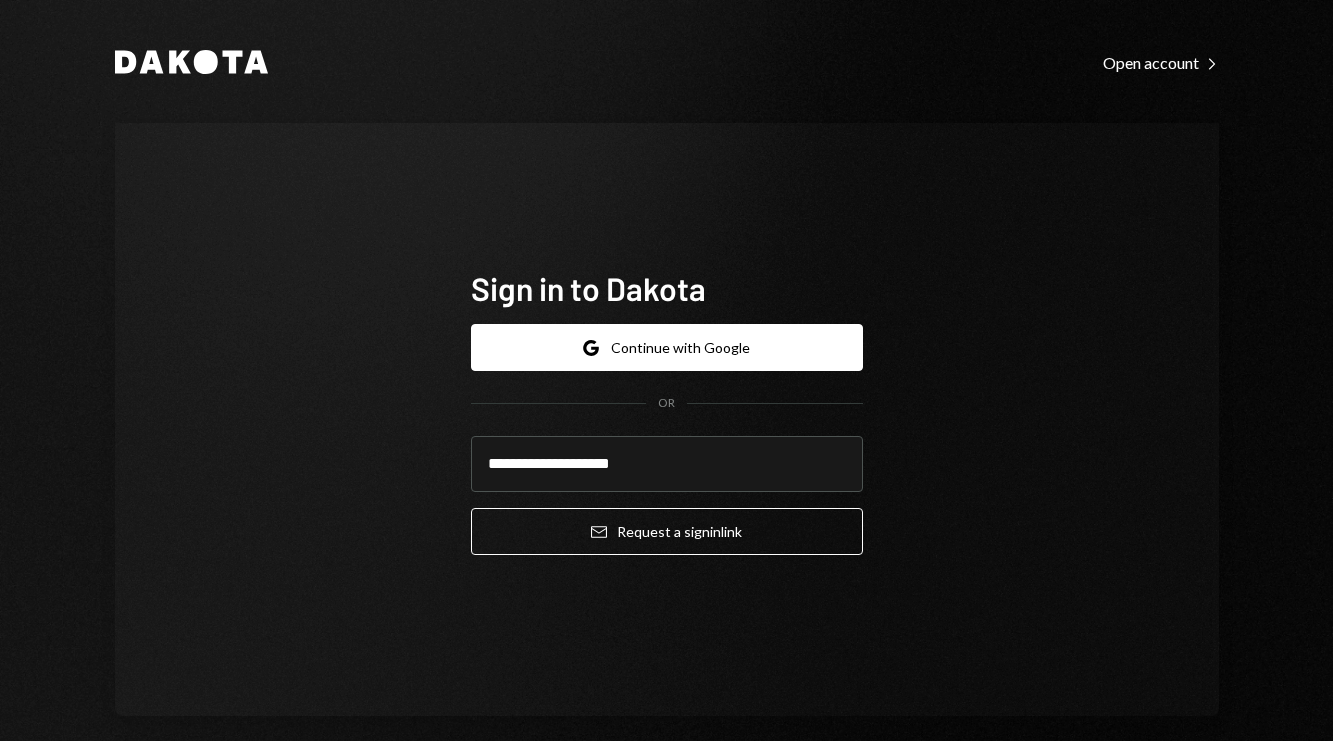 scroll, scrollTop: 0, scrollLeft: 0, axis: both 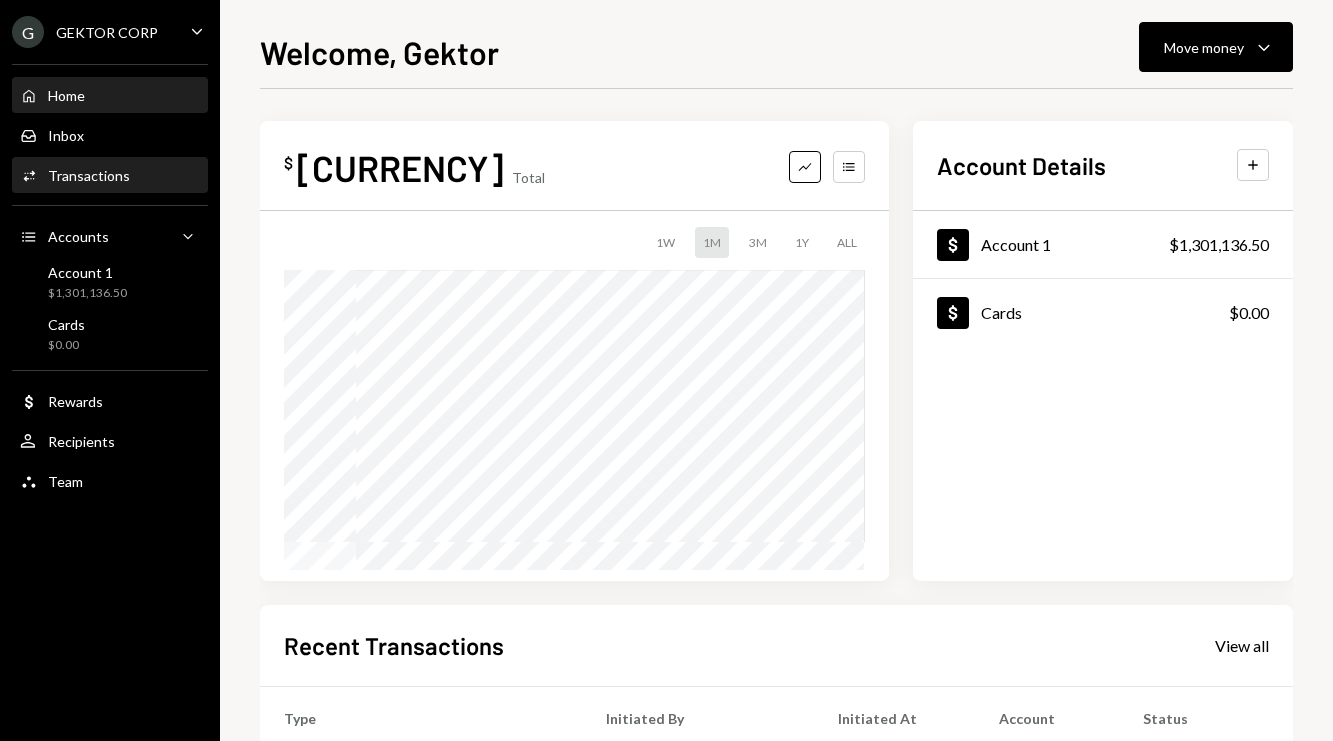click on "Transactions" at bounding box center (89, 175) 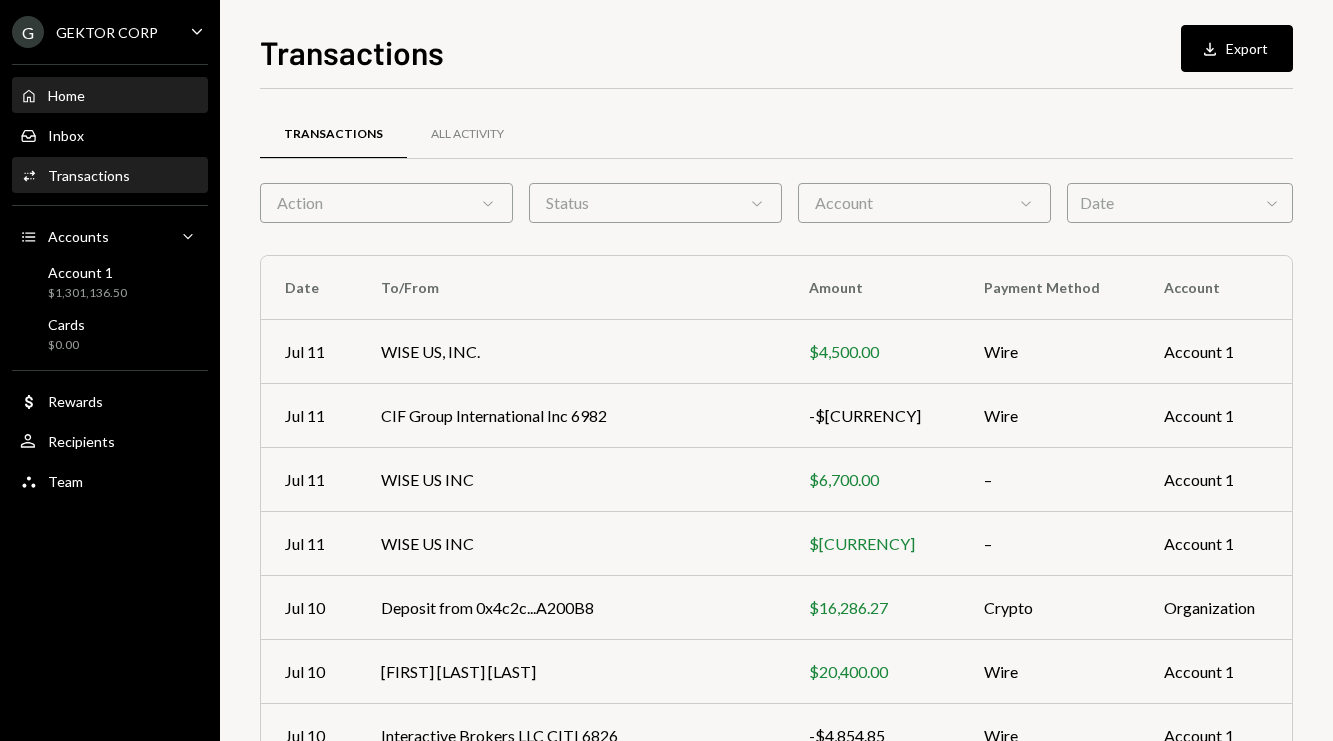 click on "Home Home" at bounding box center [110, 96] 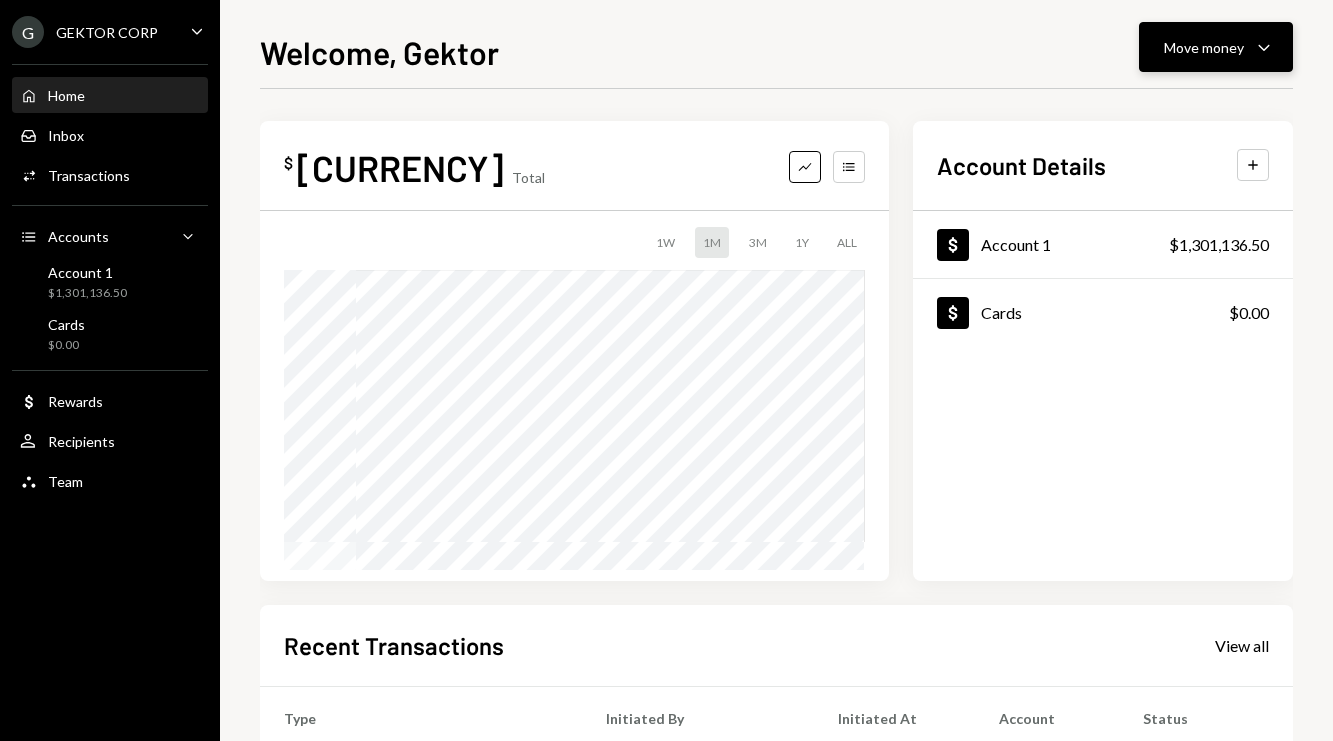 click on "Caret Down" 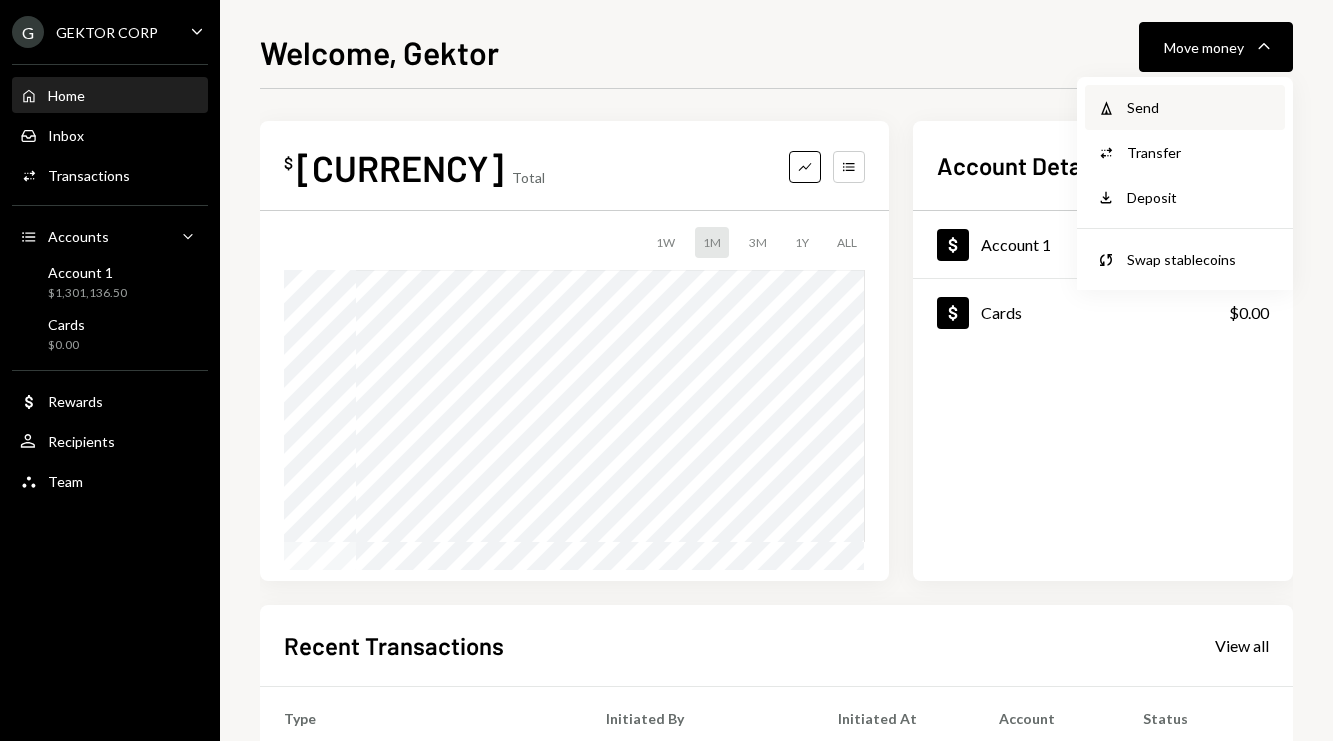 click on "Send" at bounding box center [1200, 107] 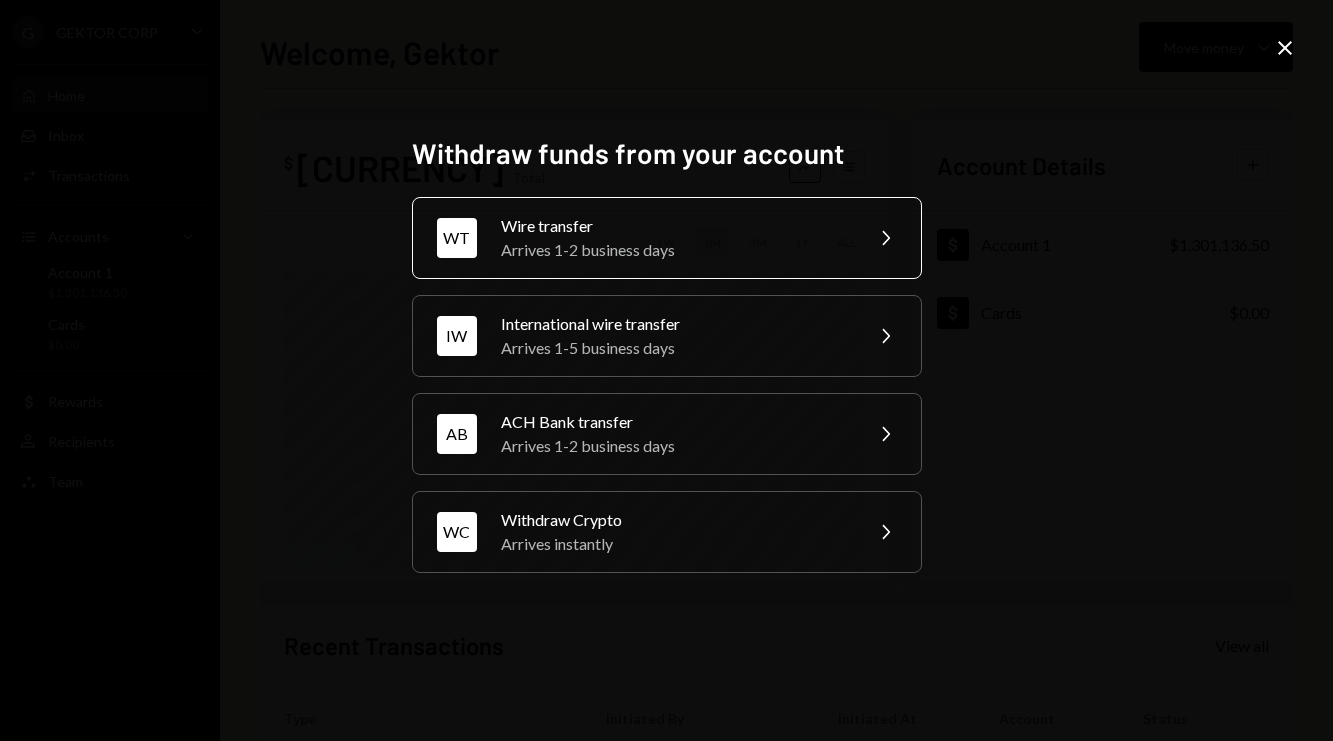 click on "Wire transfer" at bounding box center (675, 226) 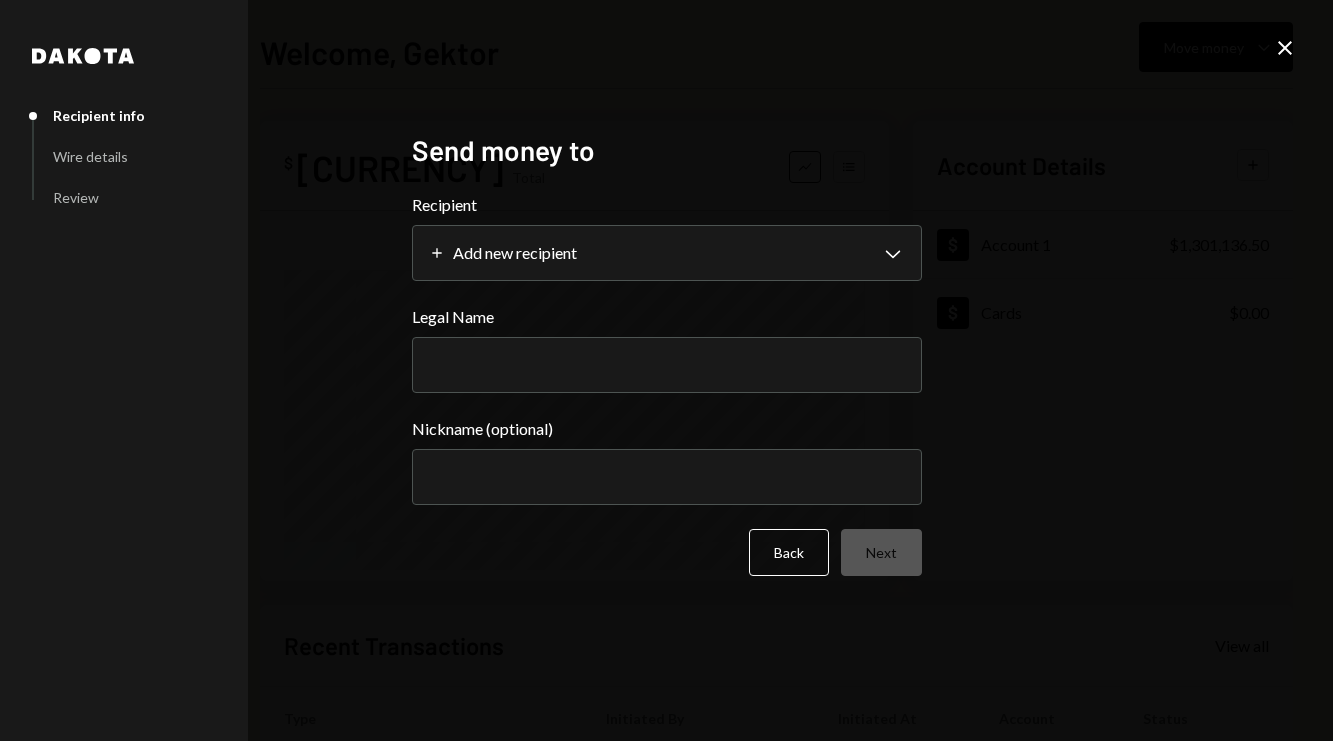 select 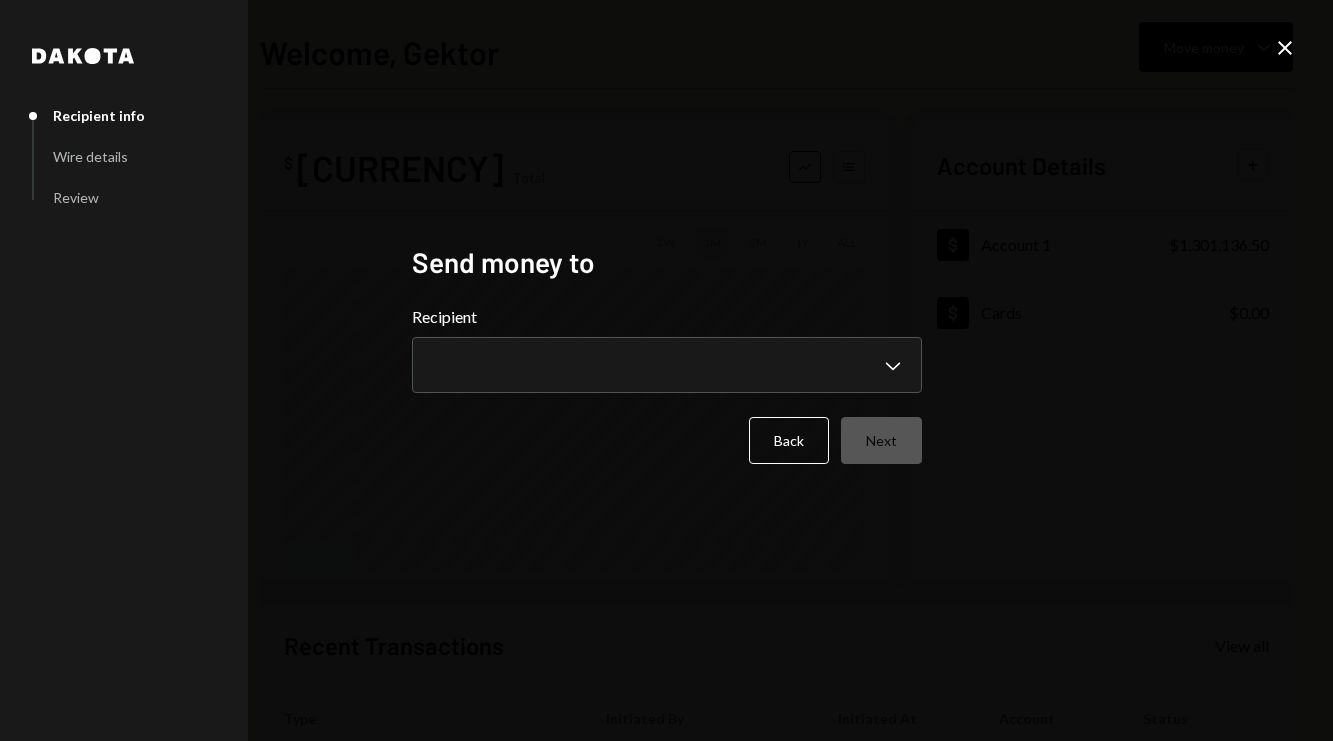type 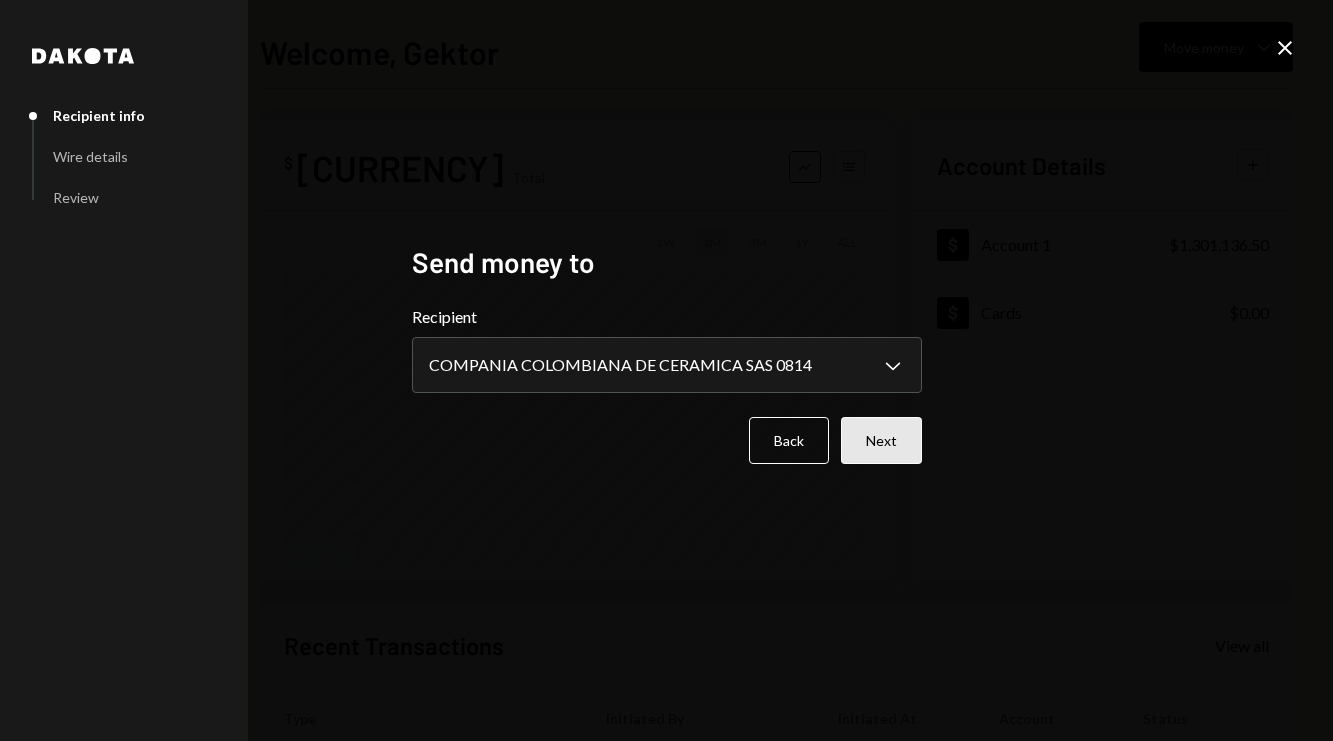 click on "Next" at bounding box center (881, 440) 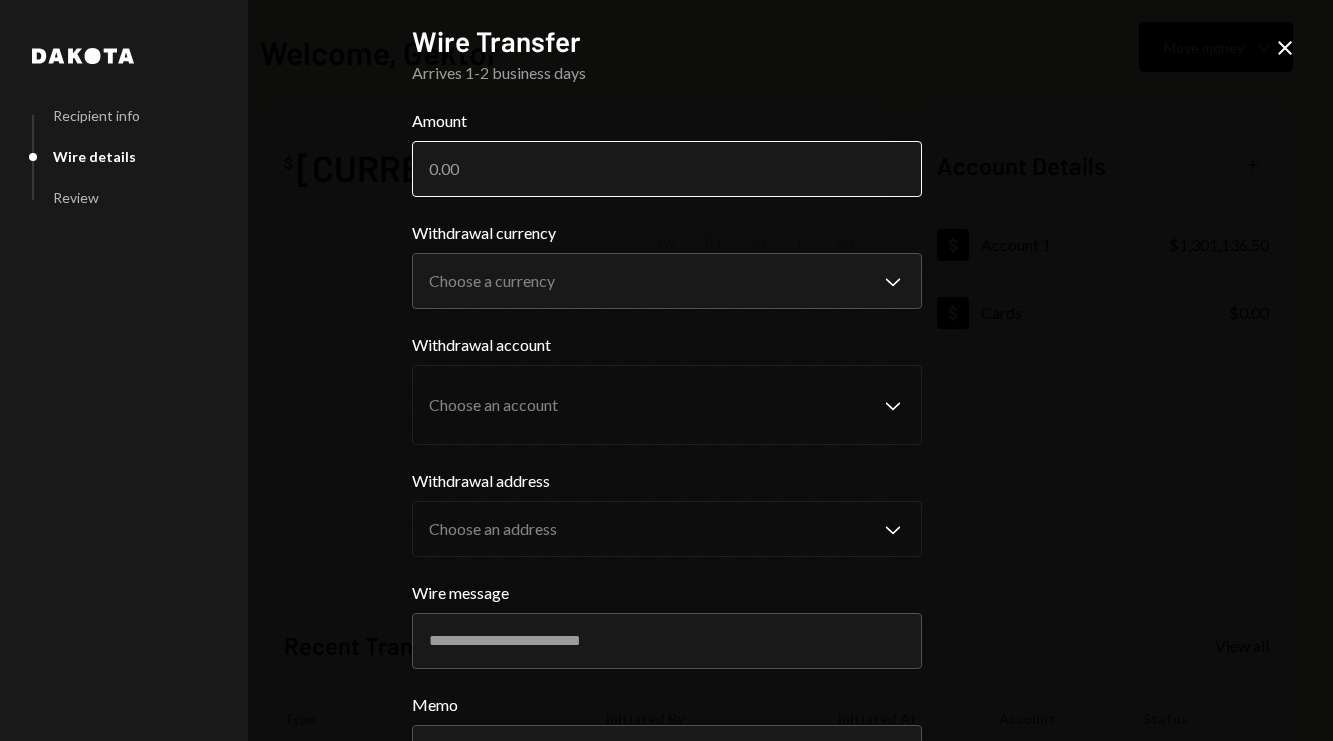 click on "Amount" at bounding box center [667, 169] 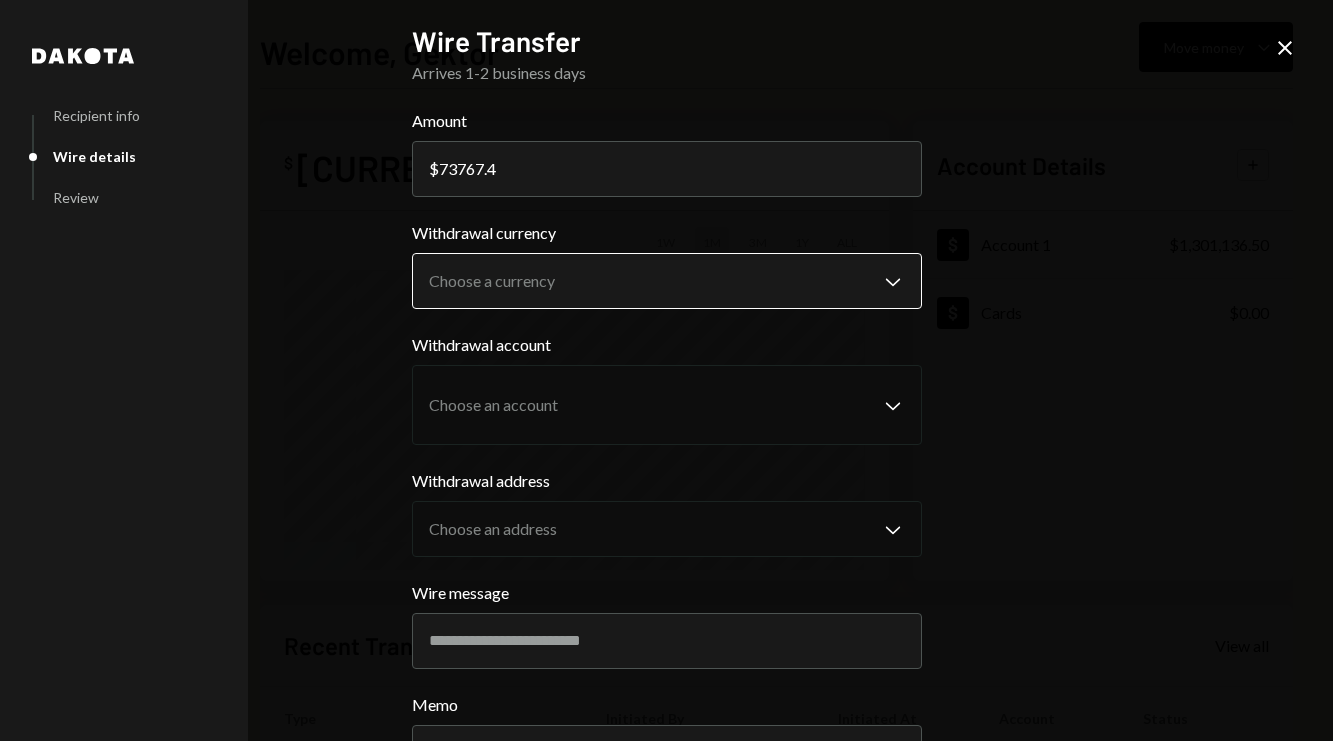 type on "73767.4" 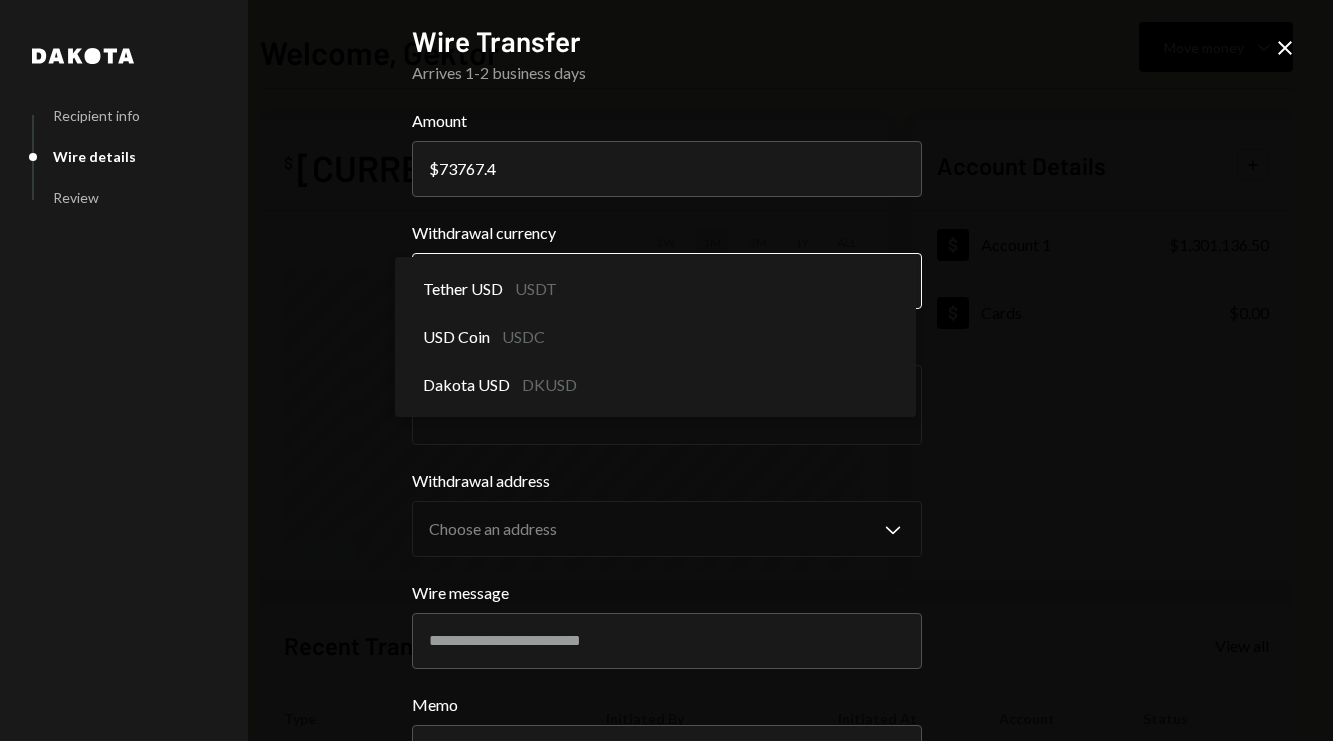 click on "**********" at bounding box center [666, 370] 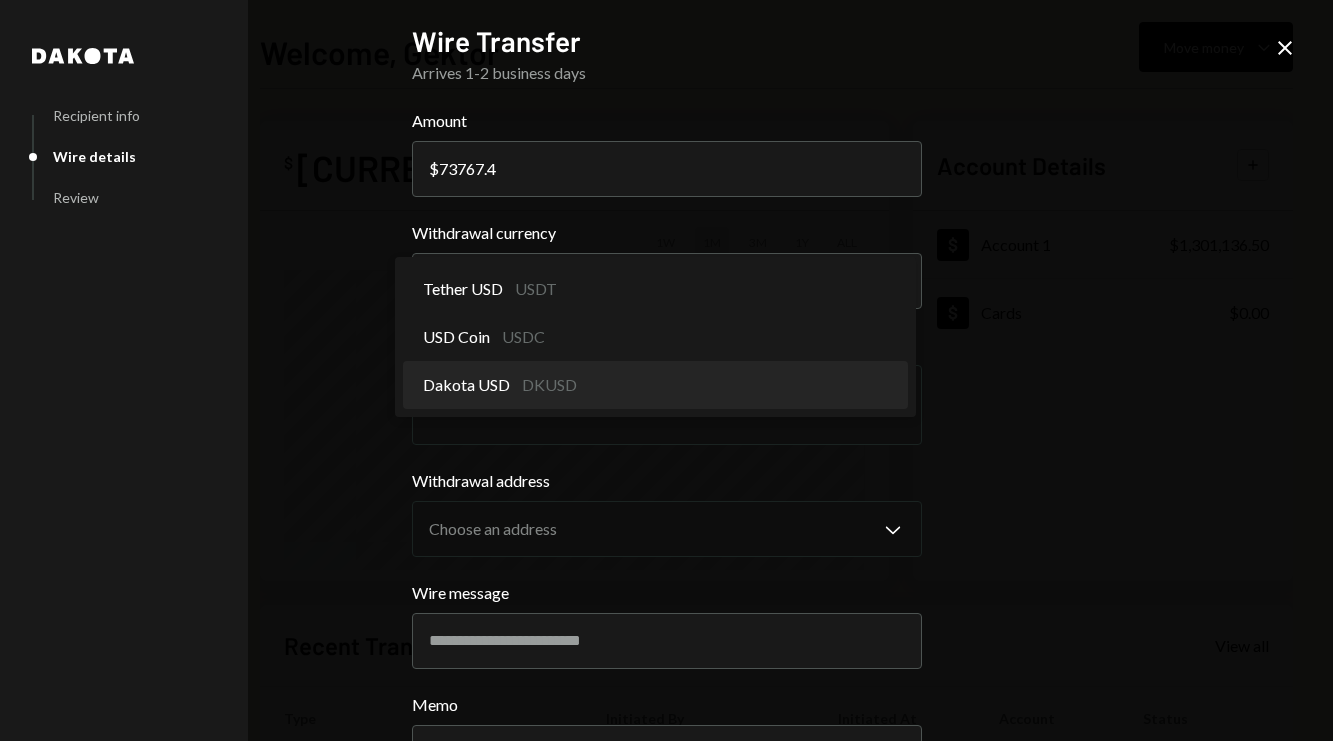 select on "*****" 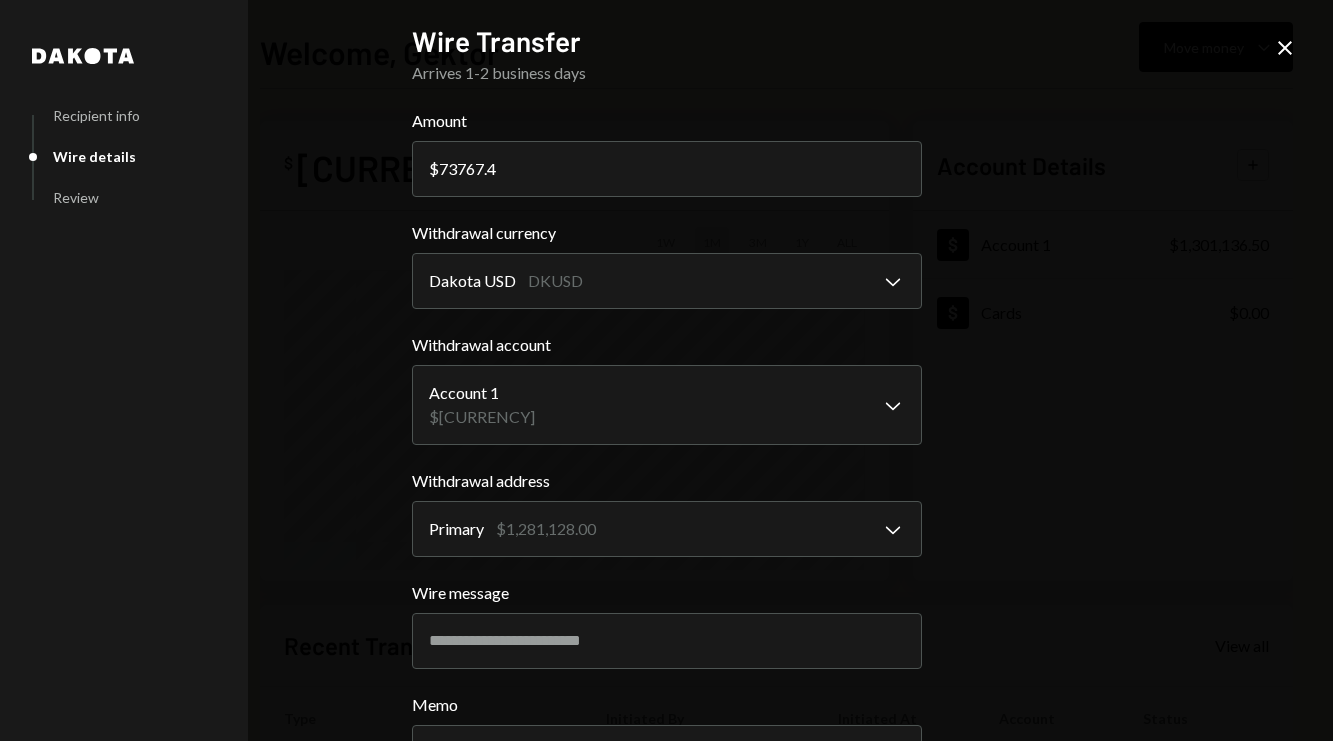 scroll, scrollTop: 166, scrollLeft: 0, axis: vertical 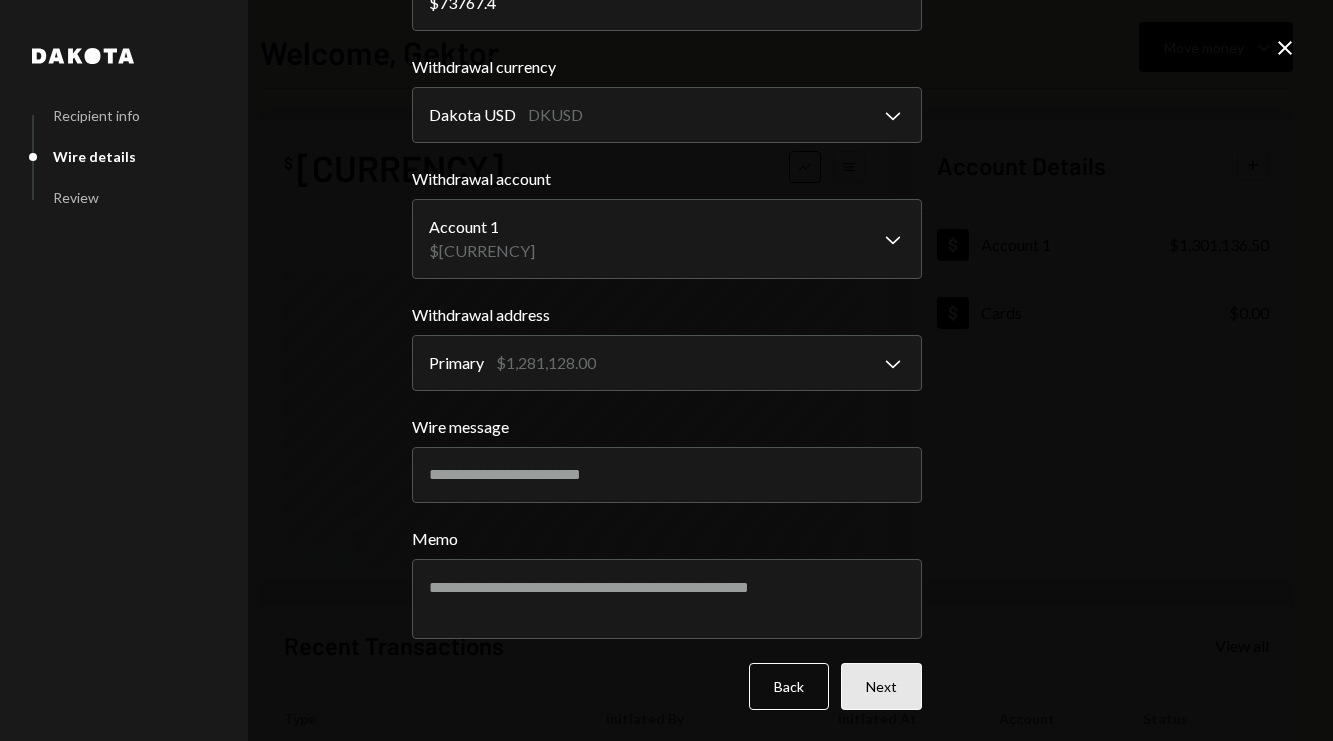 click on "Next" at bounding box center (881, 686) 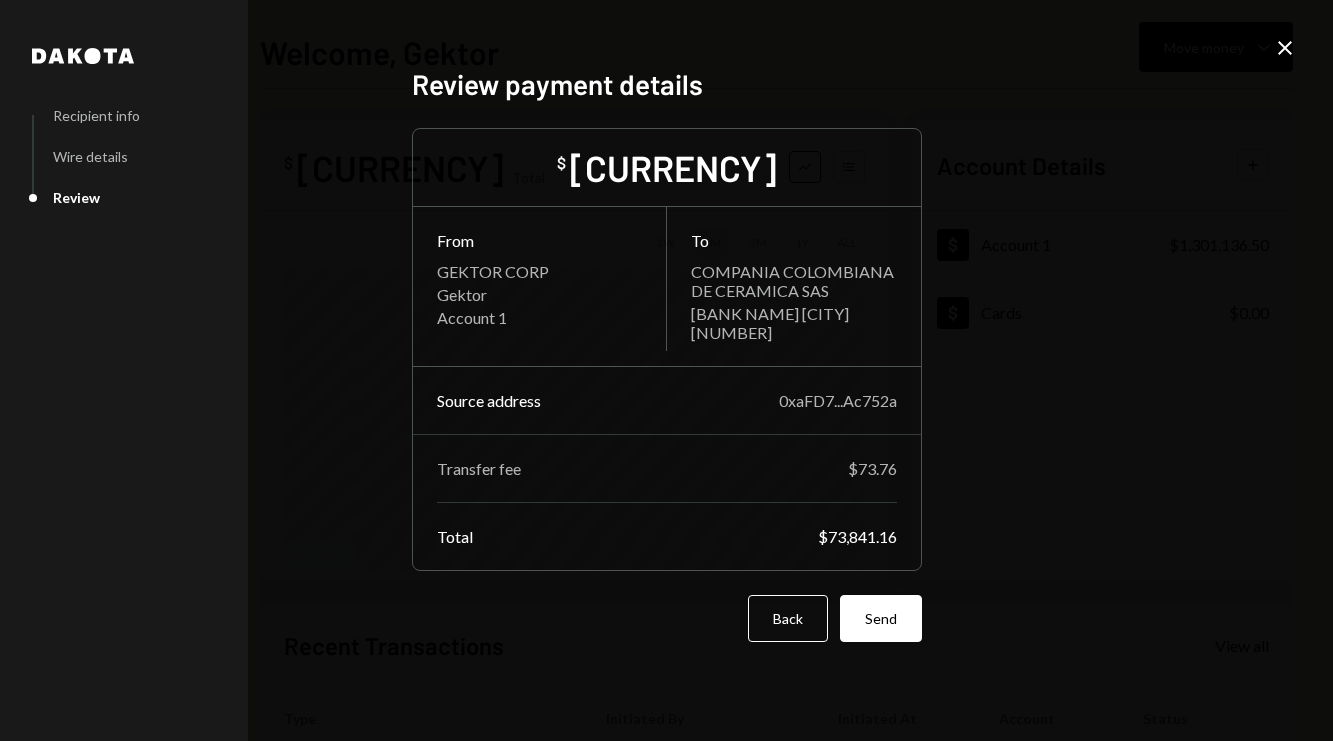 scroll, scrollTop: 0, scrollLeft: 0, axis: both 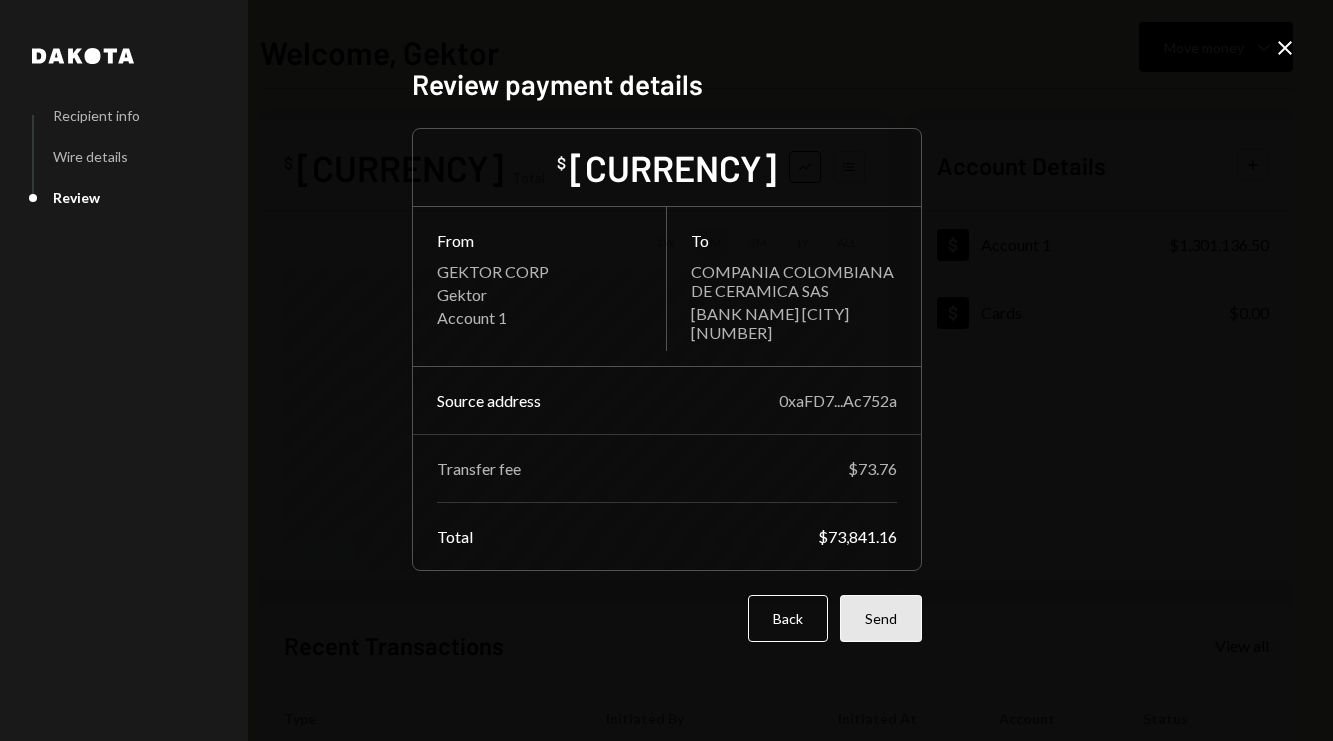 click on "Send" at bounding box center (881, 618) 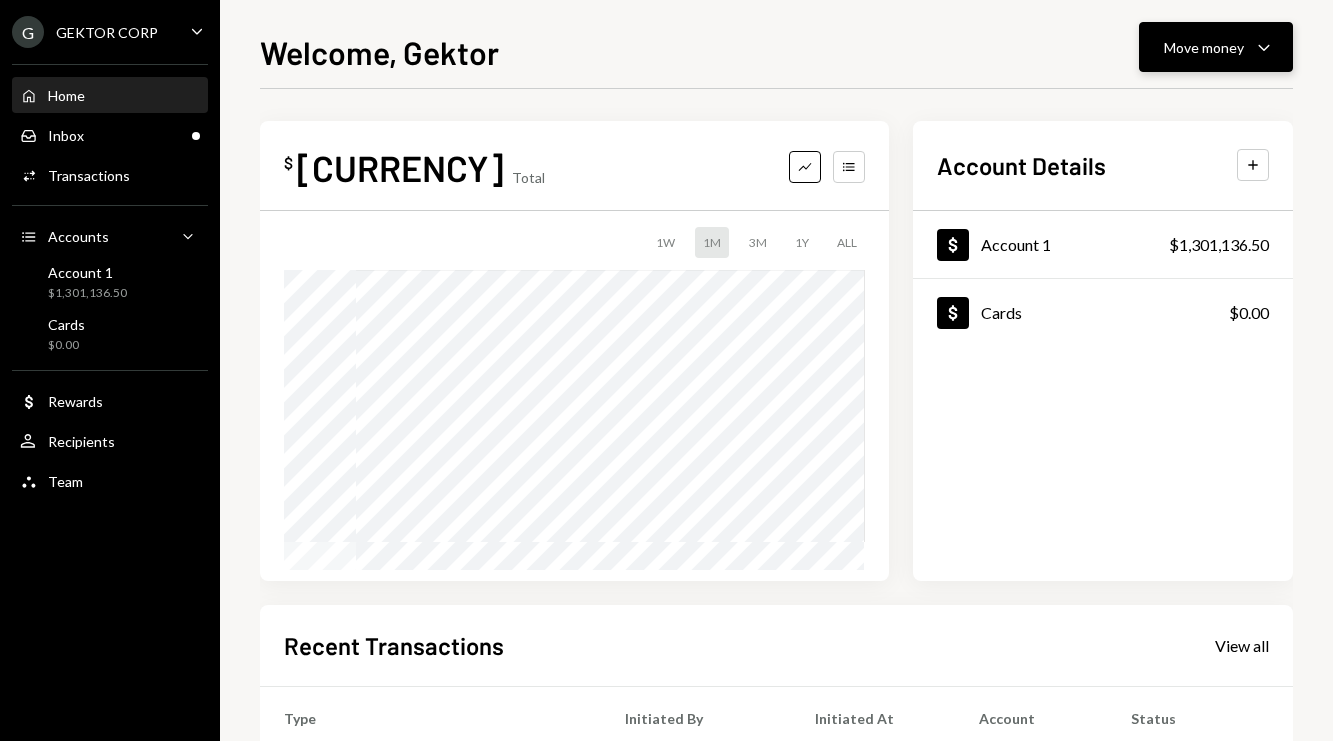 click on "Move money" at bounding box center (1204, 47) 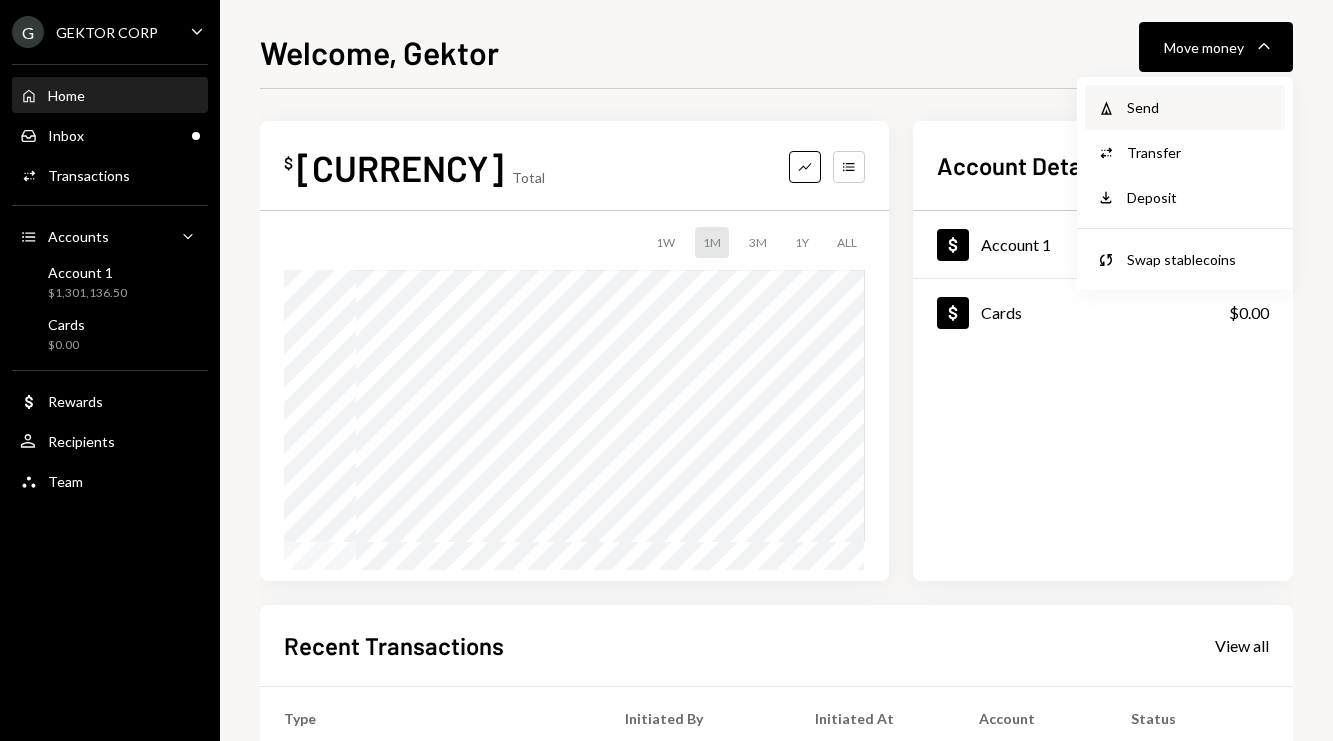 click on "Withdraw Send" at bounding box center [1185, 107] 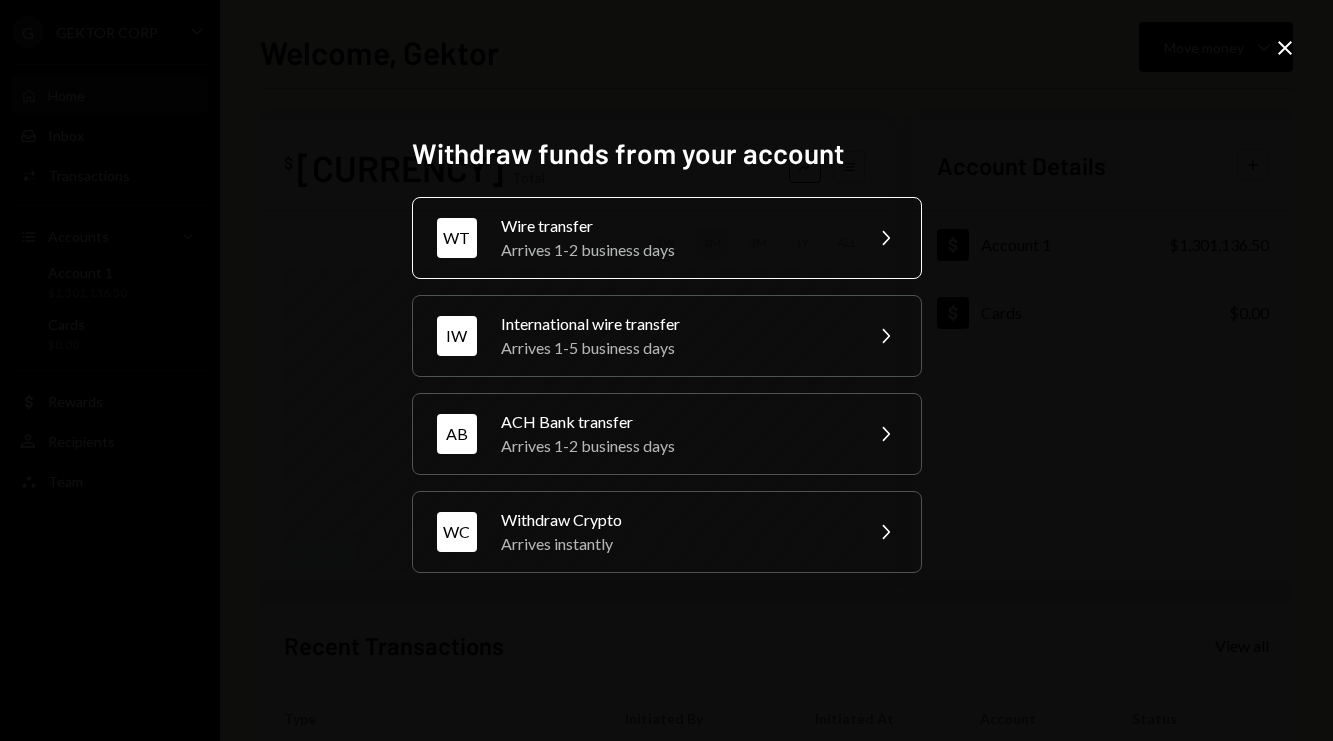 click on "Wire transfer" at bounding box center (675, 226) 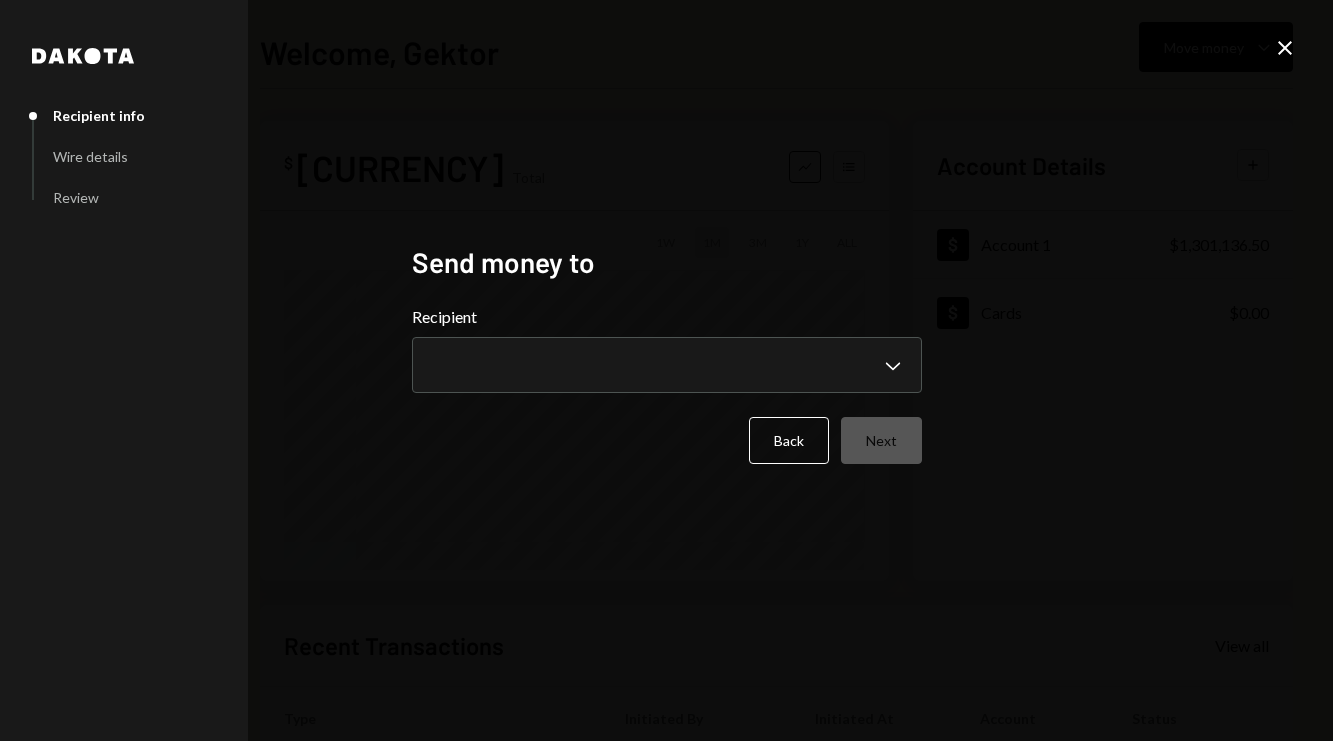 type 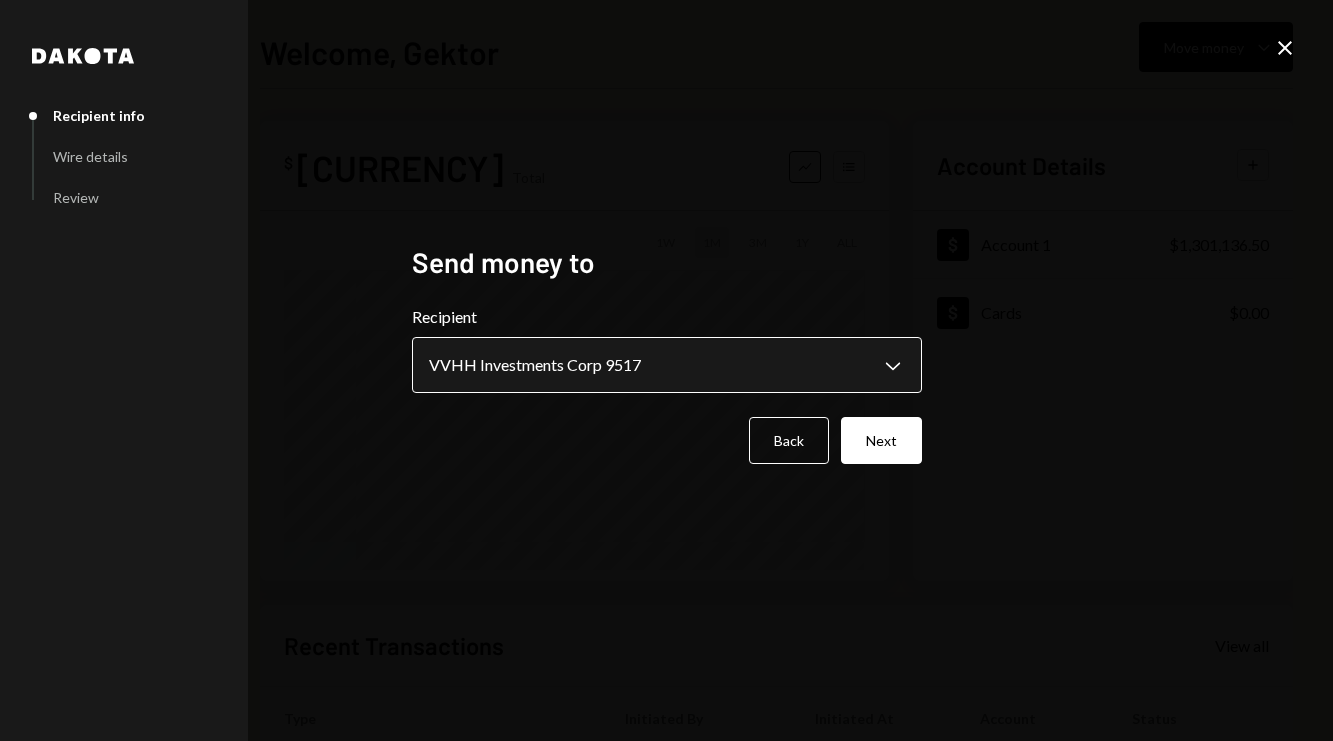 click on "**********" at bounding box center [666, 370] 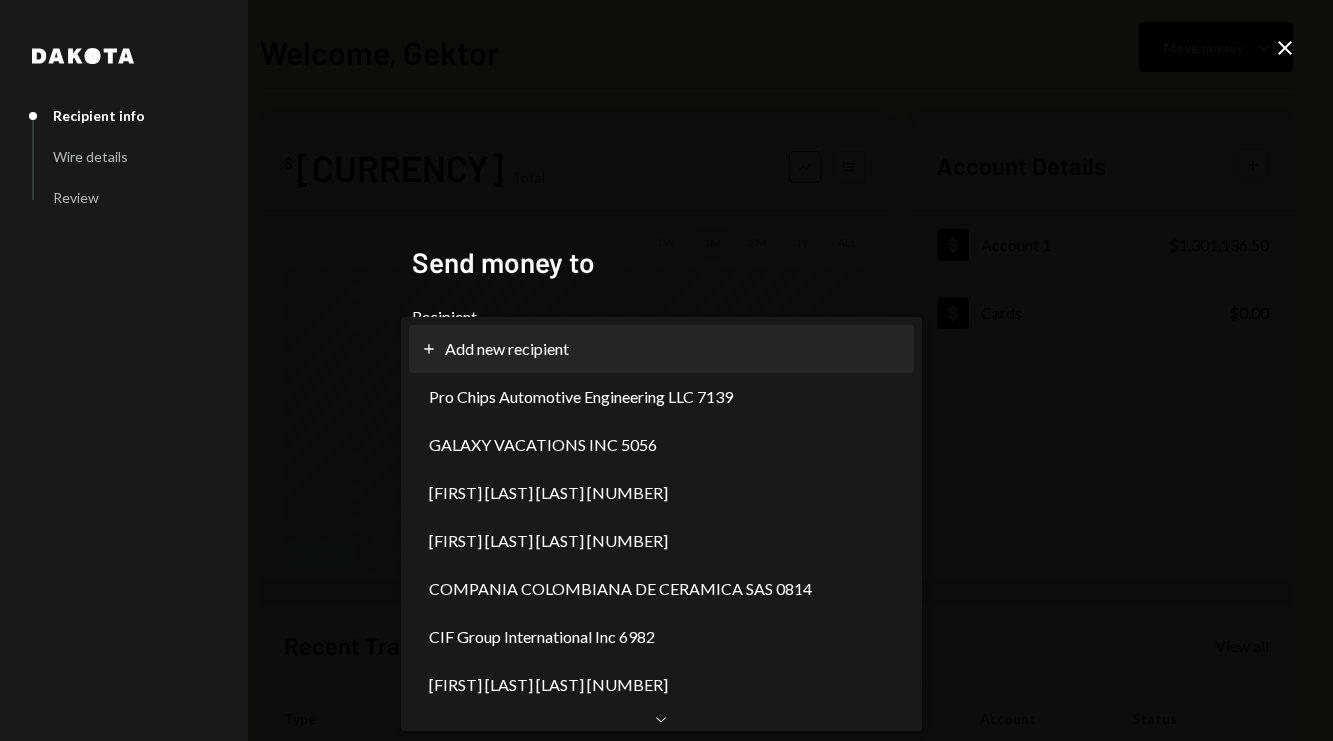 select on "**********" 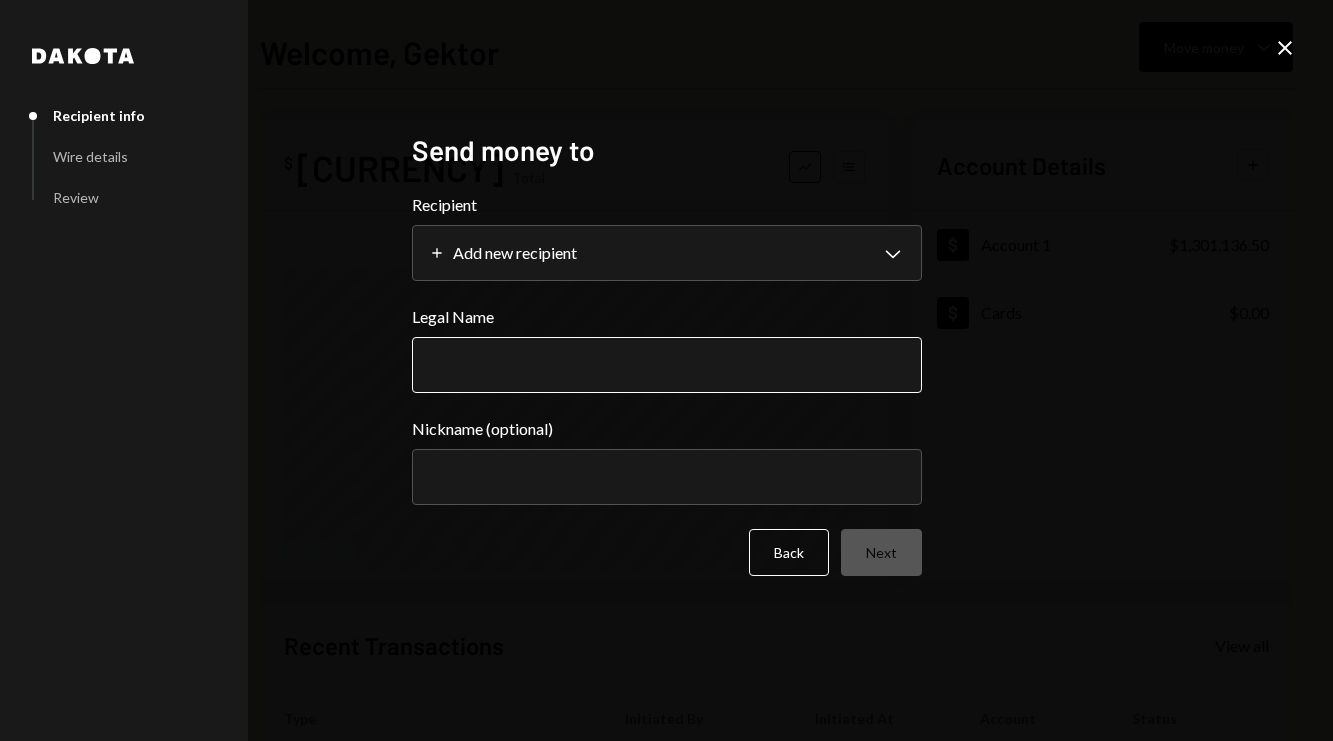 click on "Legal Name" at bounding box center [667, 365] 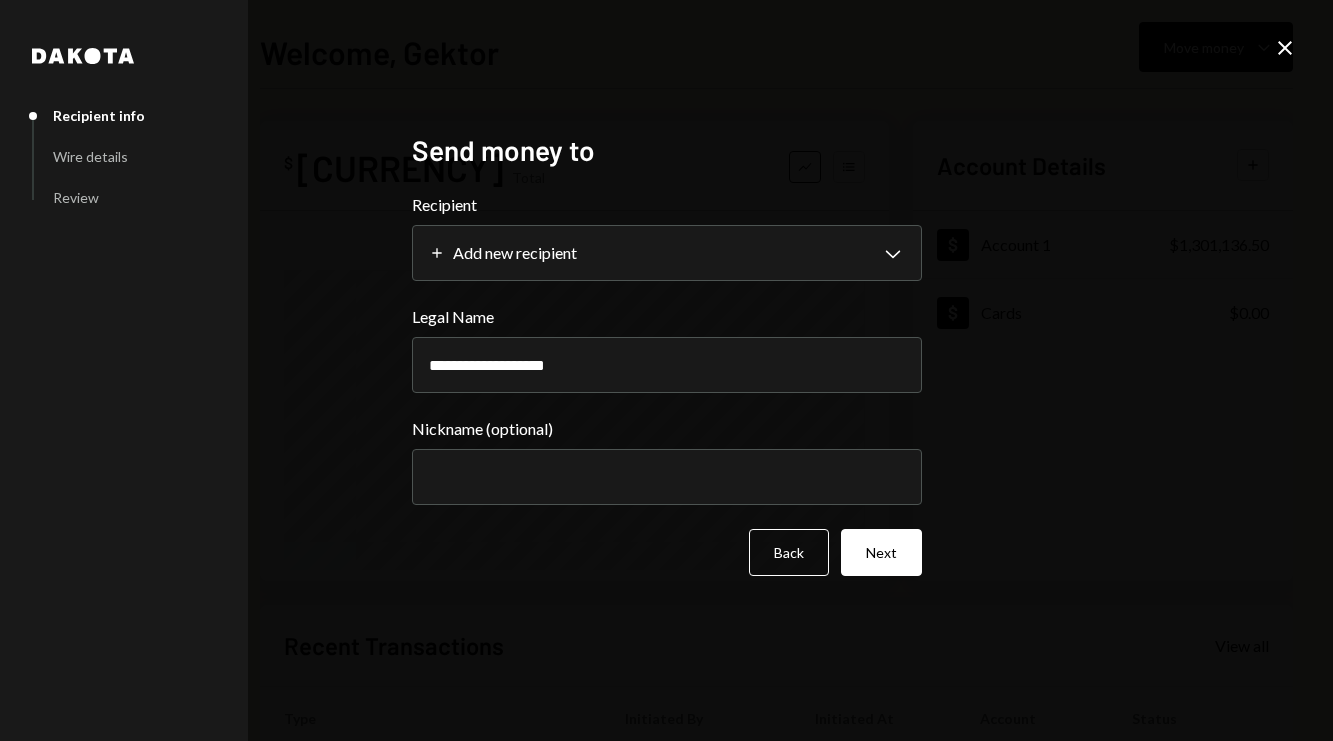 type on "**********" 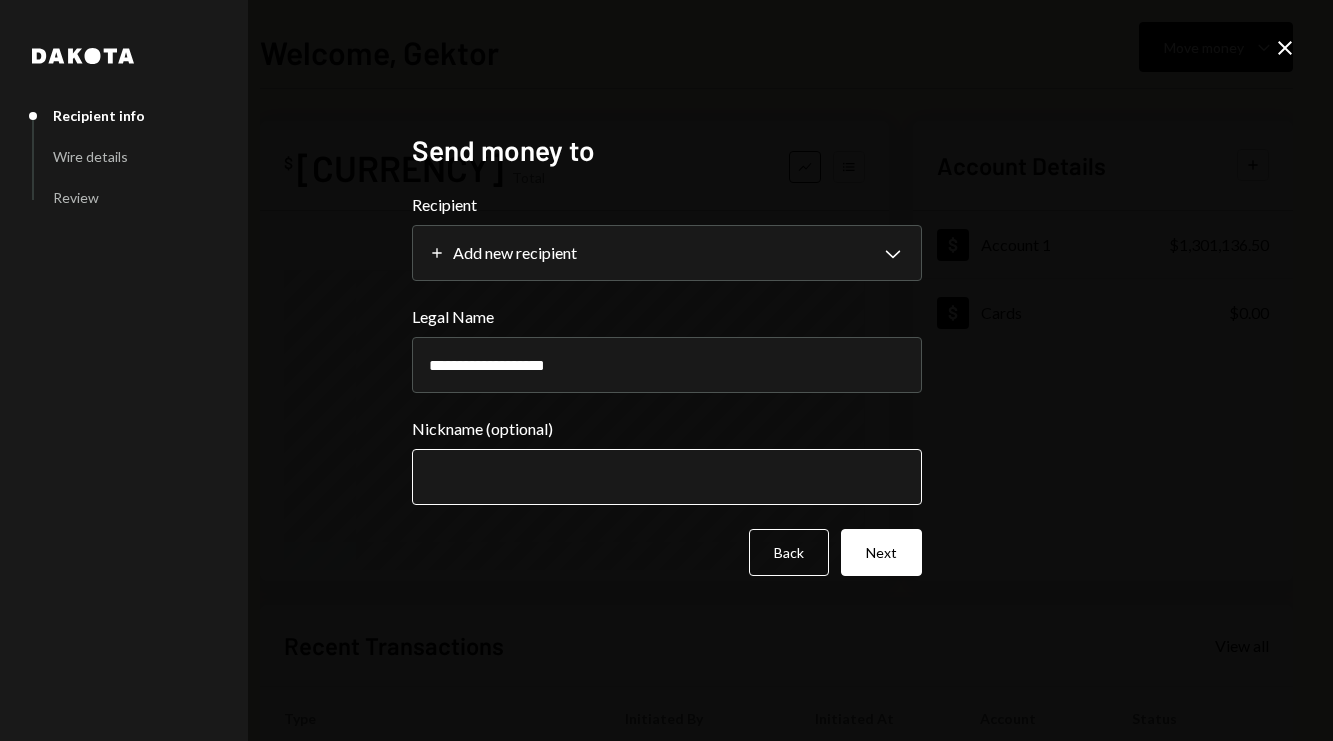 click on "Nickname (optional)" at bounding box center (667, 477) 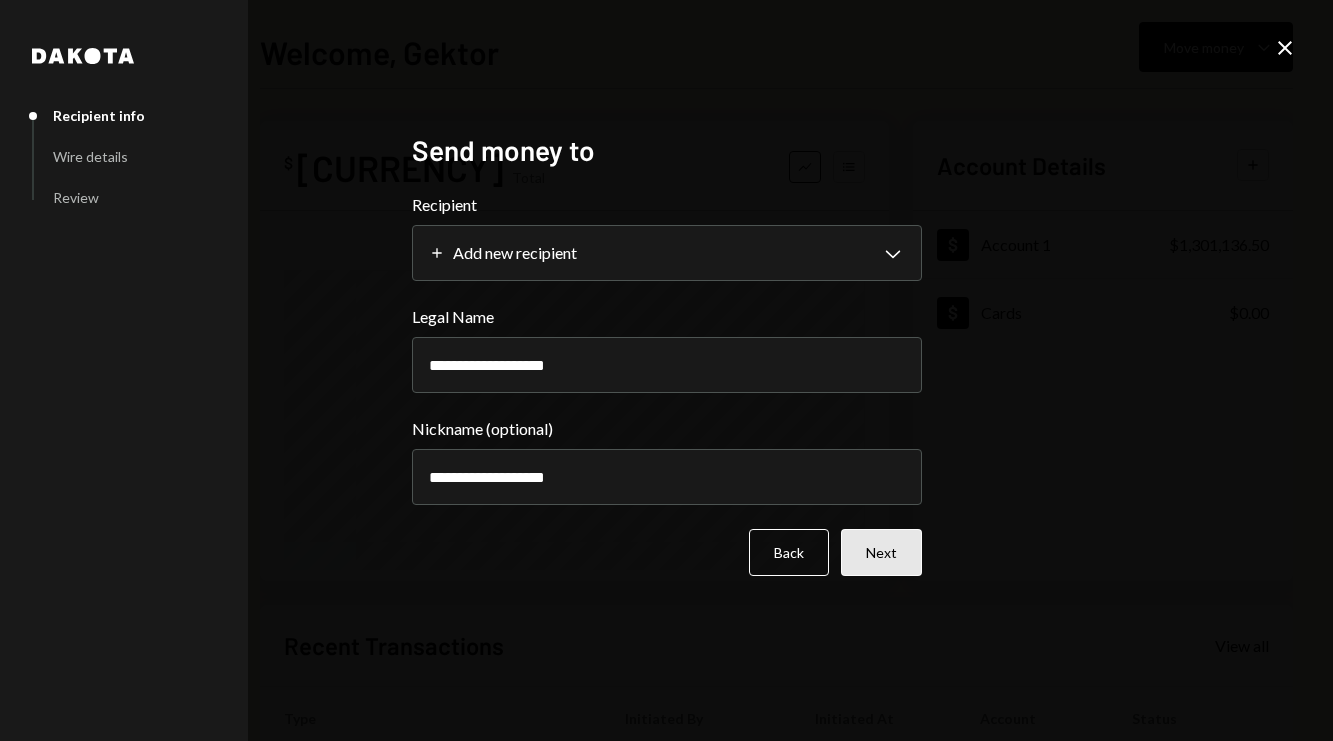 type on "**********" 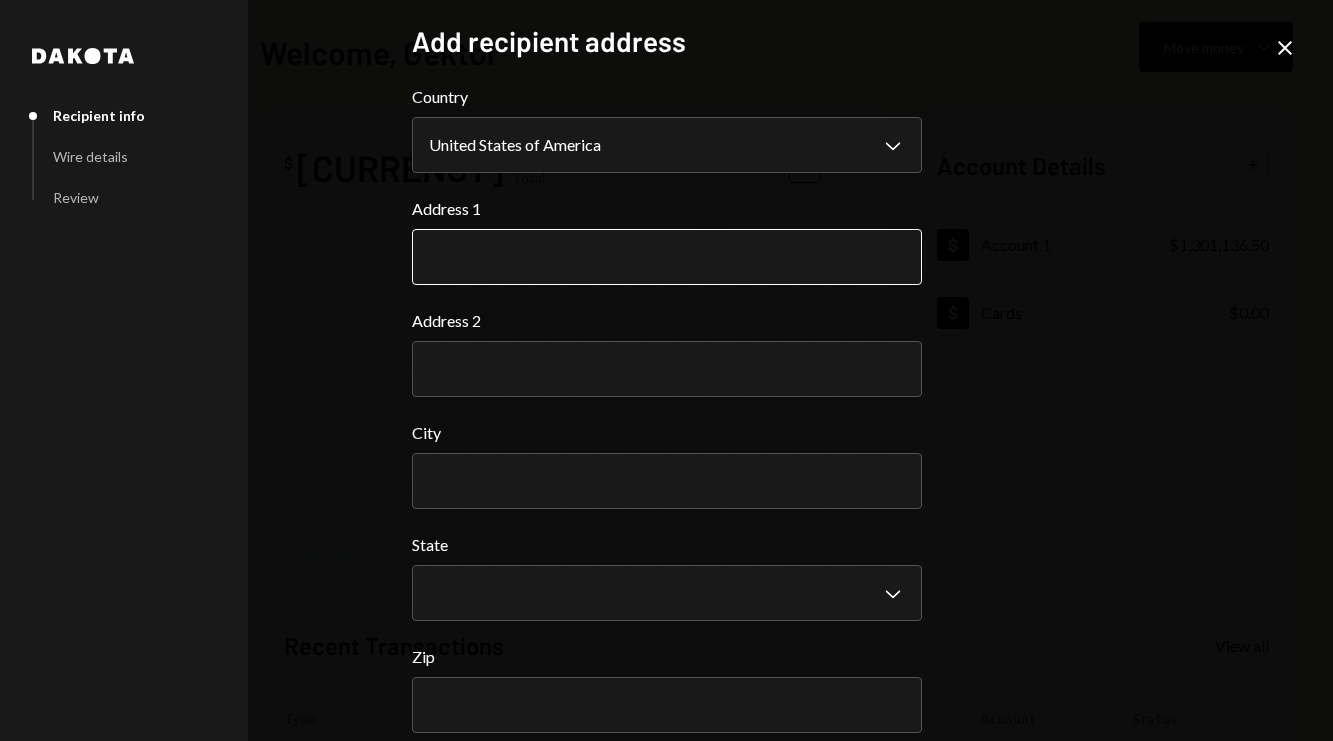 click on "Address 1" at bounding box center [667, 257] 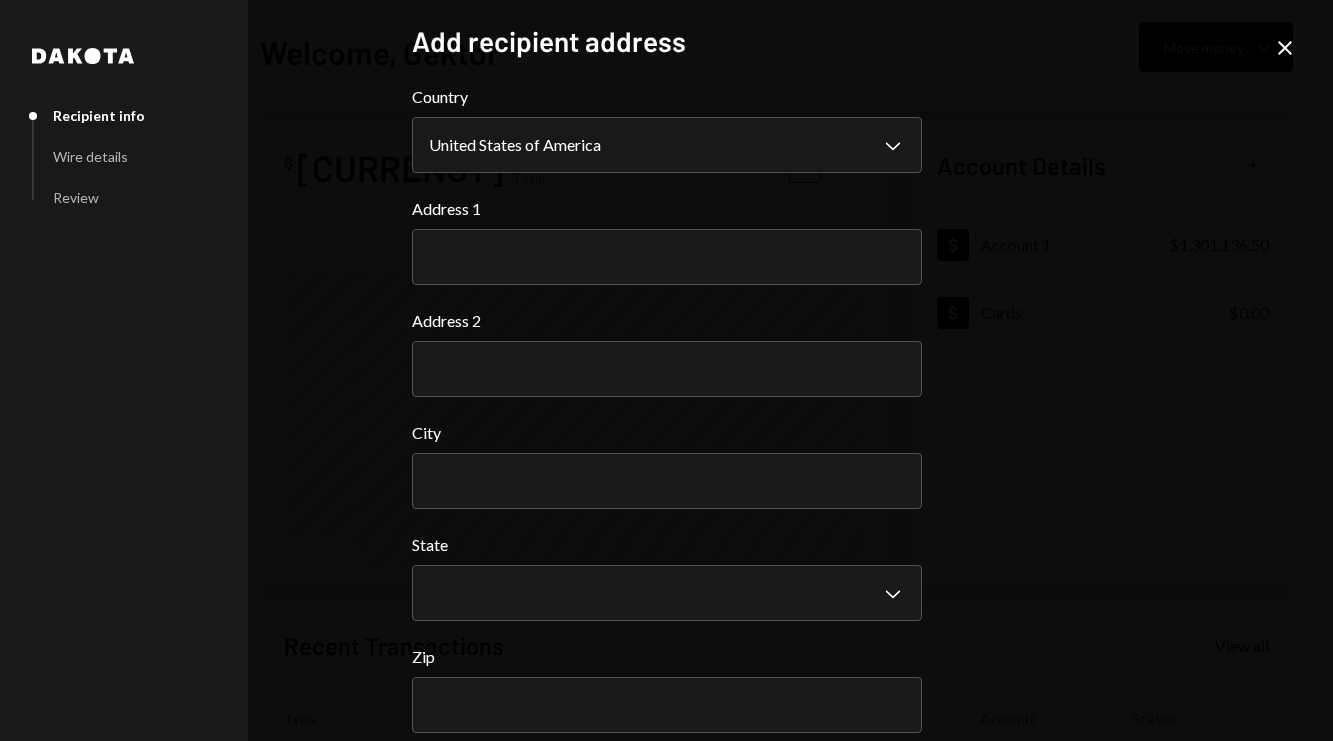 paste on "**********" 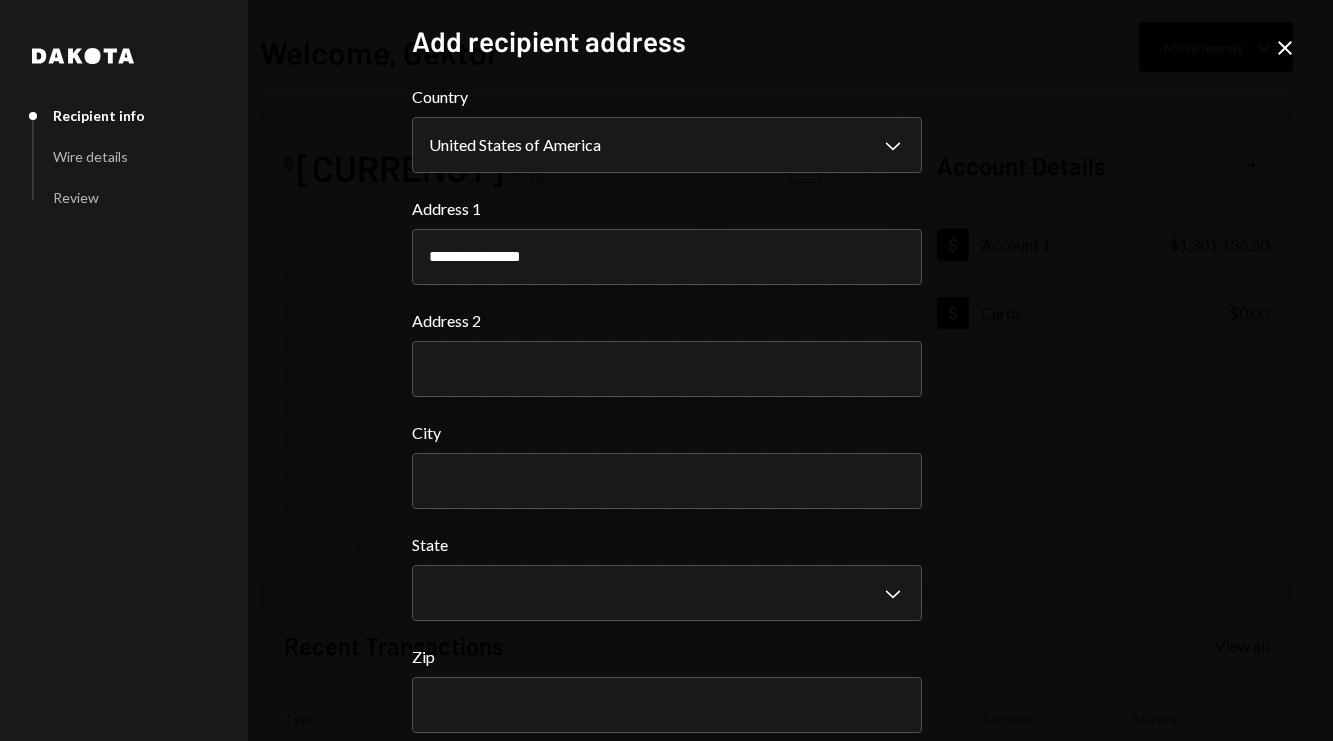 type on "**********" 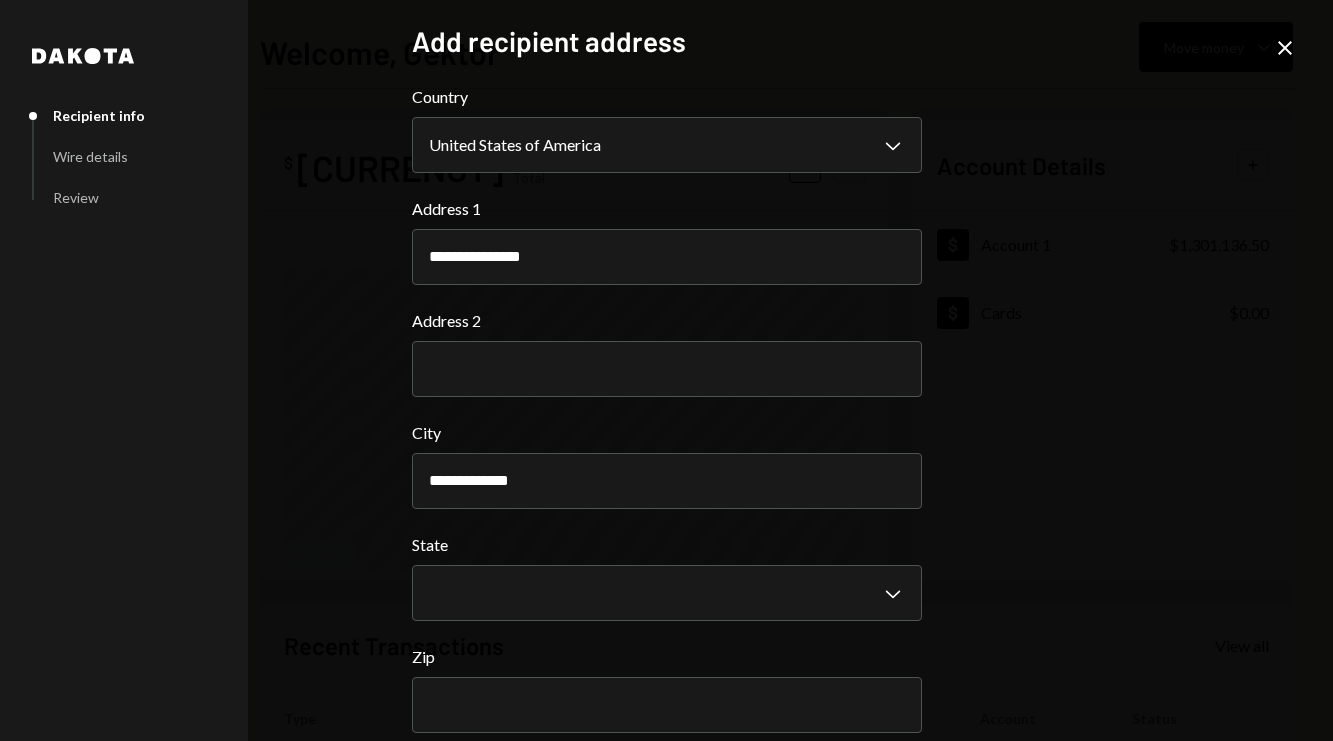 type on "**********" 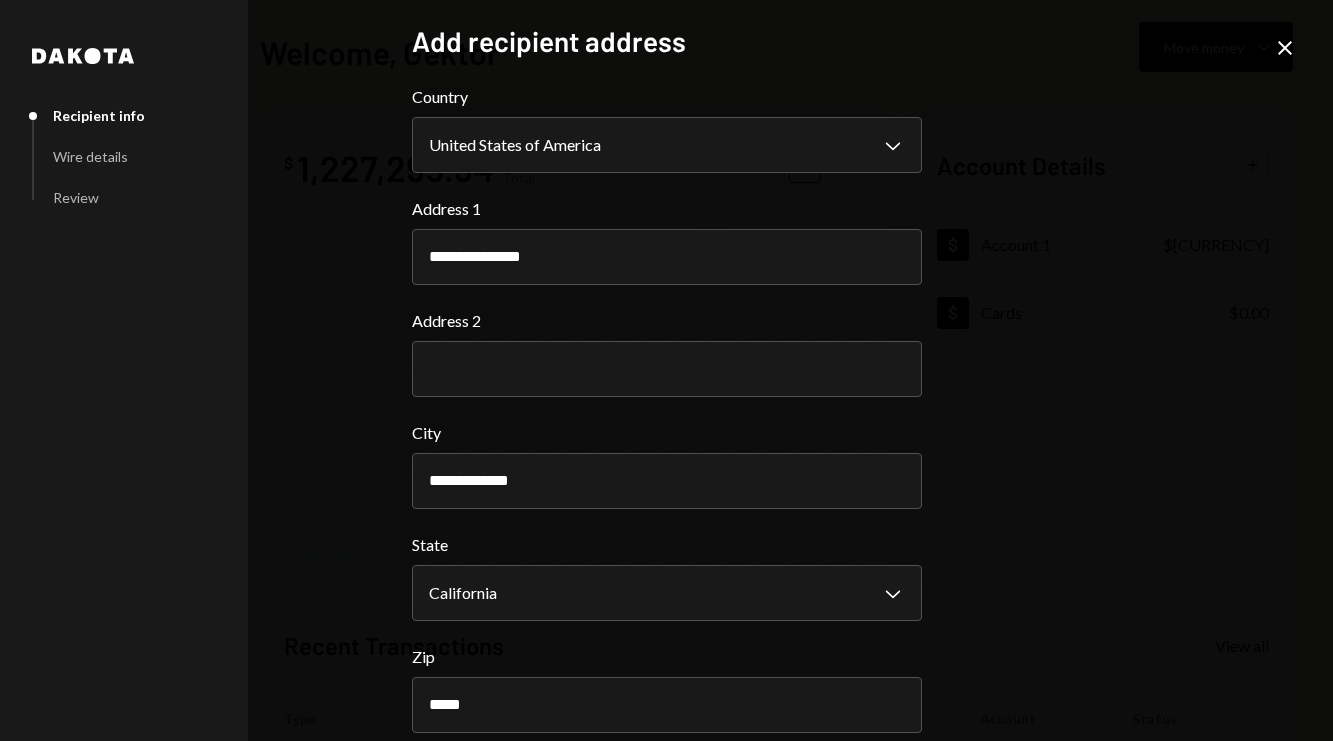 scroll, scrollTop: 94, scrollLeft: 0, axis: vertical 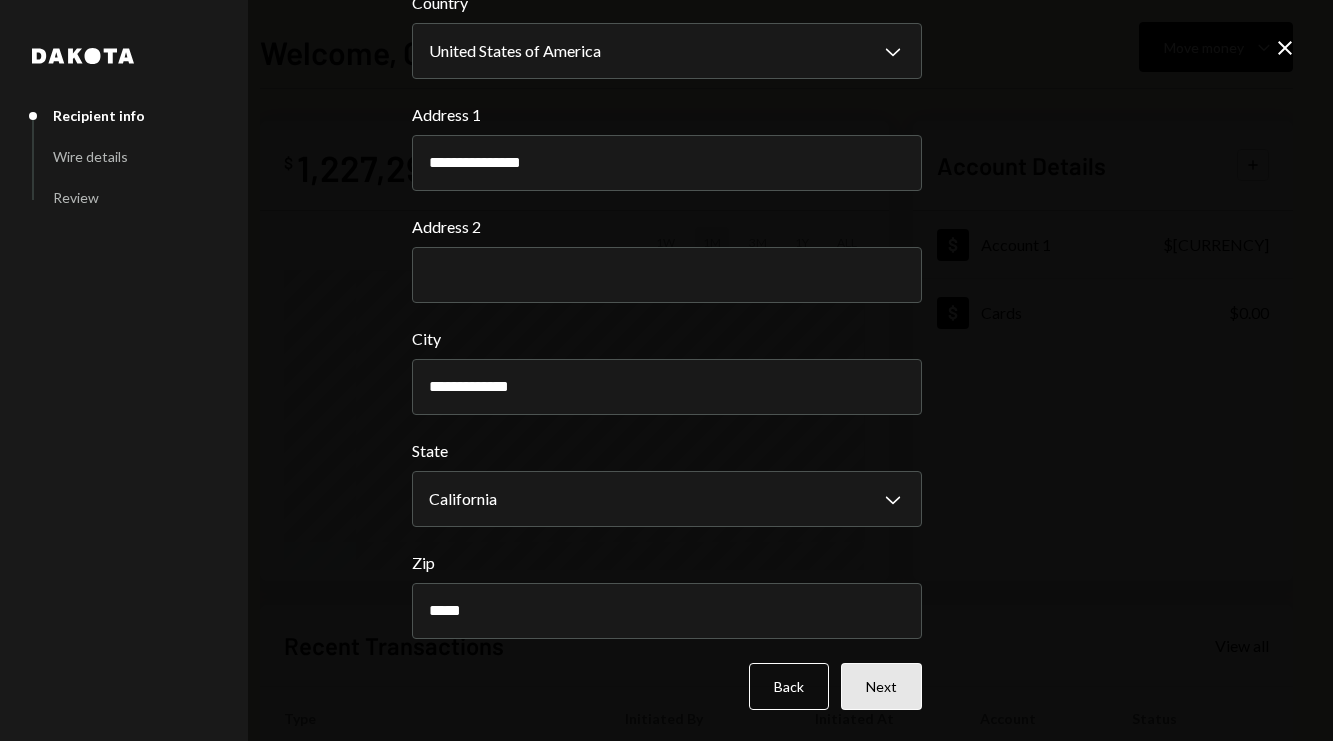type on "*****" 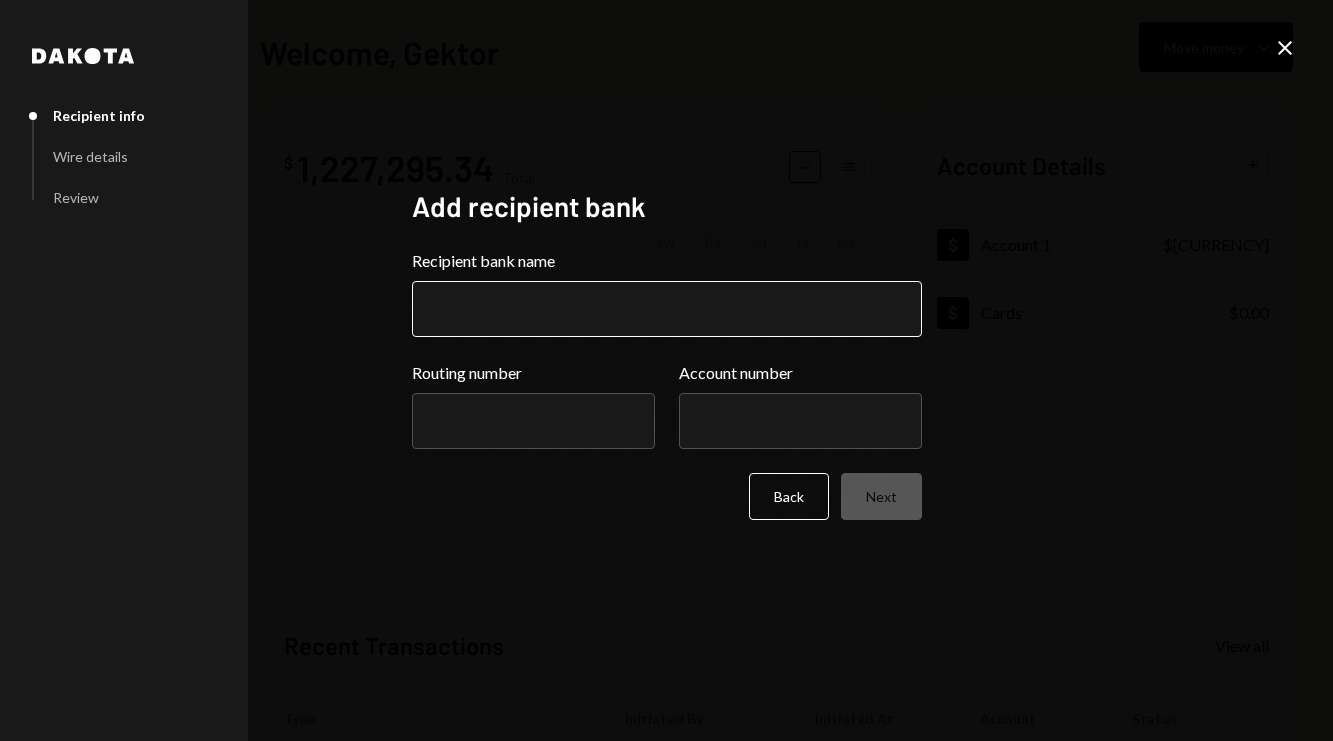 click on "Recipient bank name" at bounding box center (667, 309) 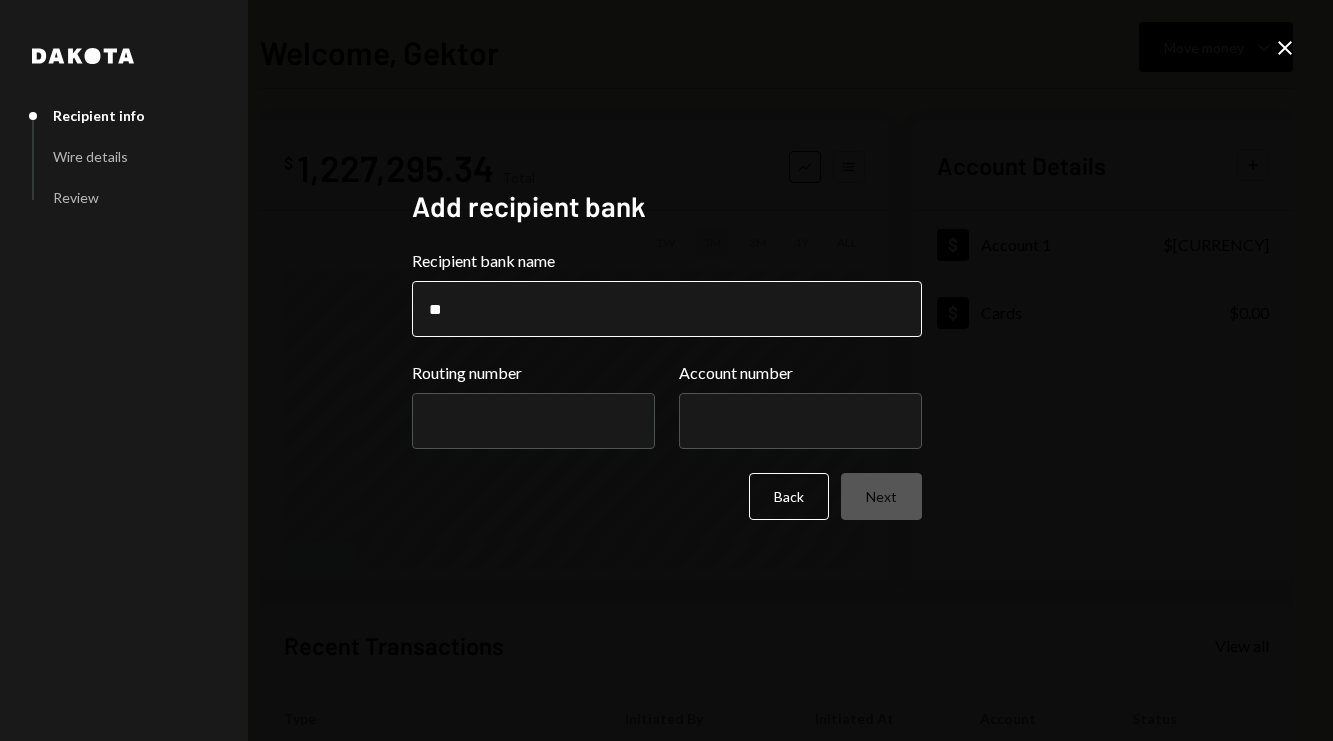 type on "**********" 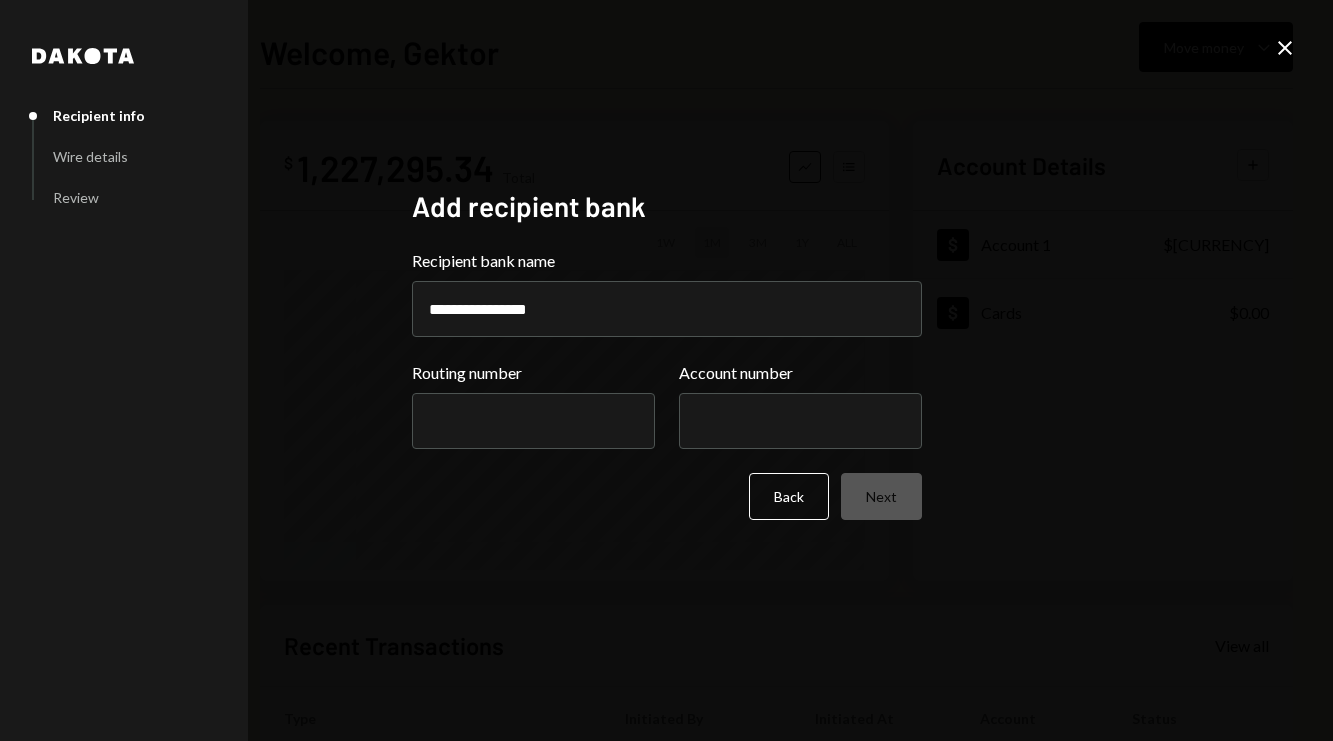 click on "**********" at bounding box center [667, 384] 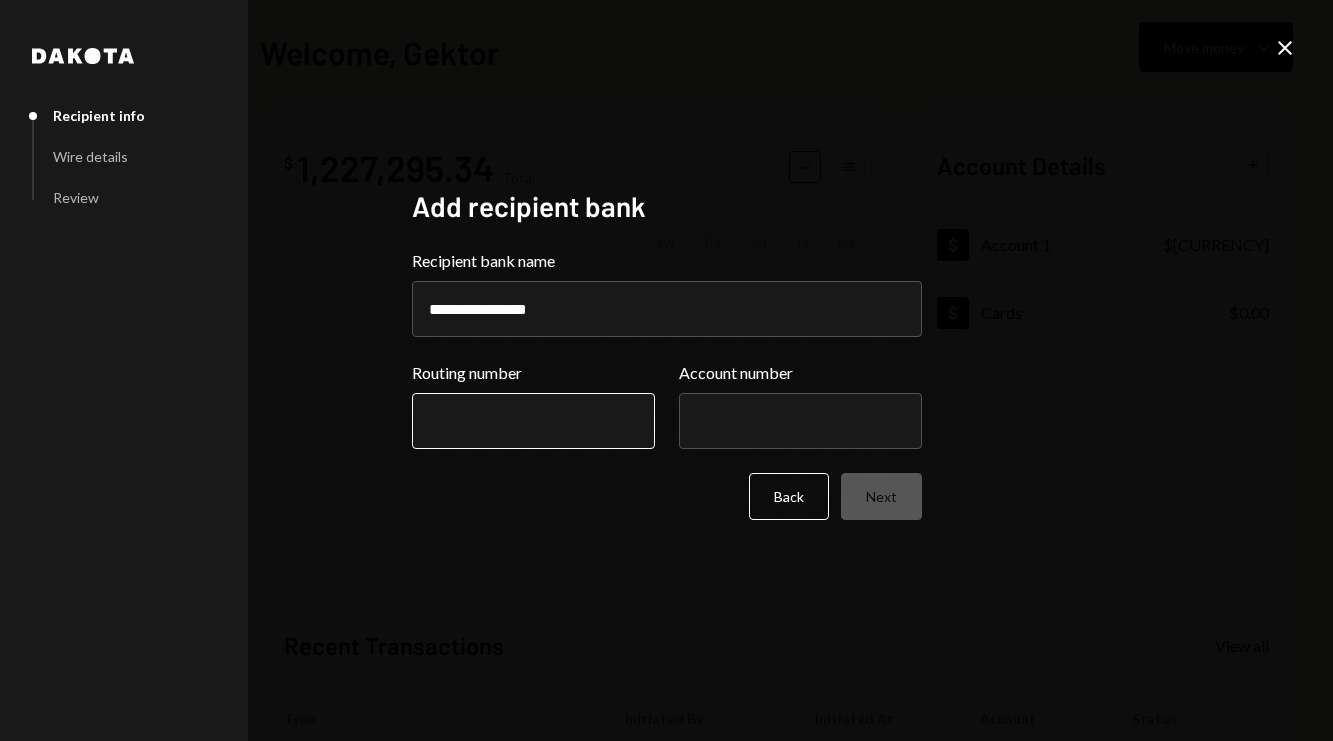 click on "Routing number" at bounding box center (533, 421) 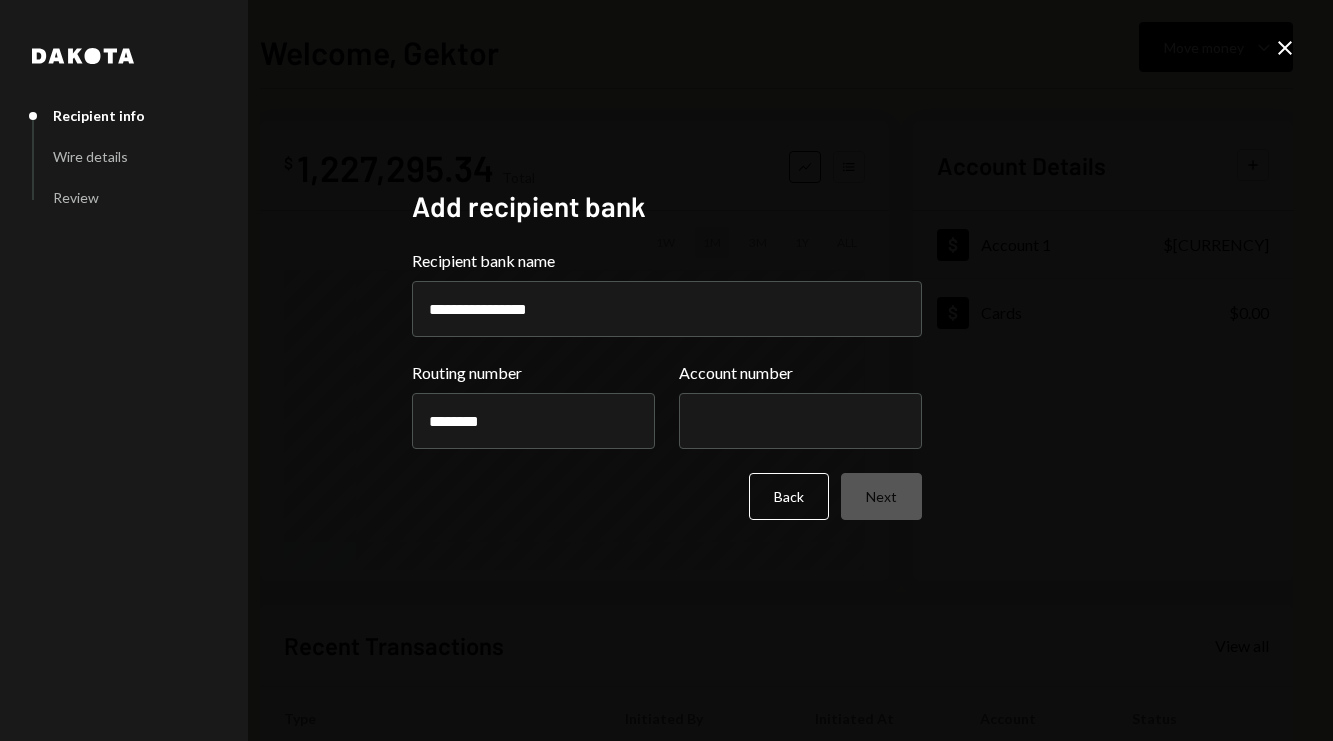 type on "********" 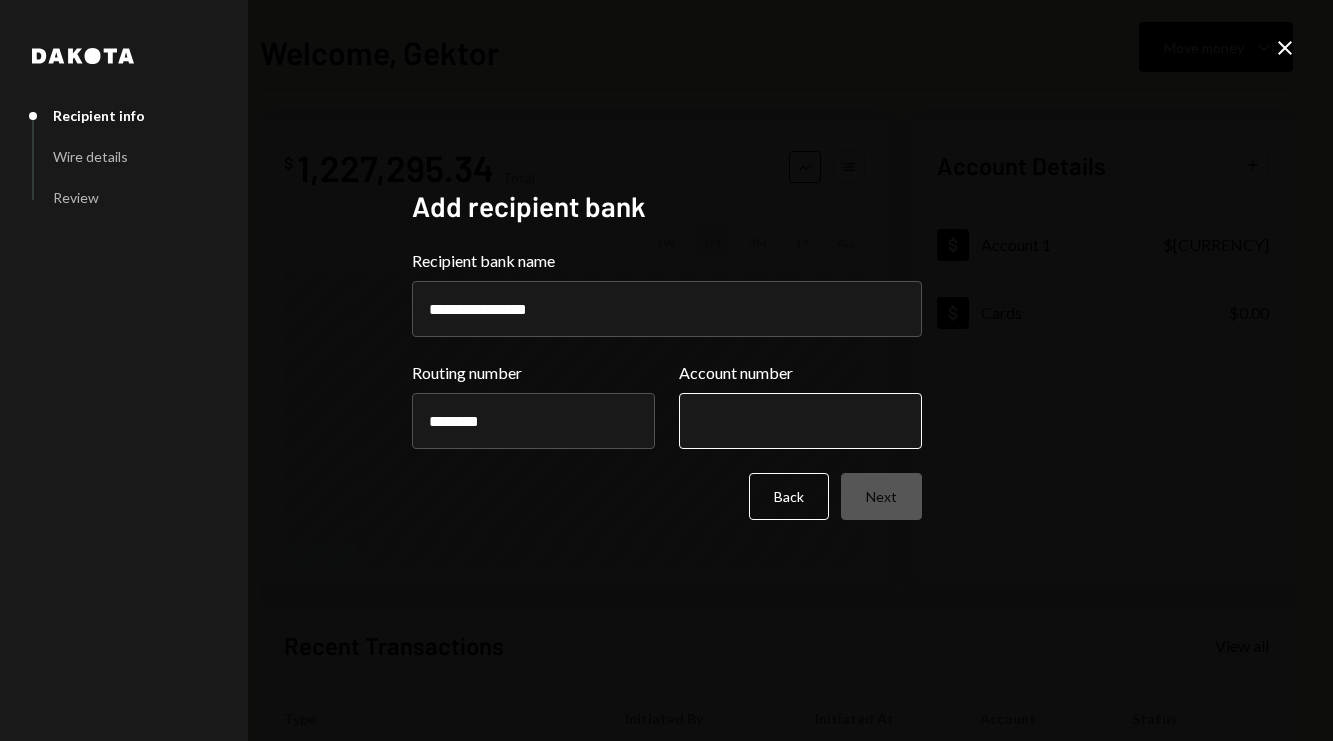 click on "Account number" at bounding box center (800, 421) 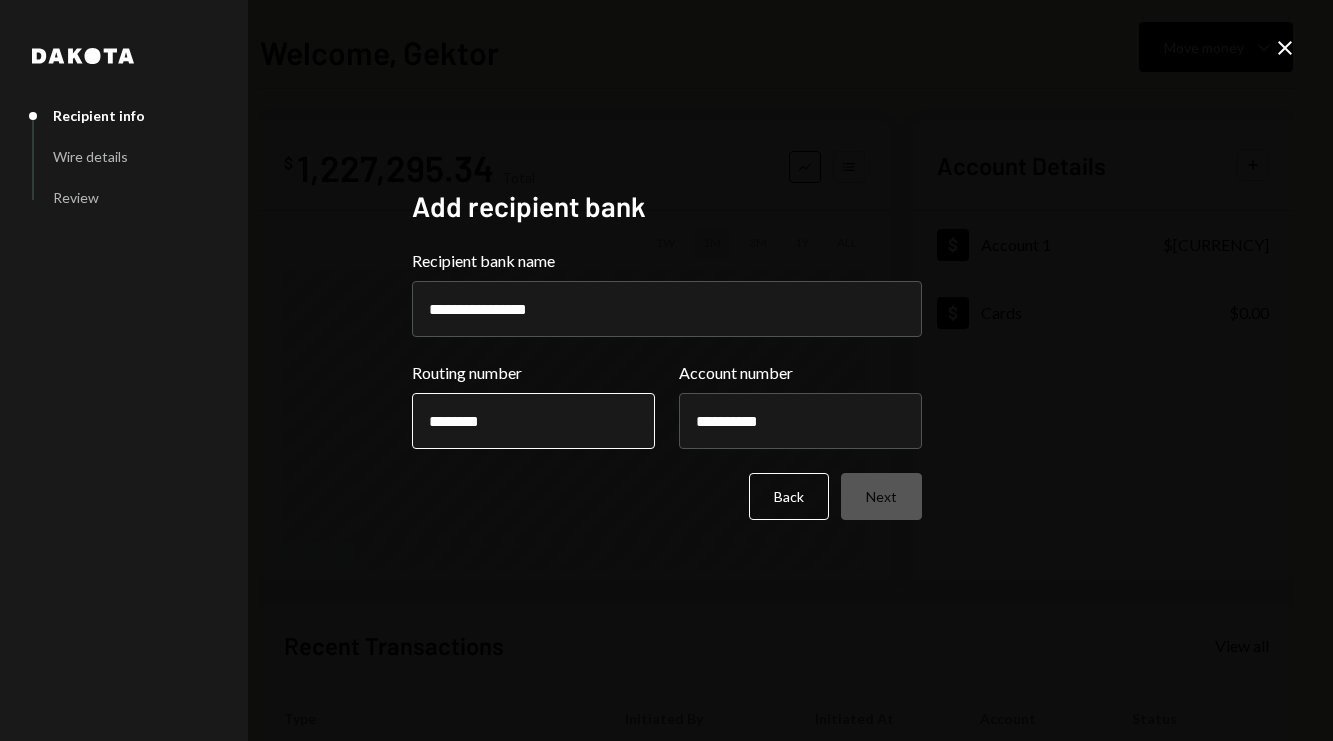 type on "**********" 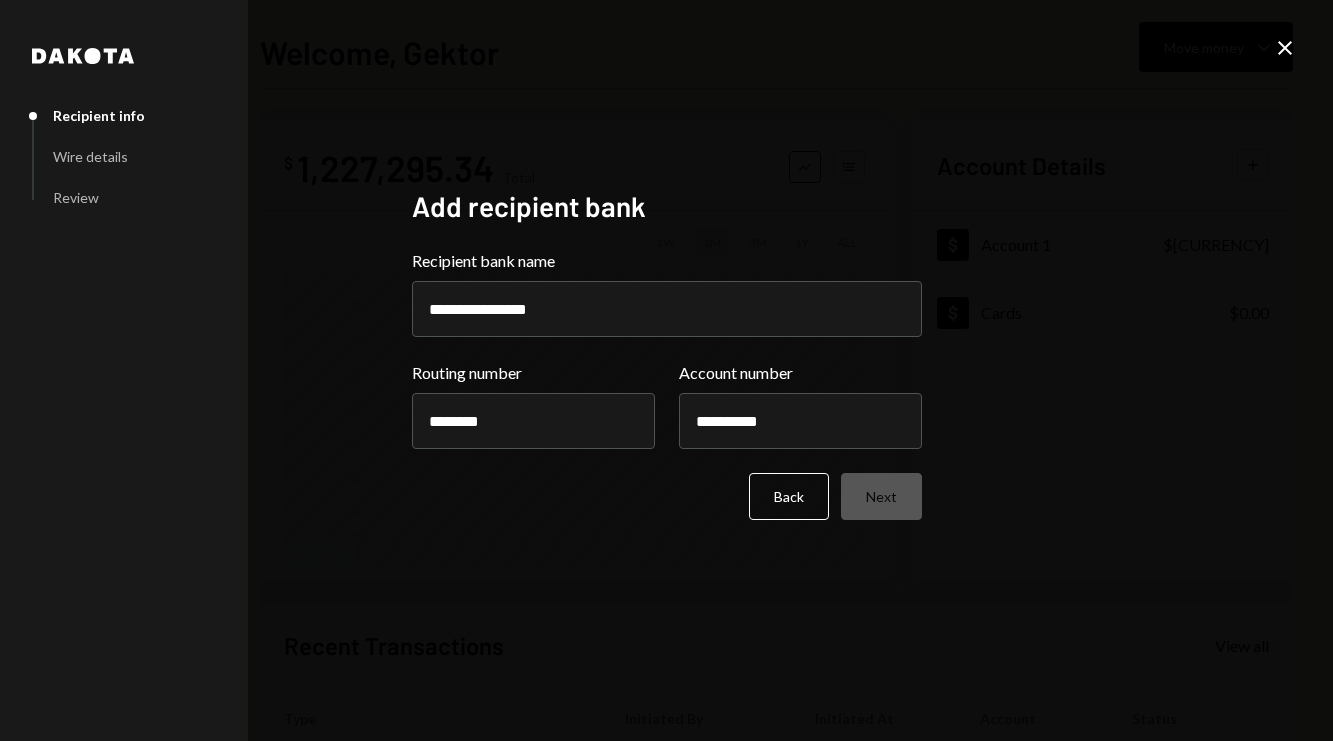 drag, startPoint x: 618, startPoint y: 419, endPoint x: 363, endPoint y: 419, distance: 255 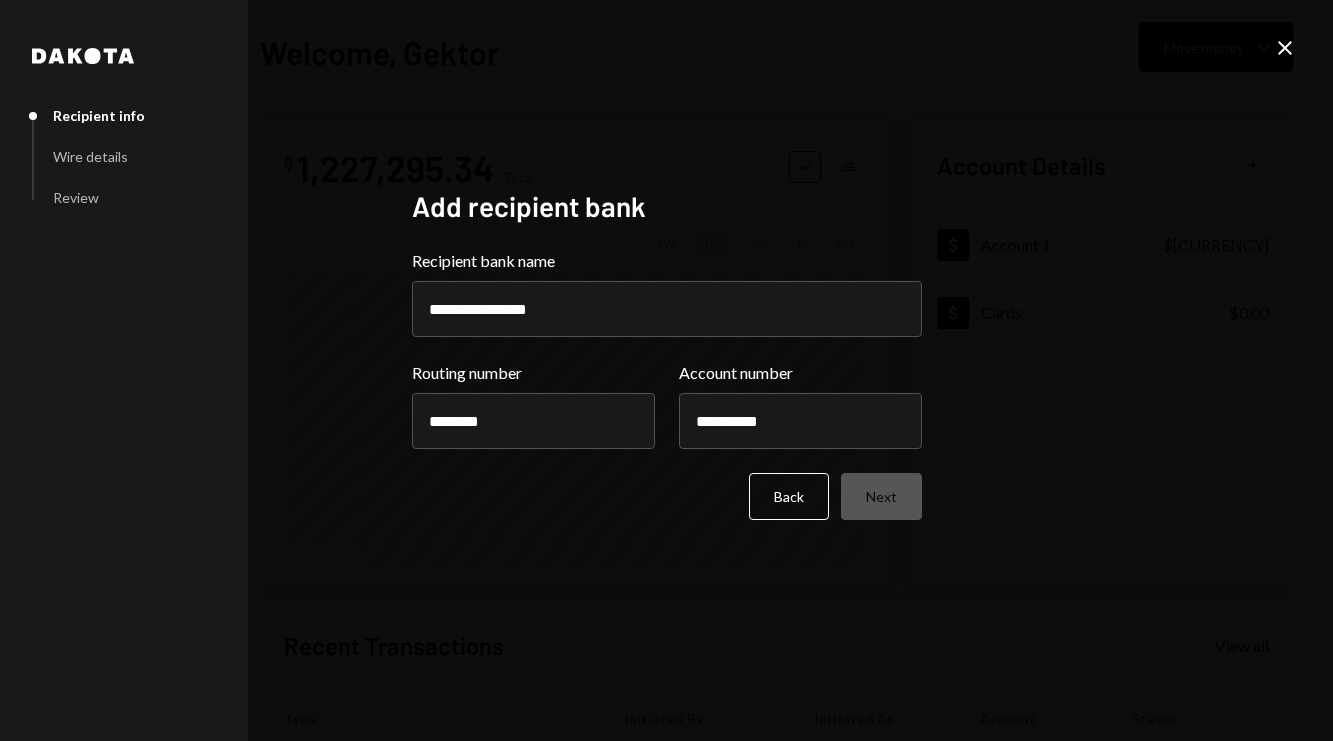 click on "**********" at bounding box center [667, 371] 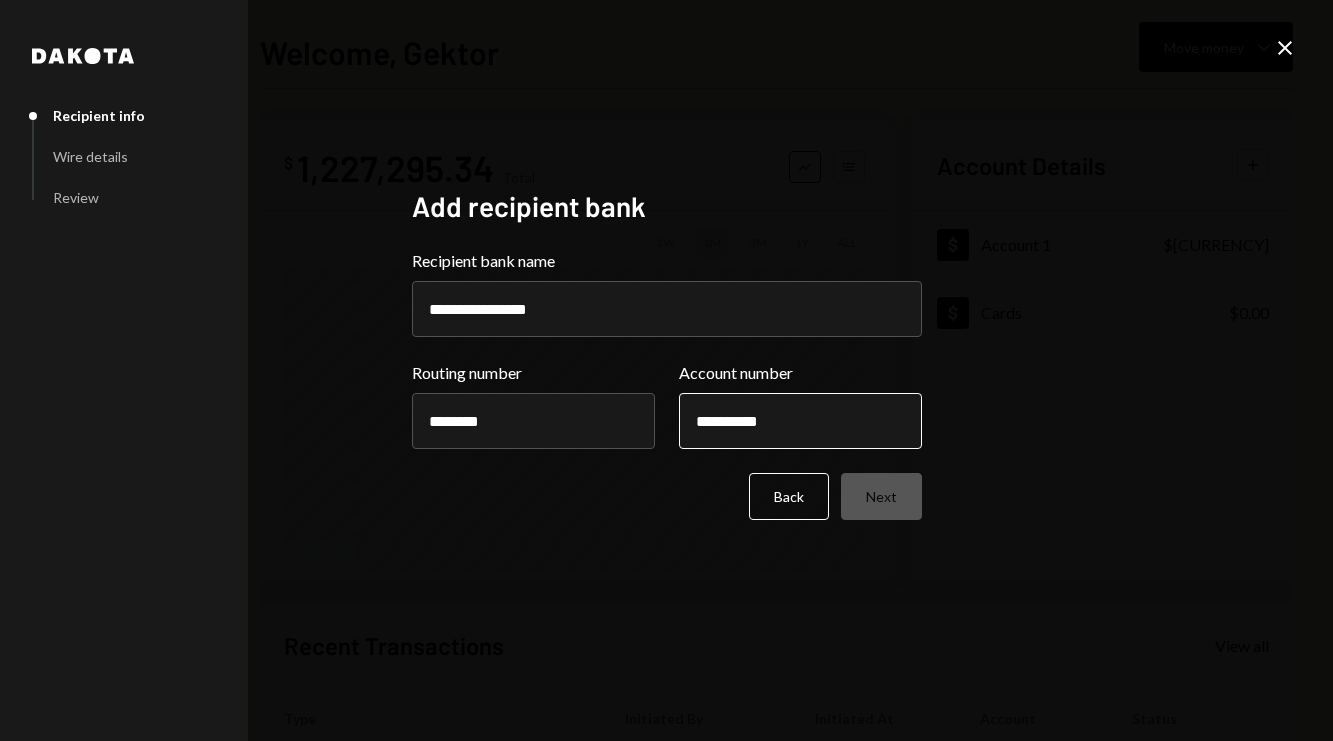click on "**********" at bounding box center (800, 421) 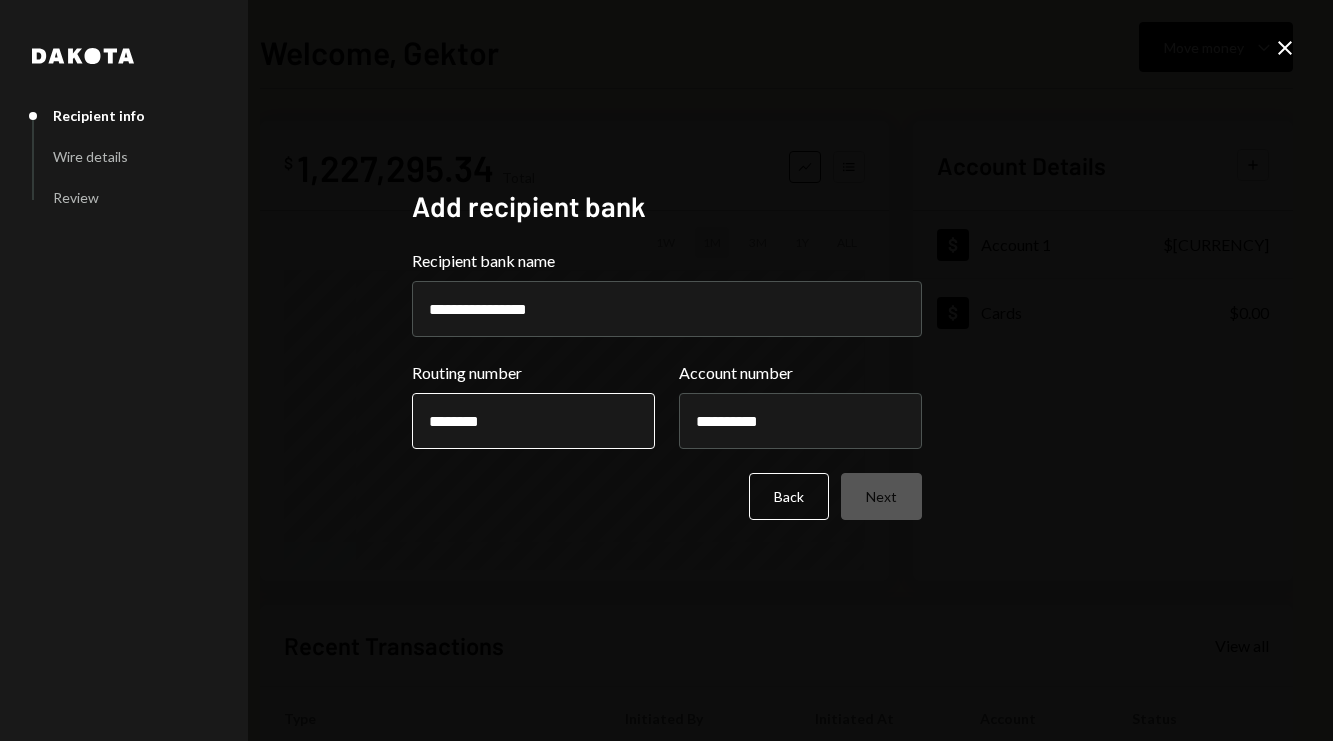 click on "********" at bounding box center [533, 421] 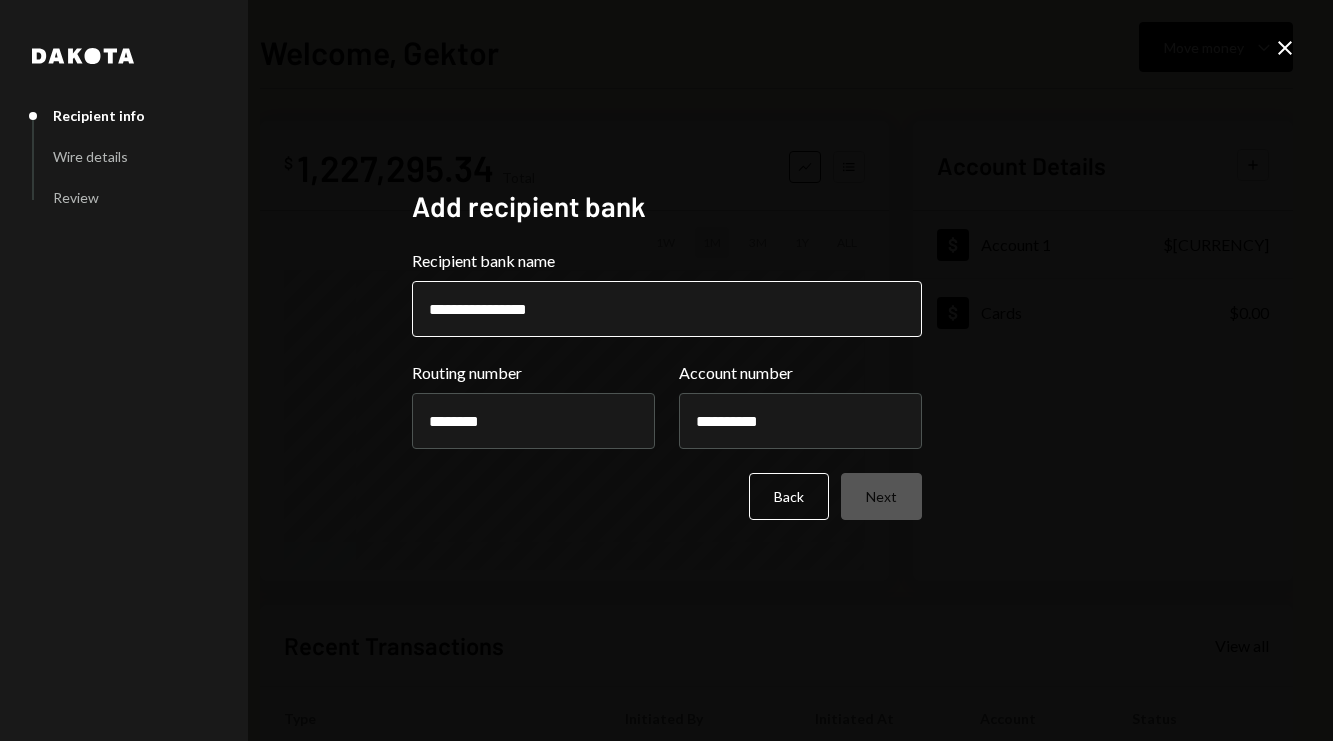 click on "**********" at bounding box center [667, 309] 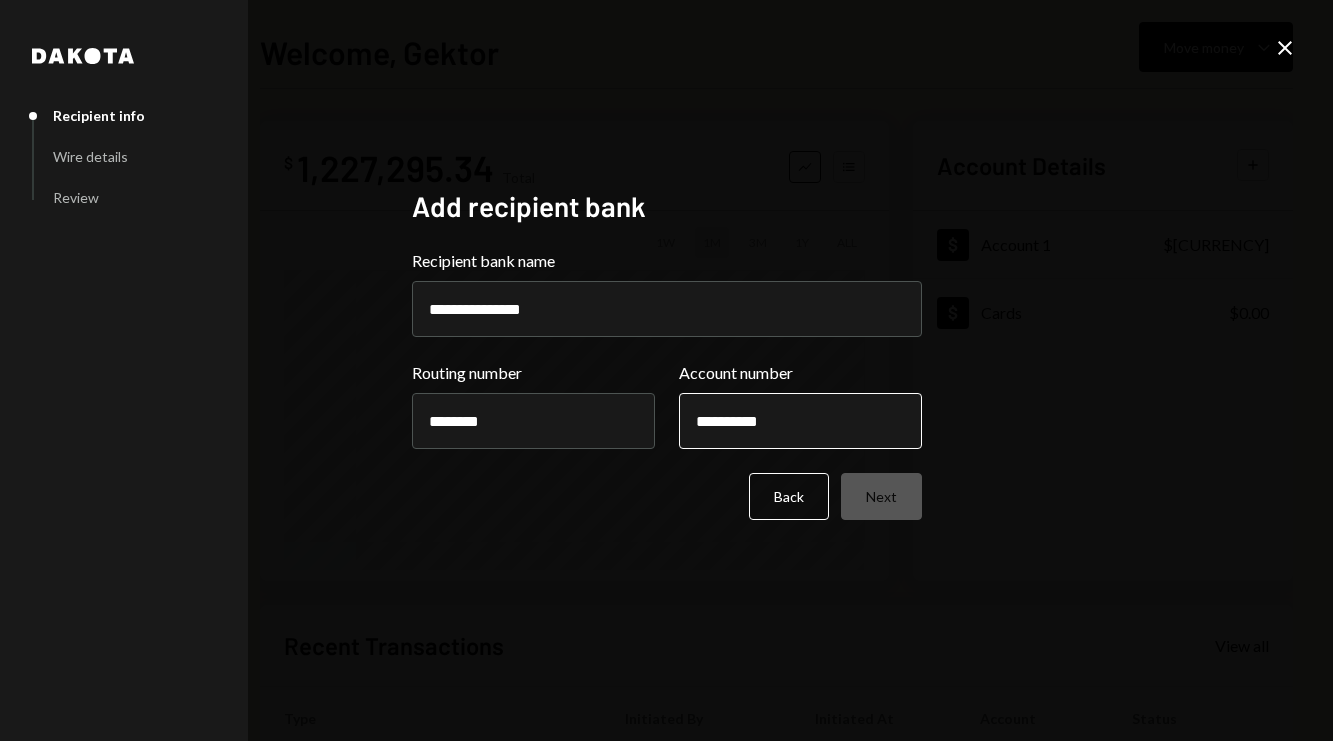 type on "**********" 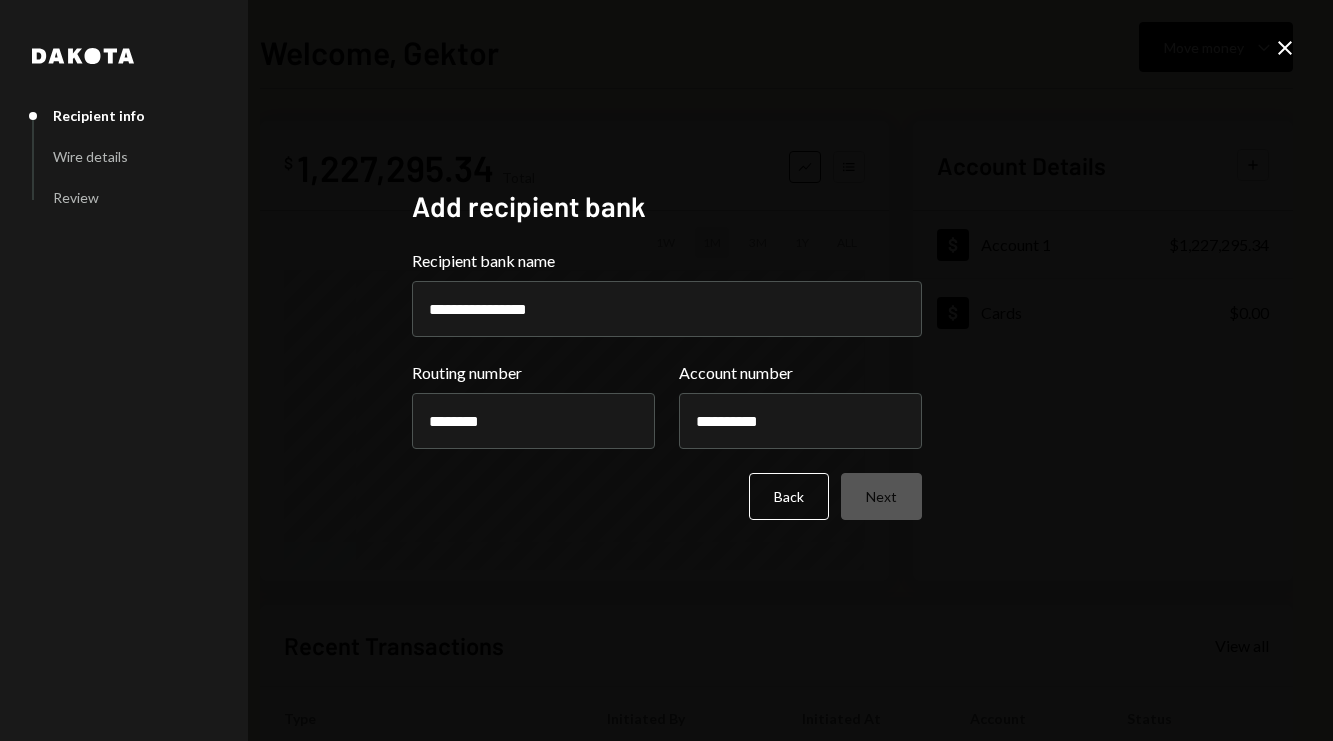 scroll, scrollTop: 0, scrollLeft: 0, axis: both 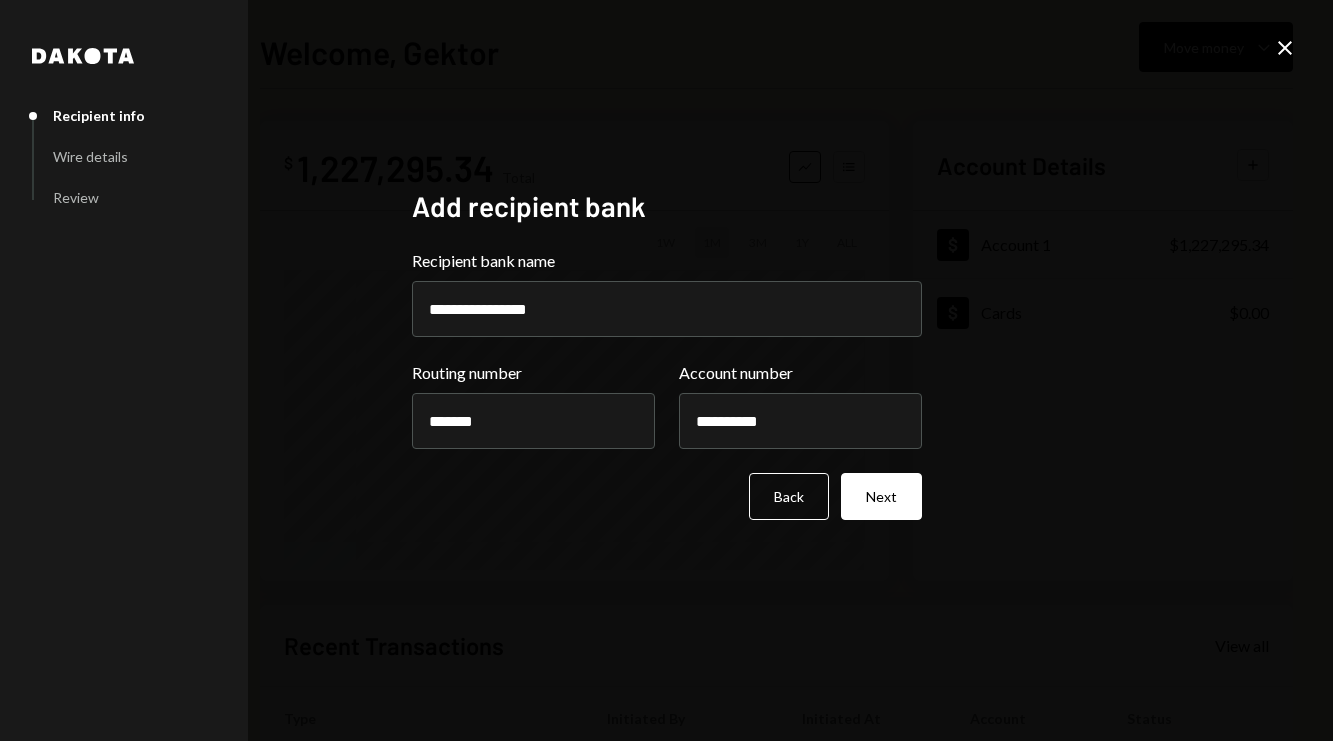 type on "********" 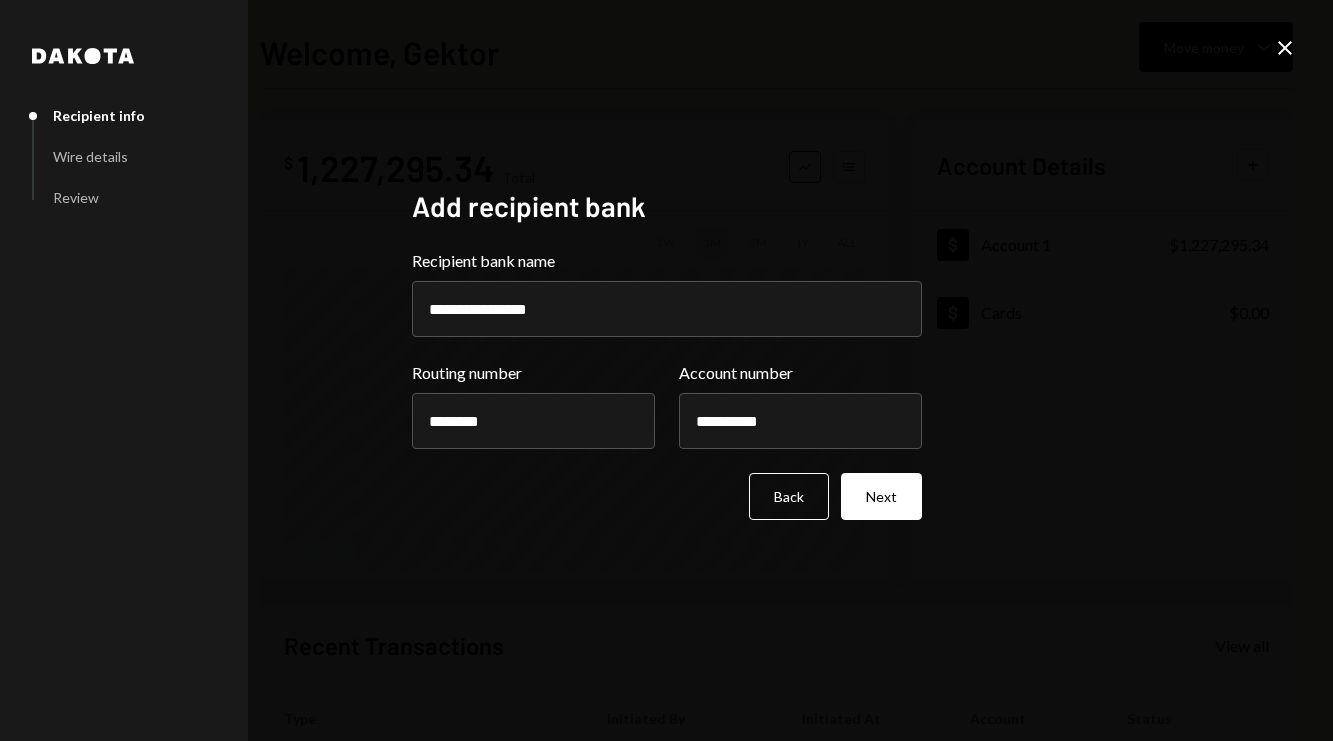 click on "**********" at bounding box center (666, 370) 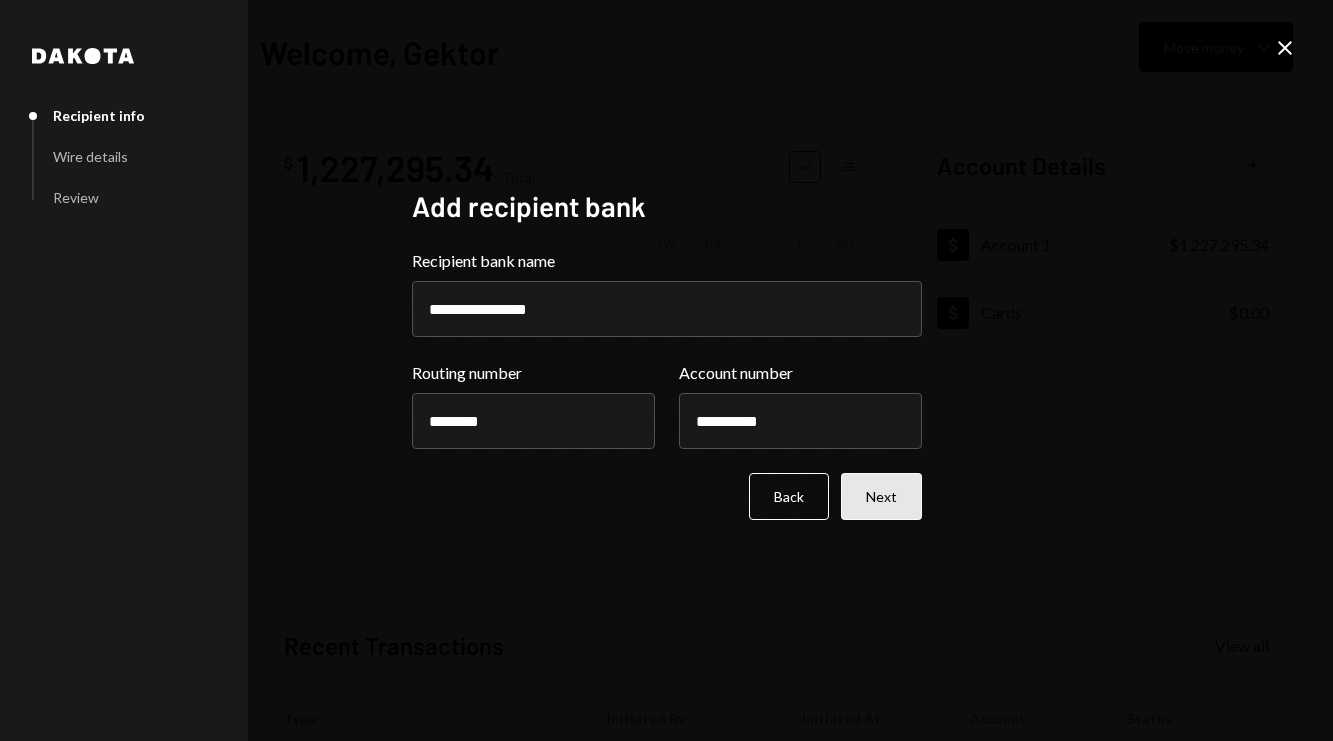 click on "Next" at bounding box center [881, 496] 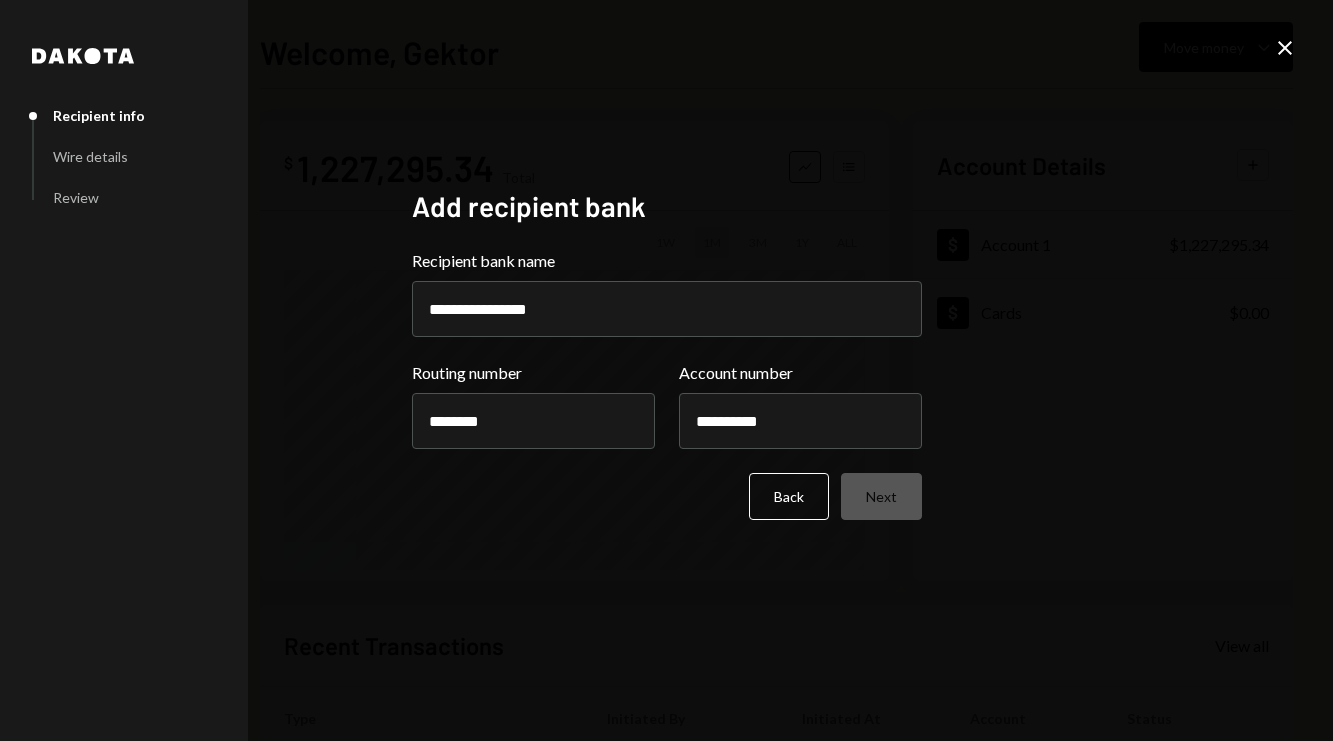 click on "Back Next" at bounding box center [667, 496] 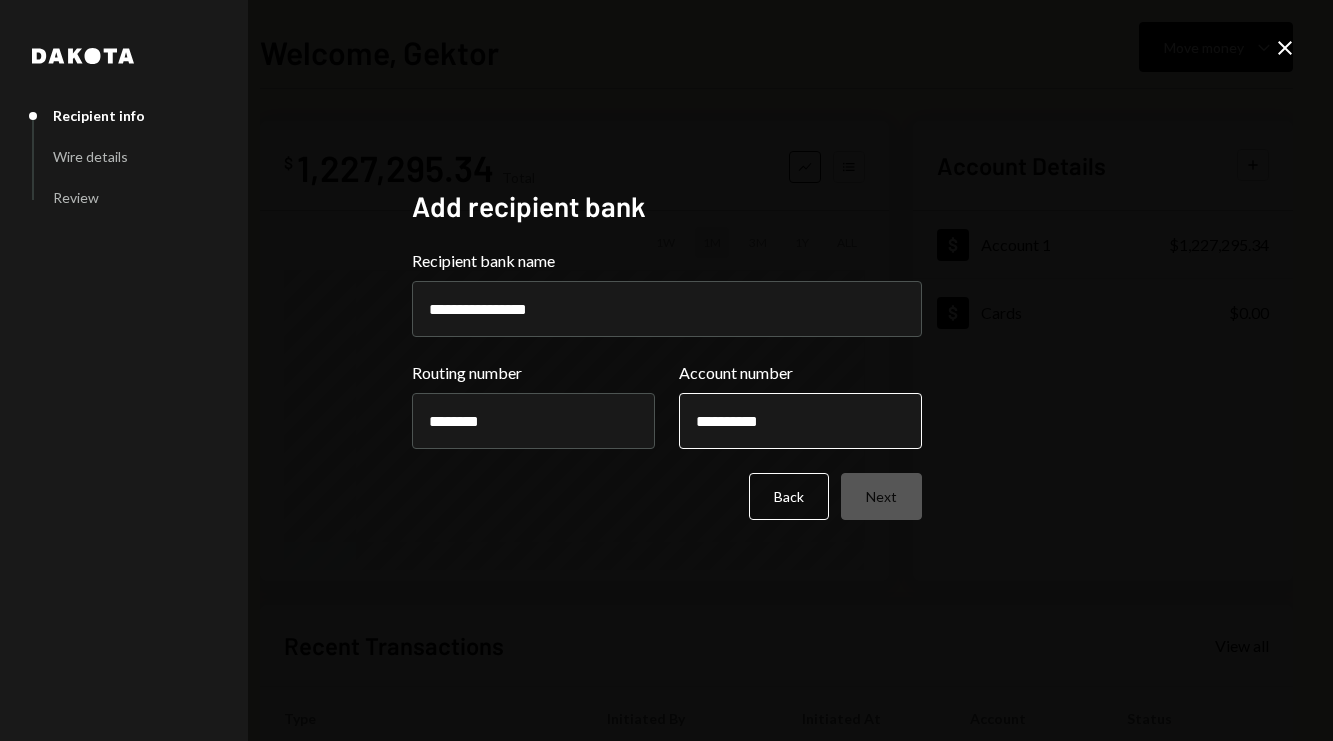 click on "**********" at bounding box center [800, 421] 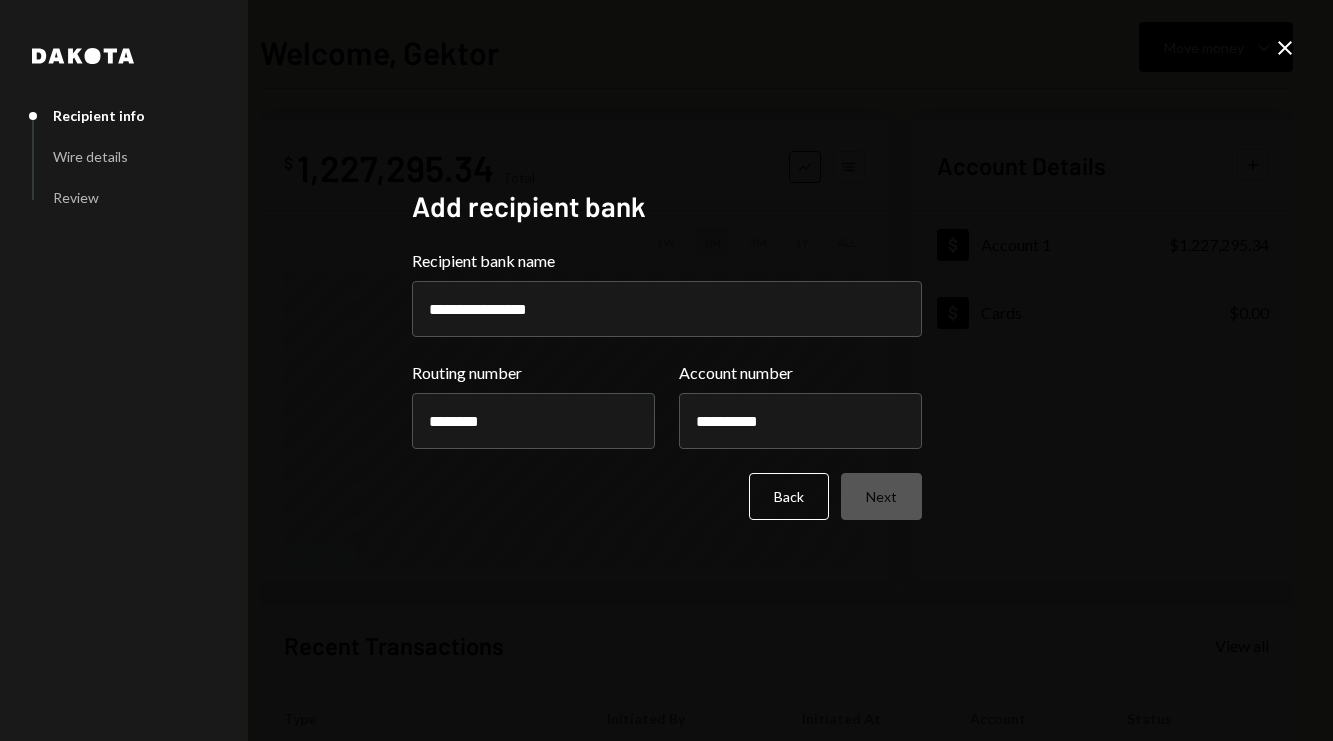 drag, startPoint x: 646, startPoint y: 321, endPoint x: 344, endPoint y: 317, distance: 302.0265 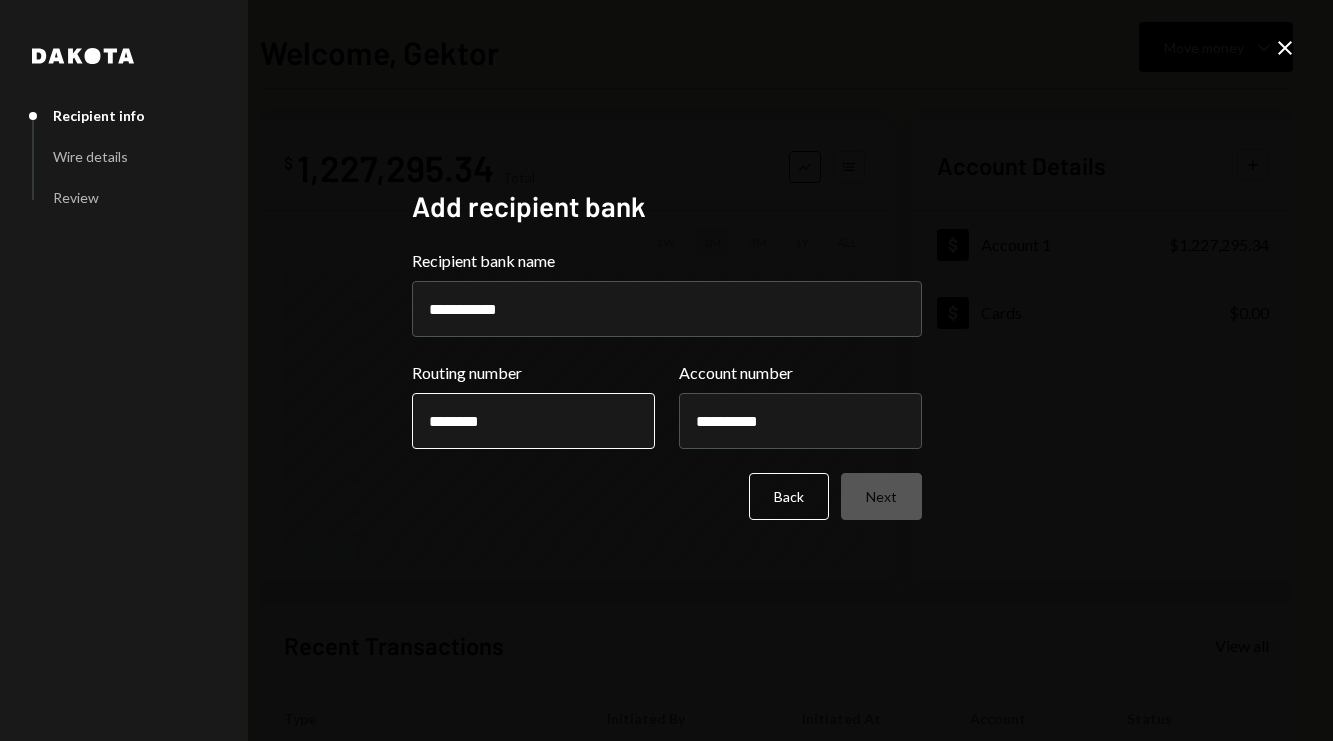 click on "********" at bounding box center (533, 421) 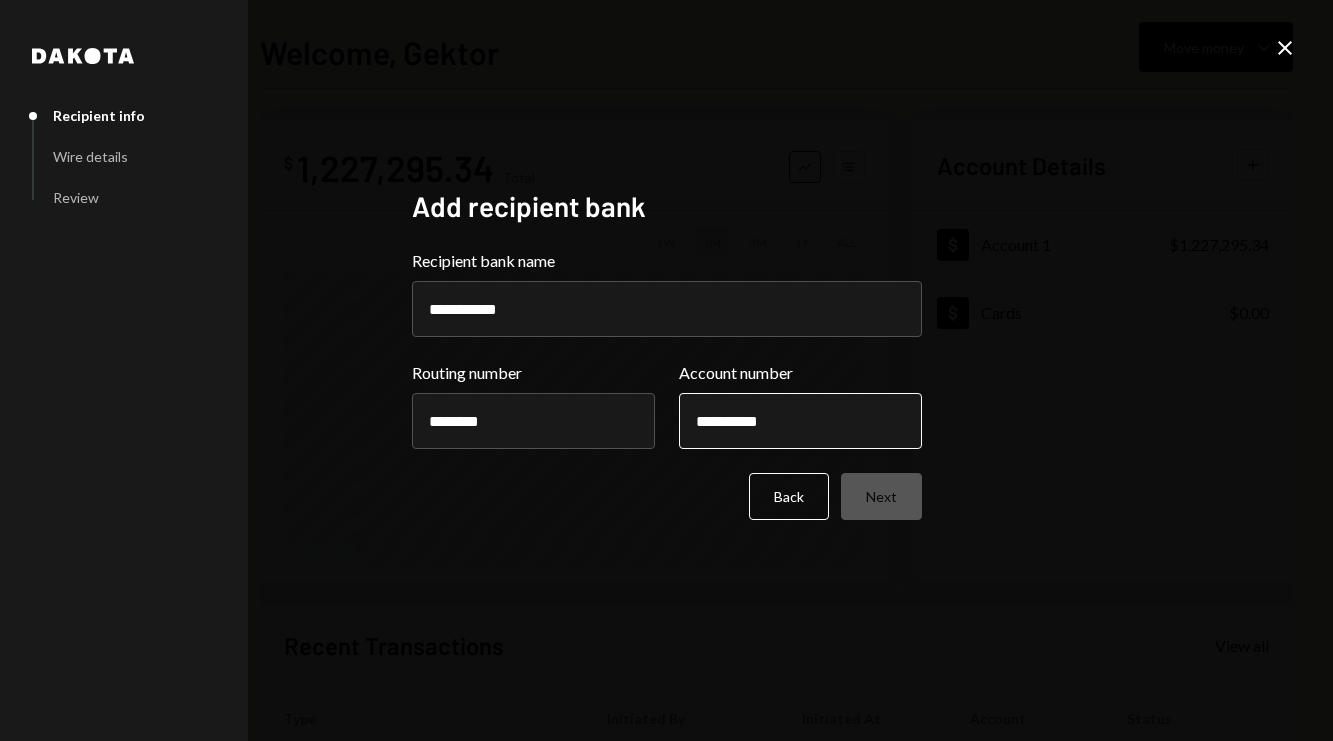 click on "**********" at bounding box center (800, 421) 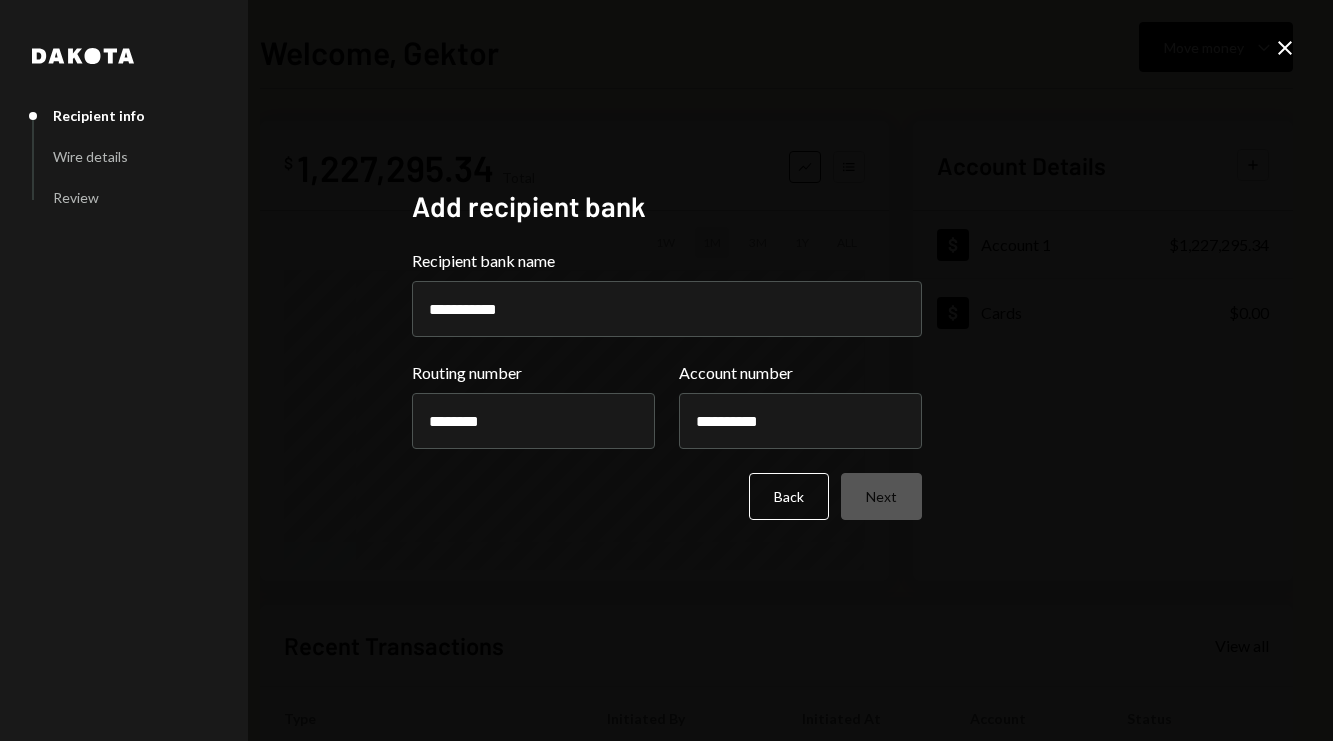 drag, startPoint x: 812, startPoint y: 422, endPoint x: 662, endPoint y: 422, distance: 150 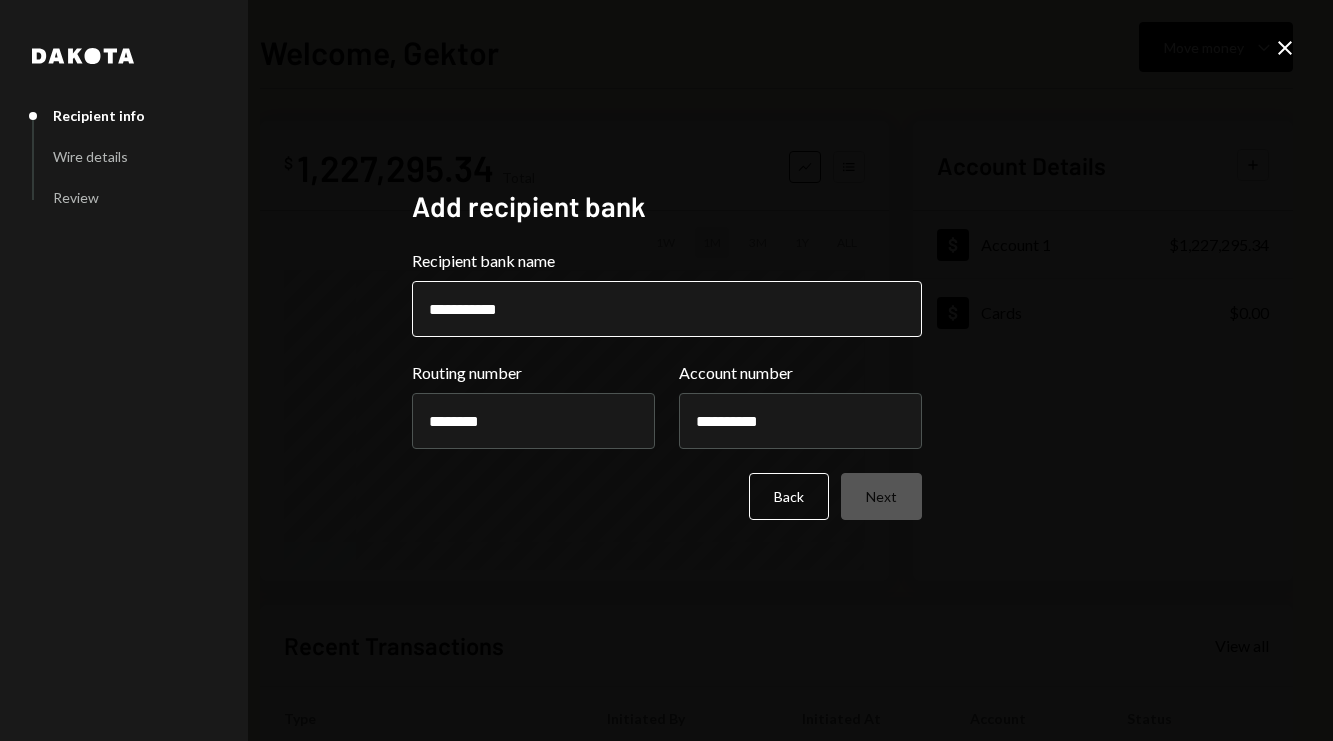 click on "**********" at bounding box center (667, 309) 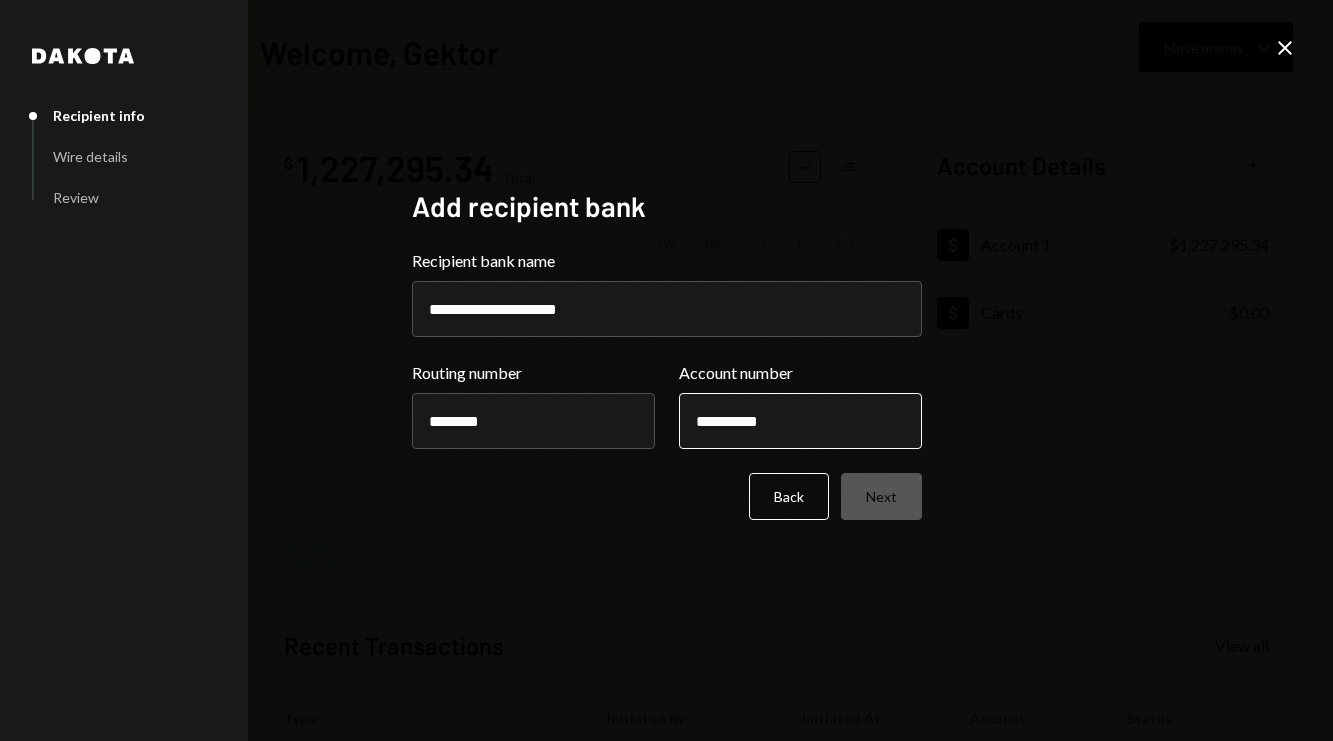 type on "**********" 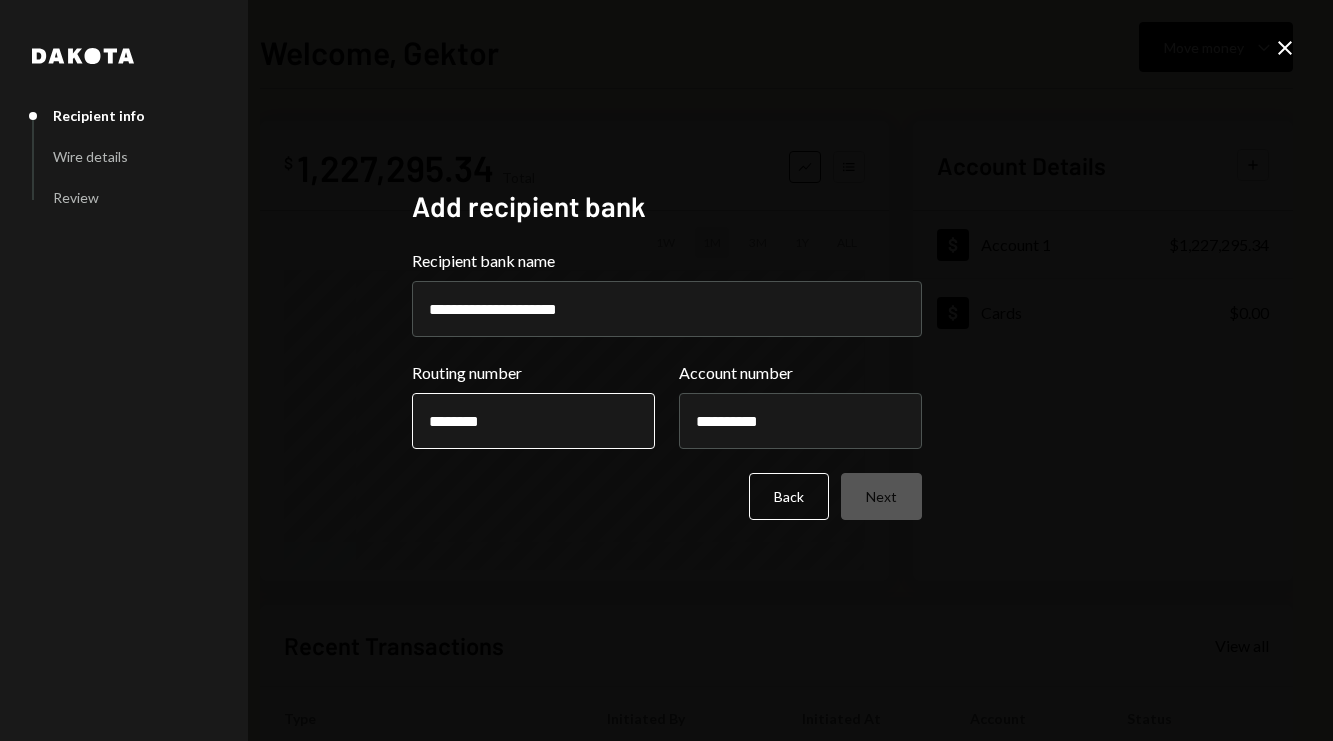 drag, startPoint x: 794, startPoint y: 419, endPoint x: 623, endPoint y: 419, distance: 171 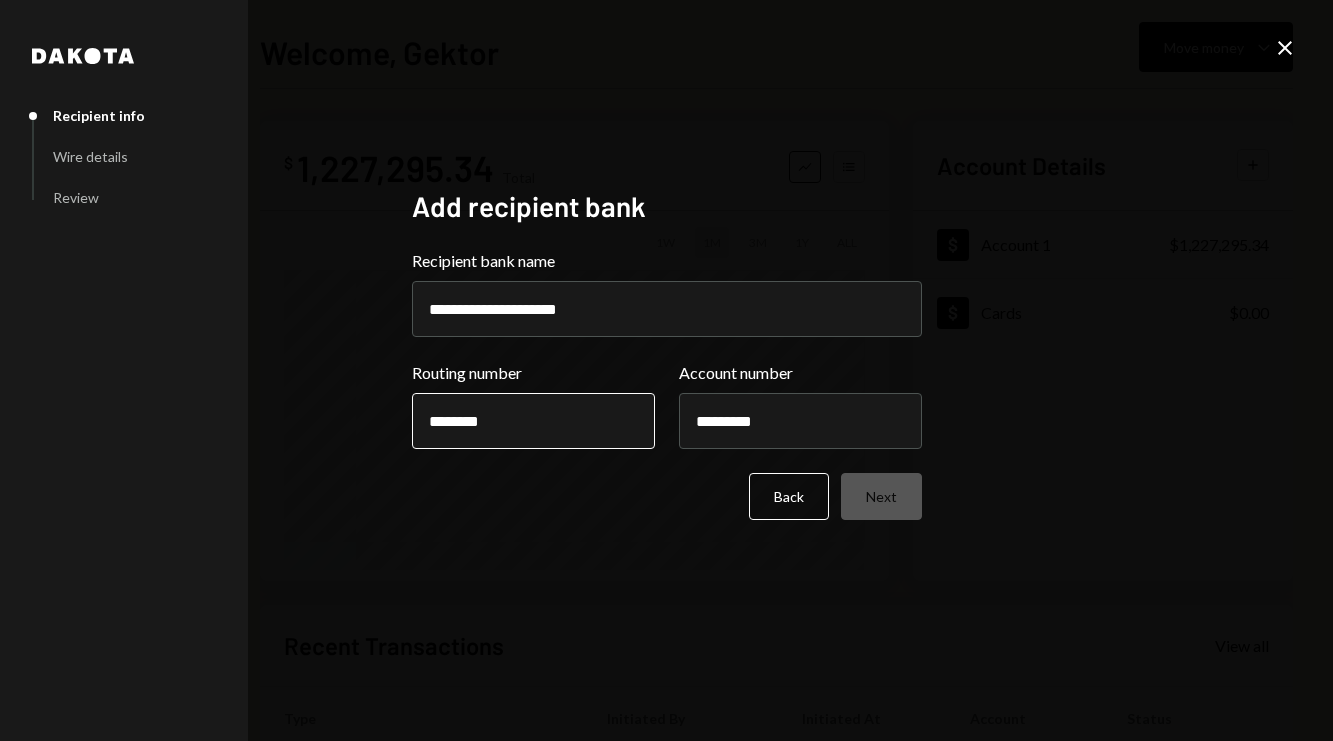 type on "**********" 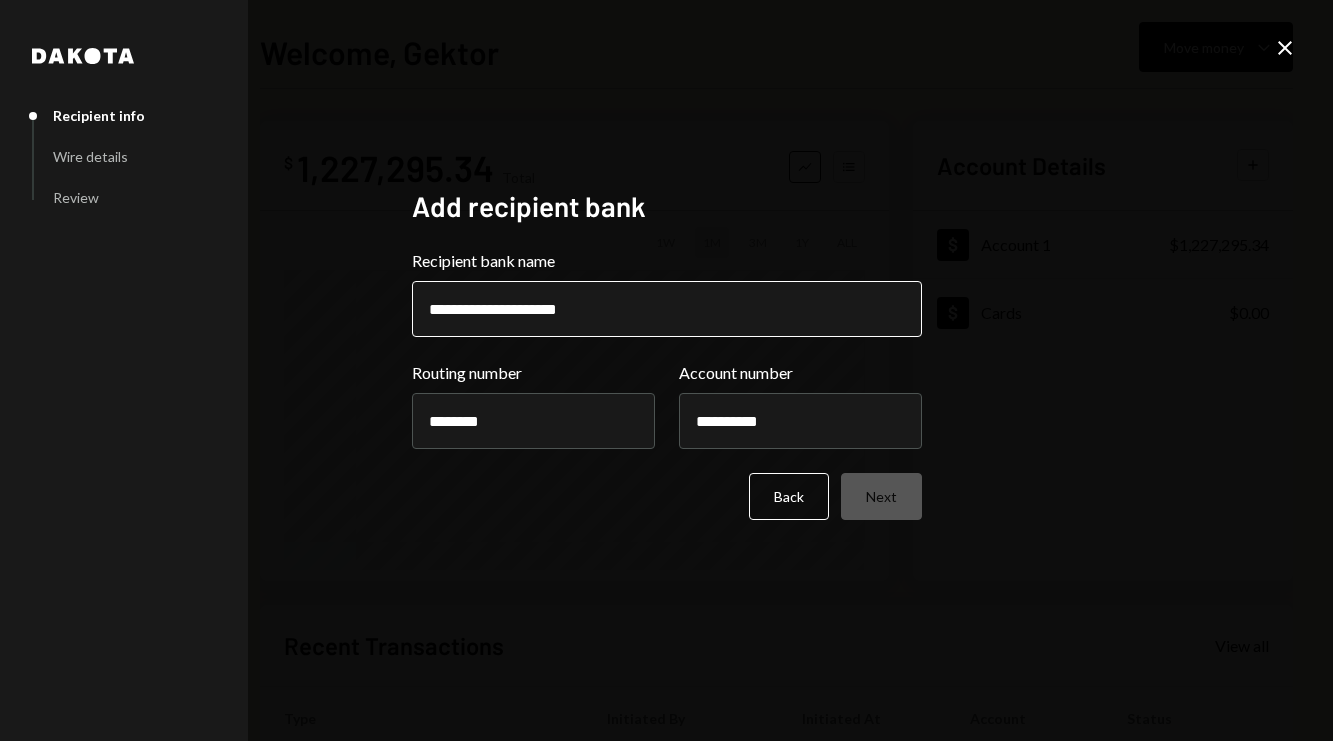 click on "**********" at bounding box center (667, 309) 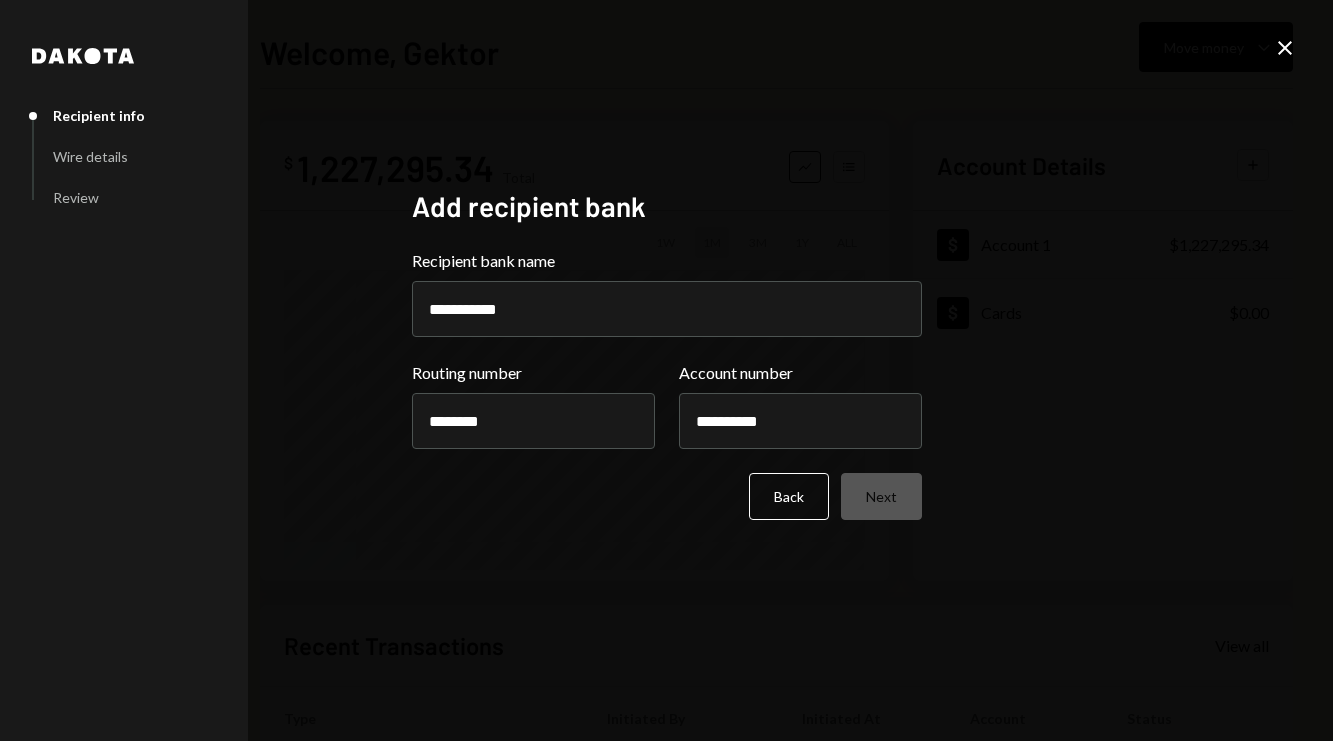 type on "**********" 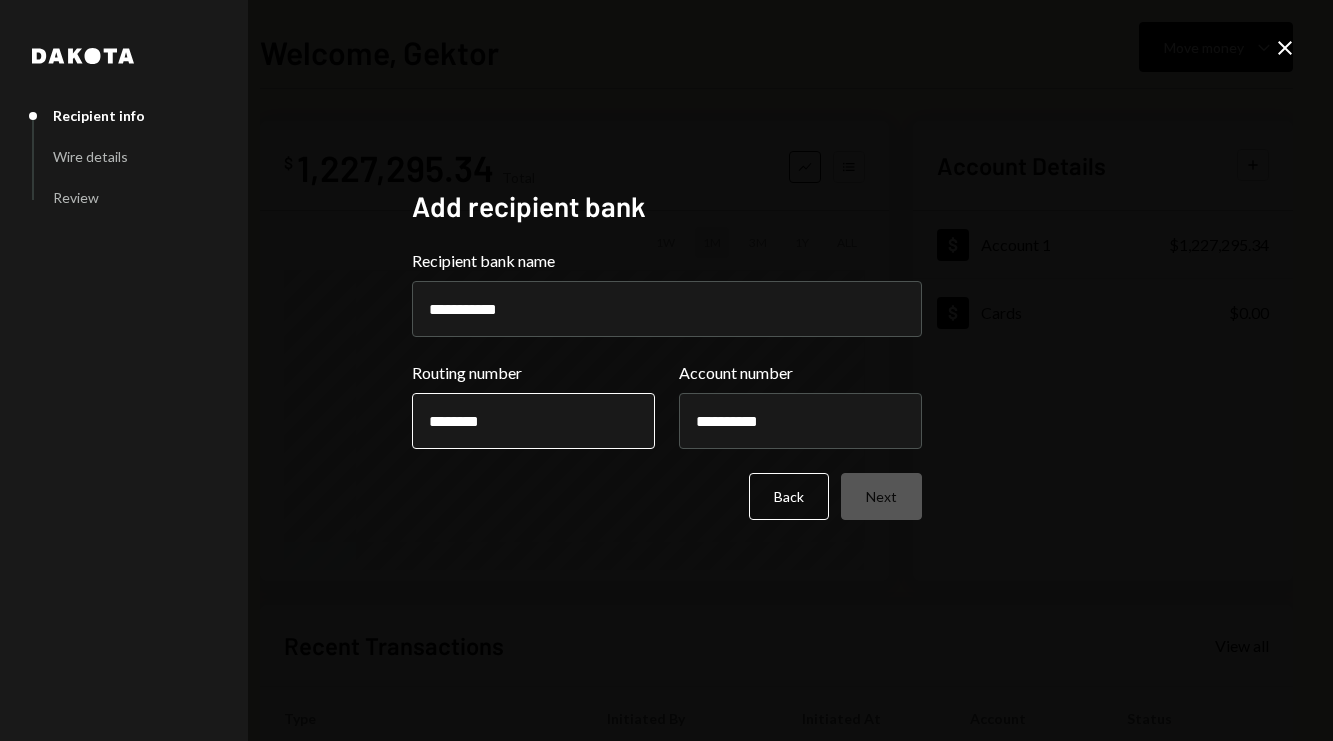 click on "********" at bounding box center (533, 421) 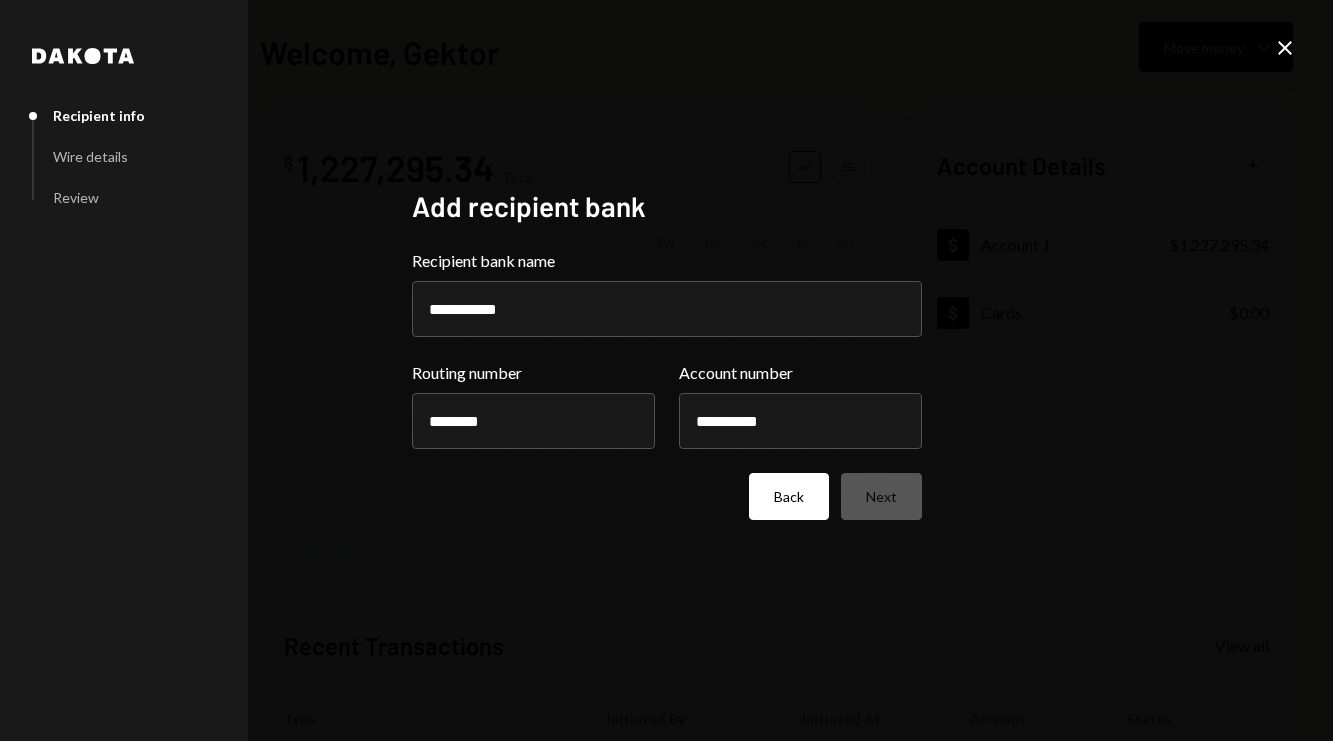 click on "Back" at bounding box center (789, 496) 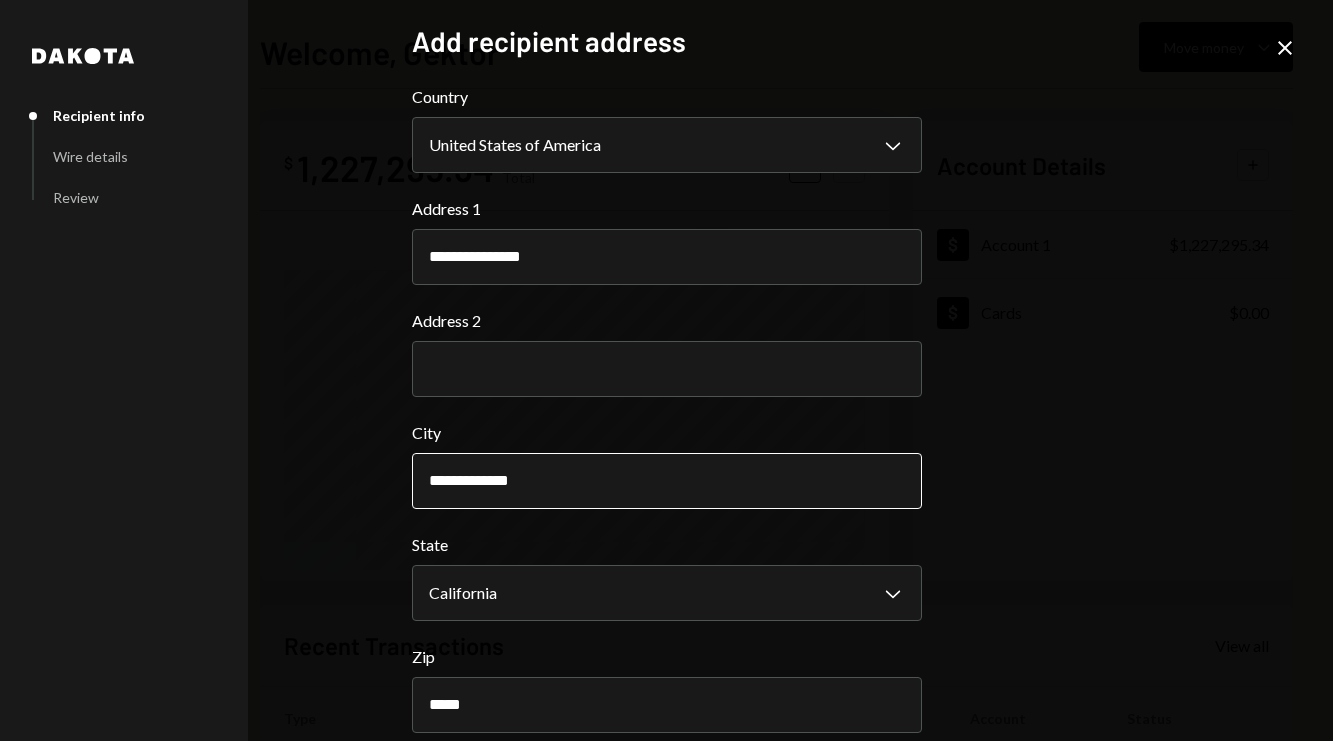 scroll, scrollTop: 94, scrollLeft: 0, axis: vertical 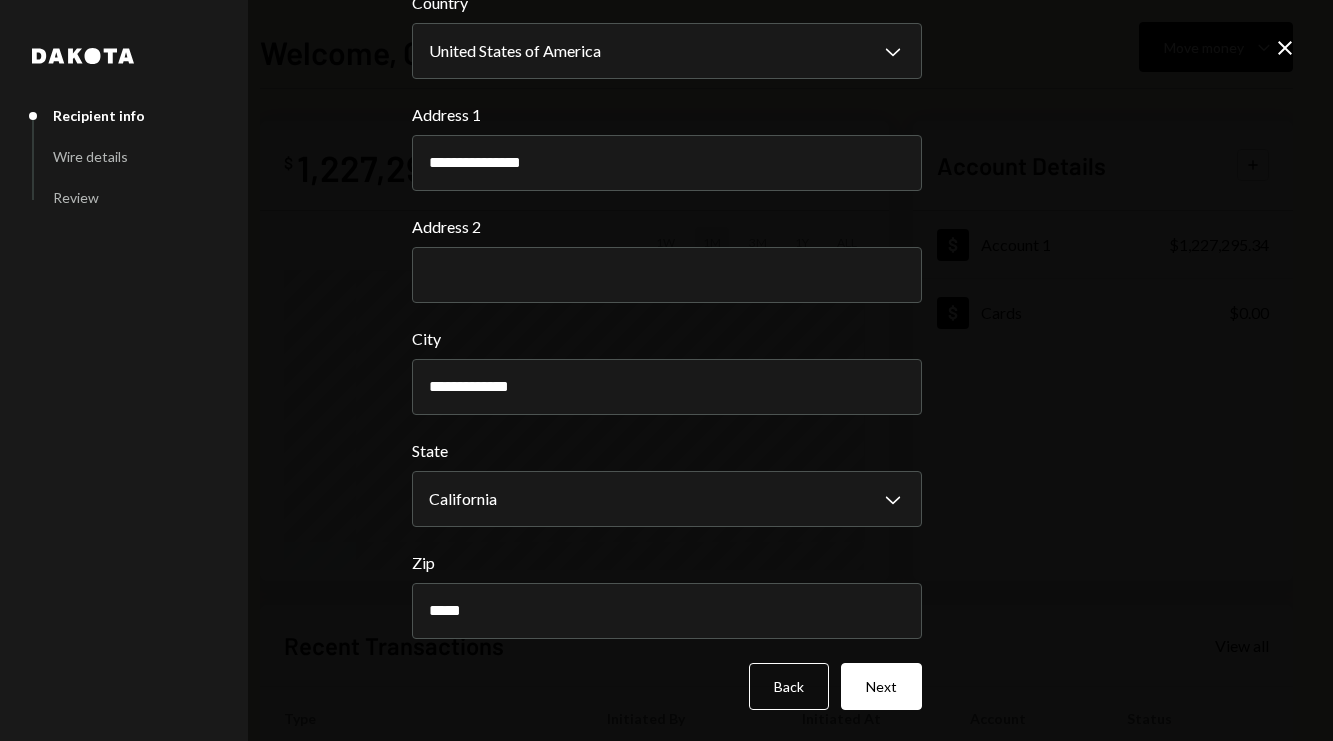 click on "**********" at bounding box center (667, 336) 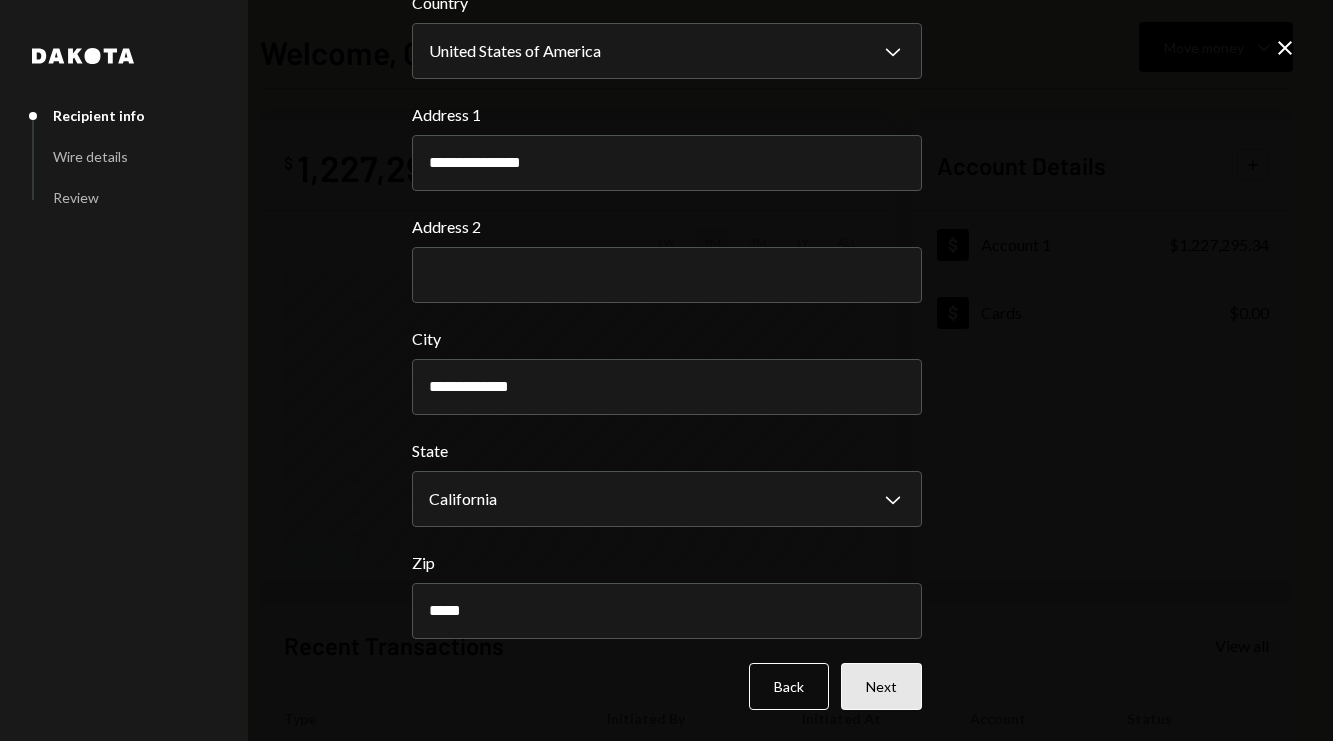 click on "Next" at bounding box center [881, 686] 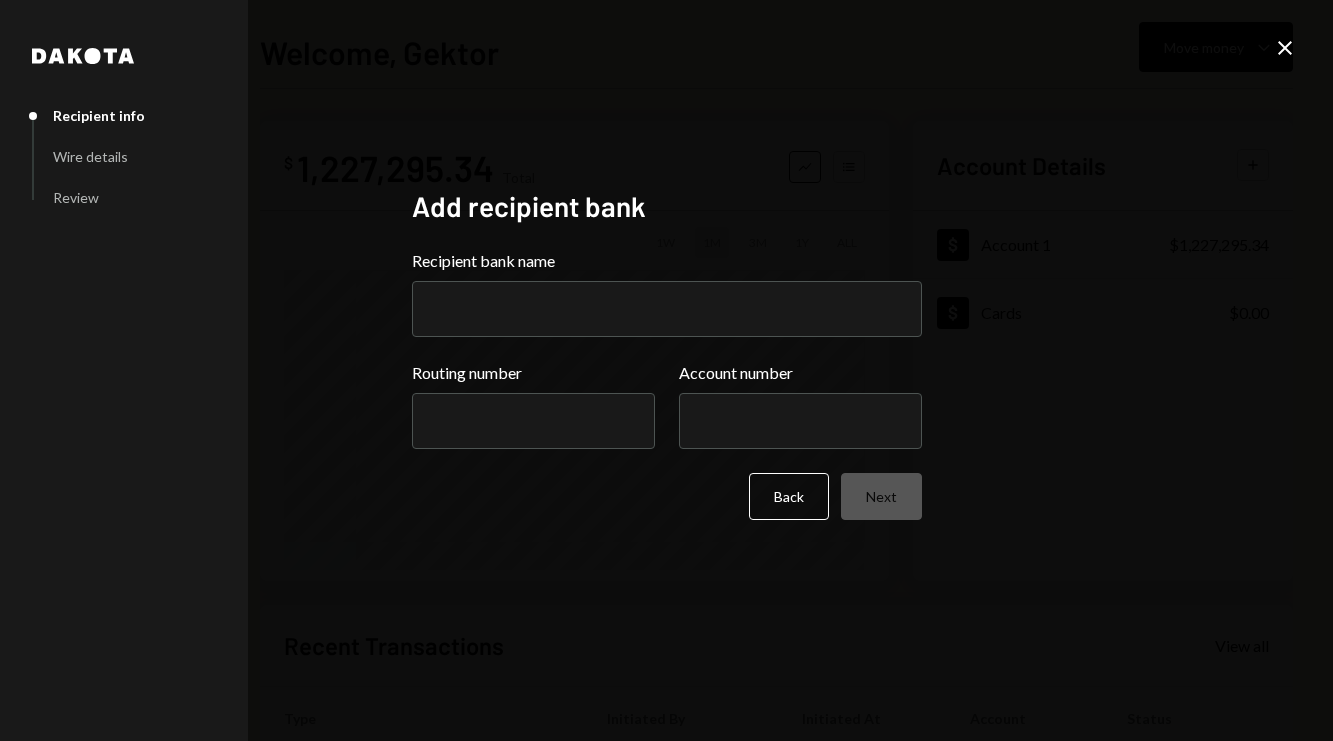 scroll, scrollTop: 0, scrollLeft: 0, axis: both 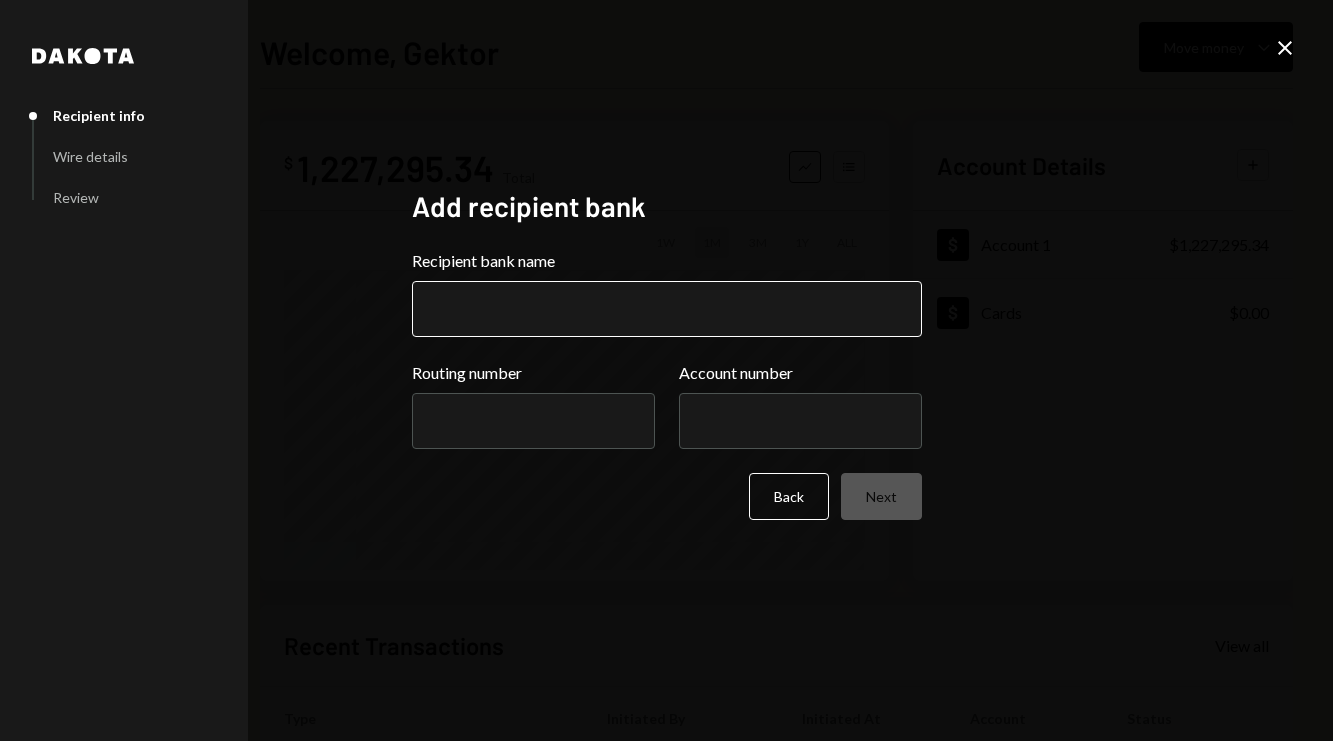click on "Recipient bank name" at bounding box center [667, 309] 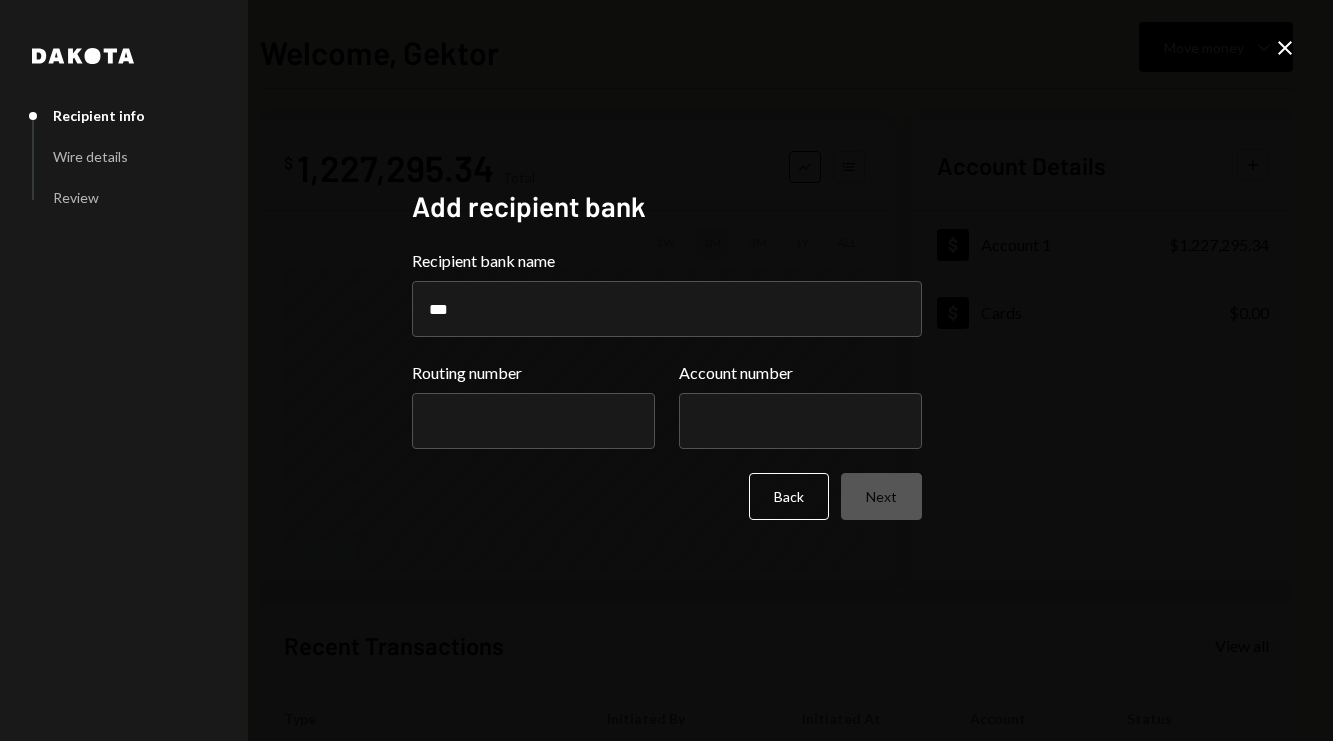 type on "**********" 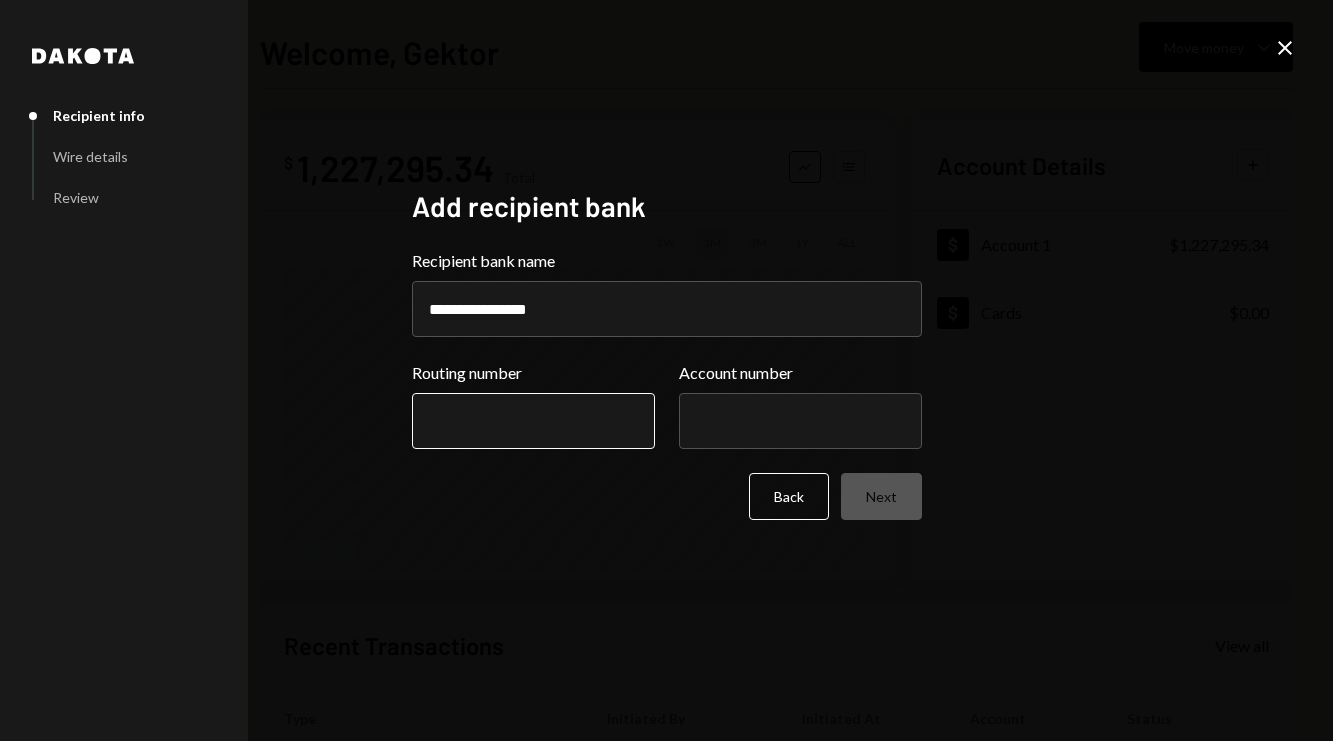 click on "Routing number" at bounding box center [533, 421] 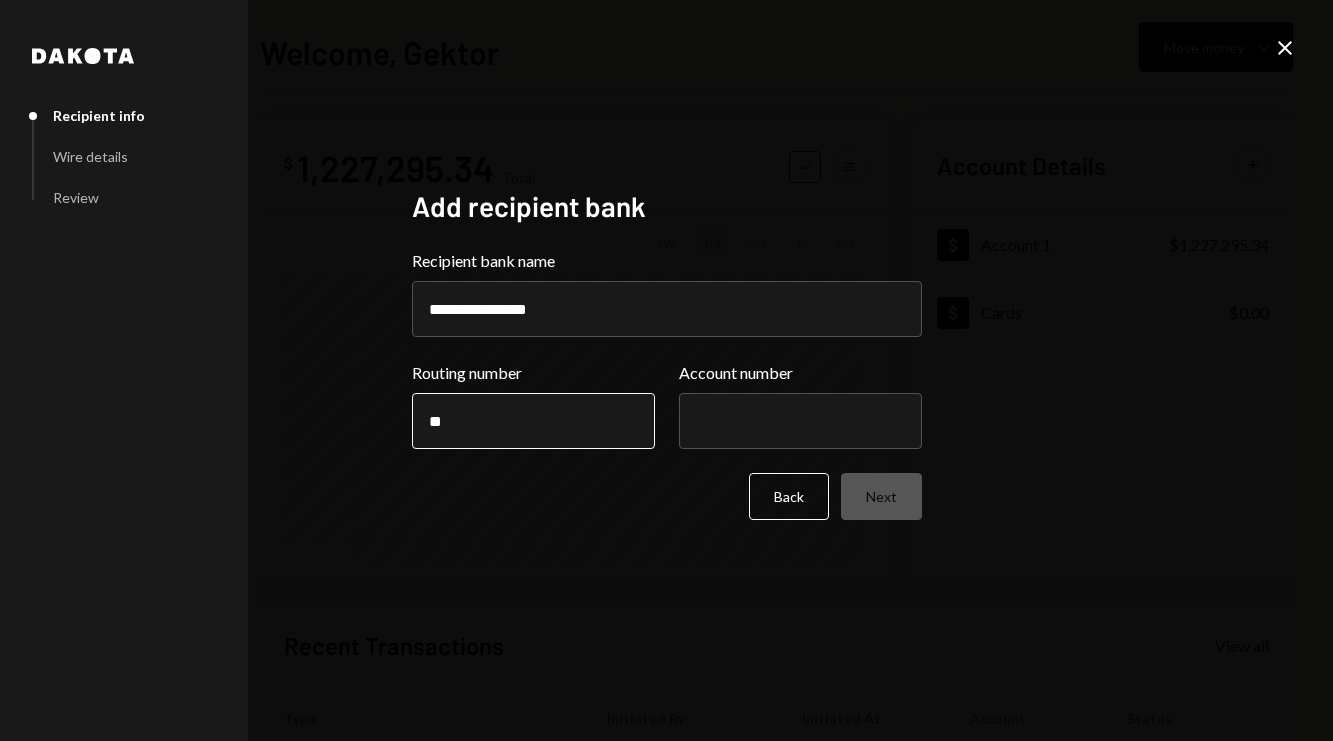 type on "*" 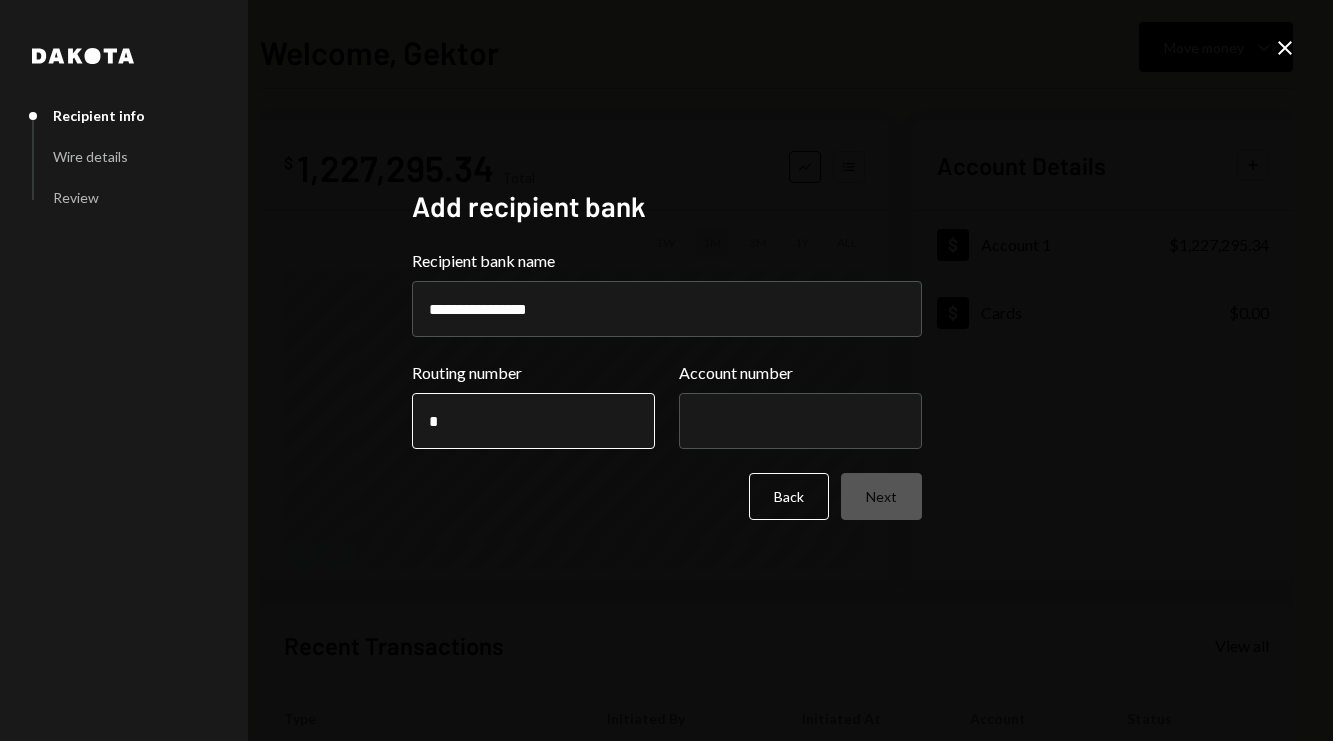 type 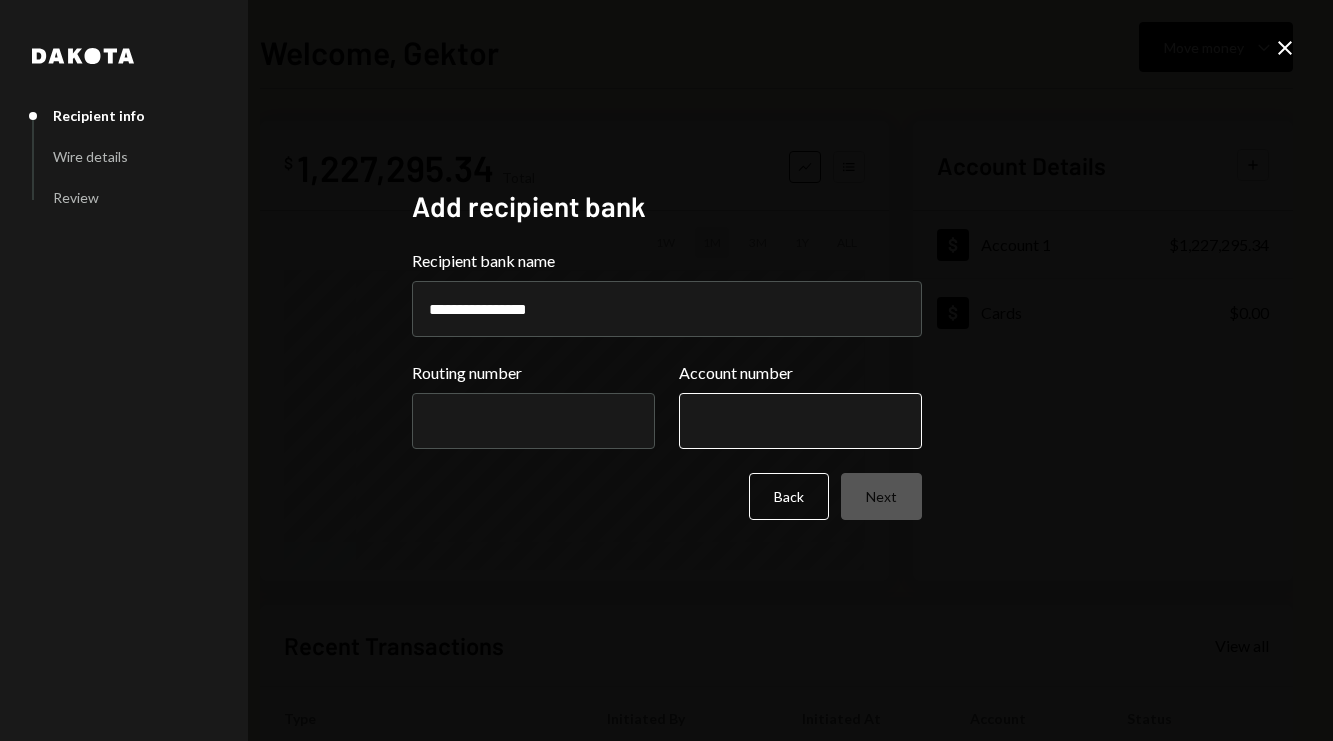 click on "Account number" at bounding box center (800, 421) 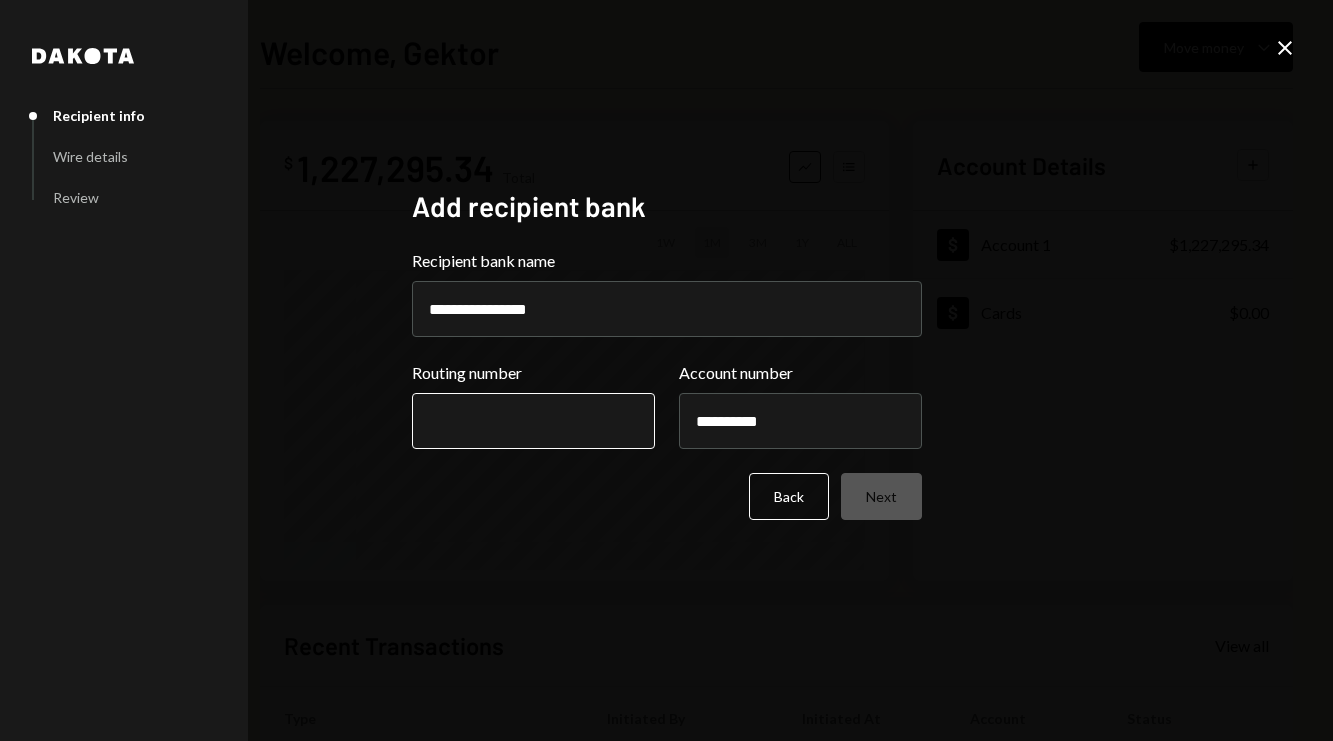 type on "**********" 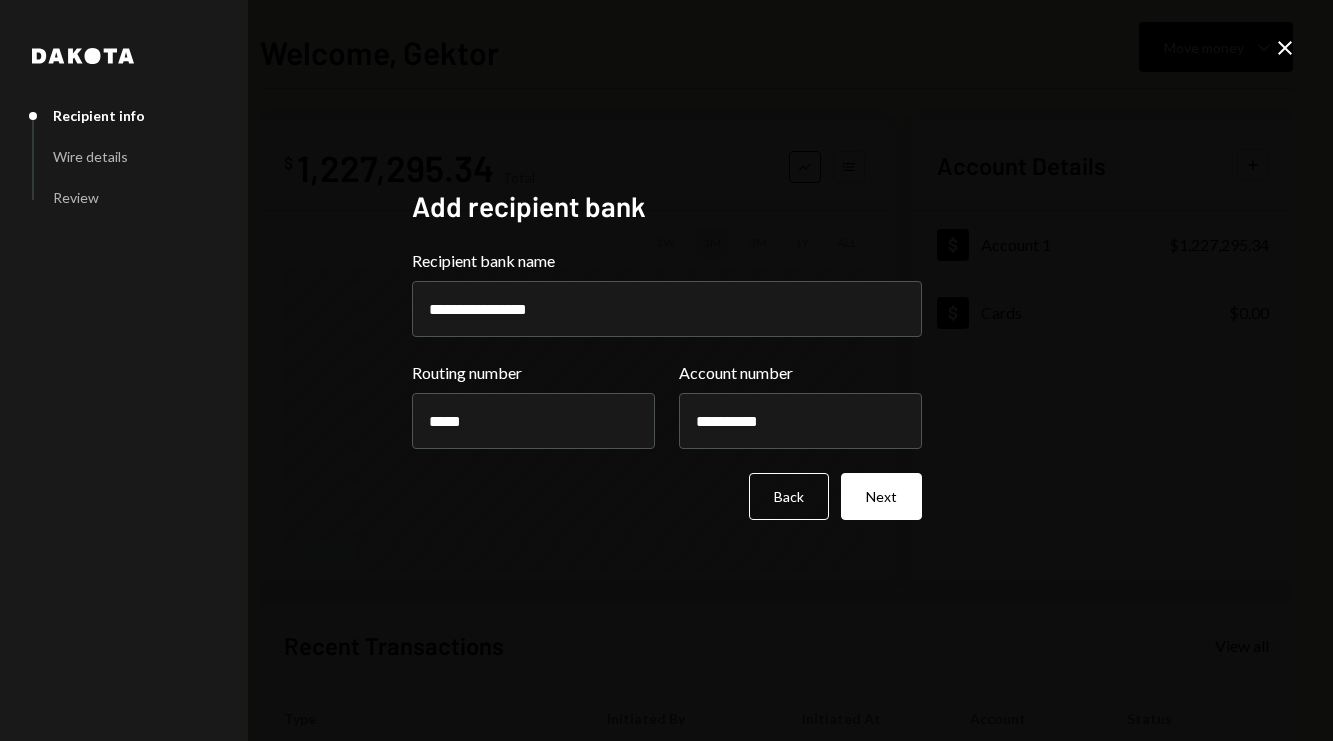 type on "*********" 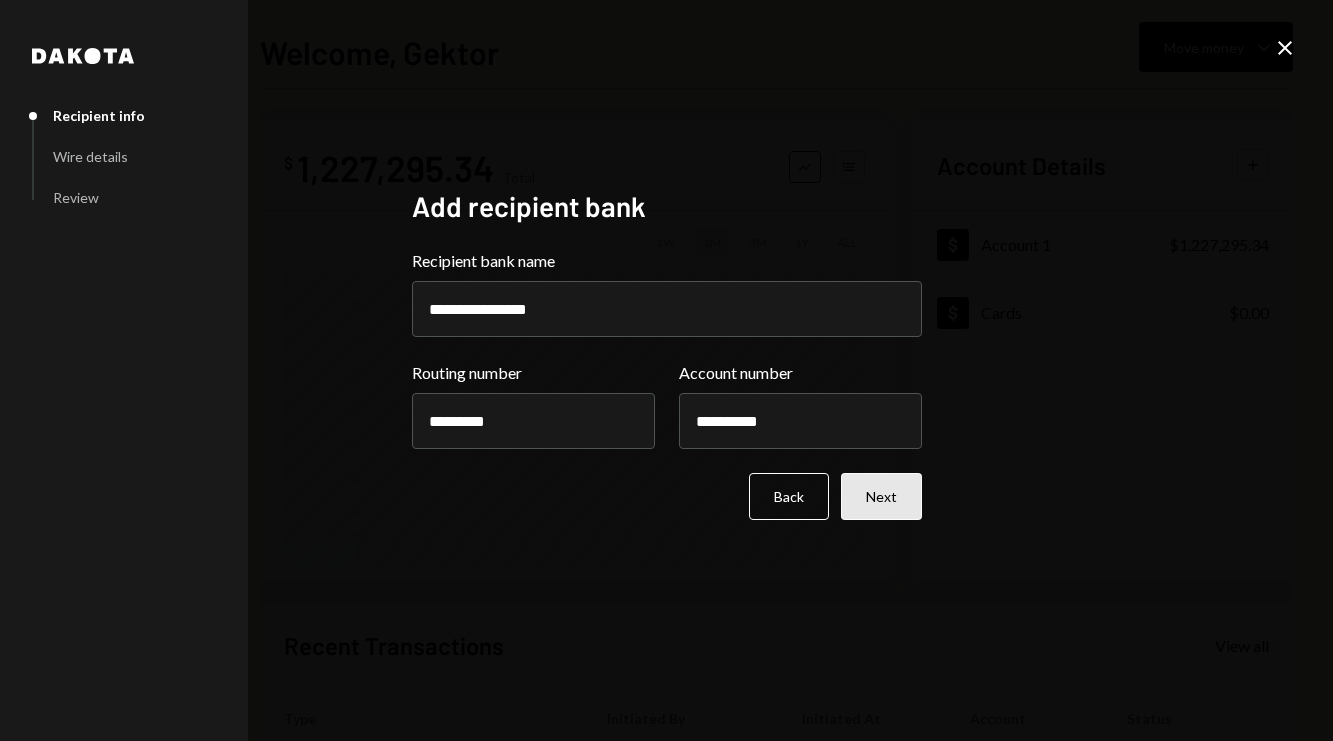 click on "Next" at bounding box center [881, 496] 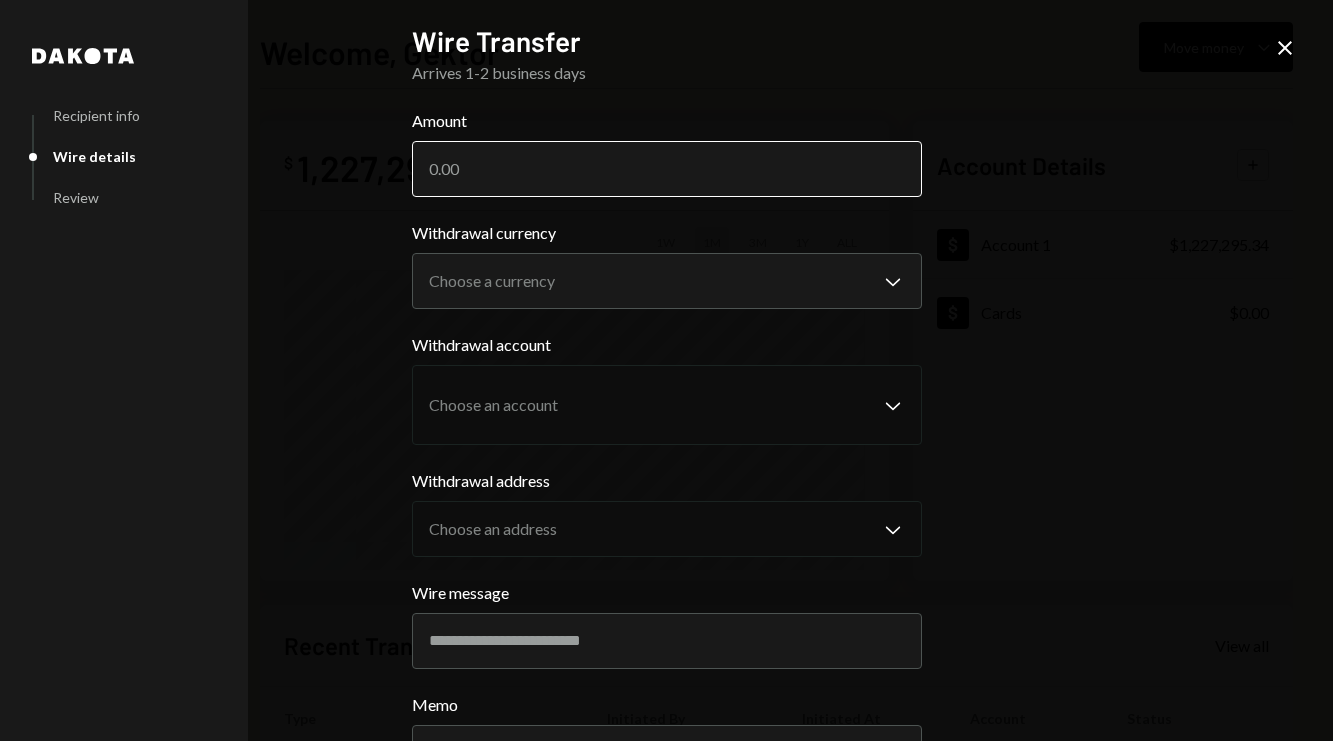 click on "Amount" at bounding box center (667, 169) 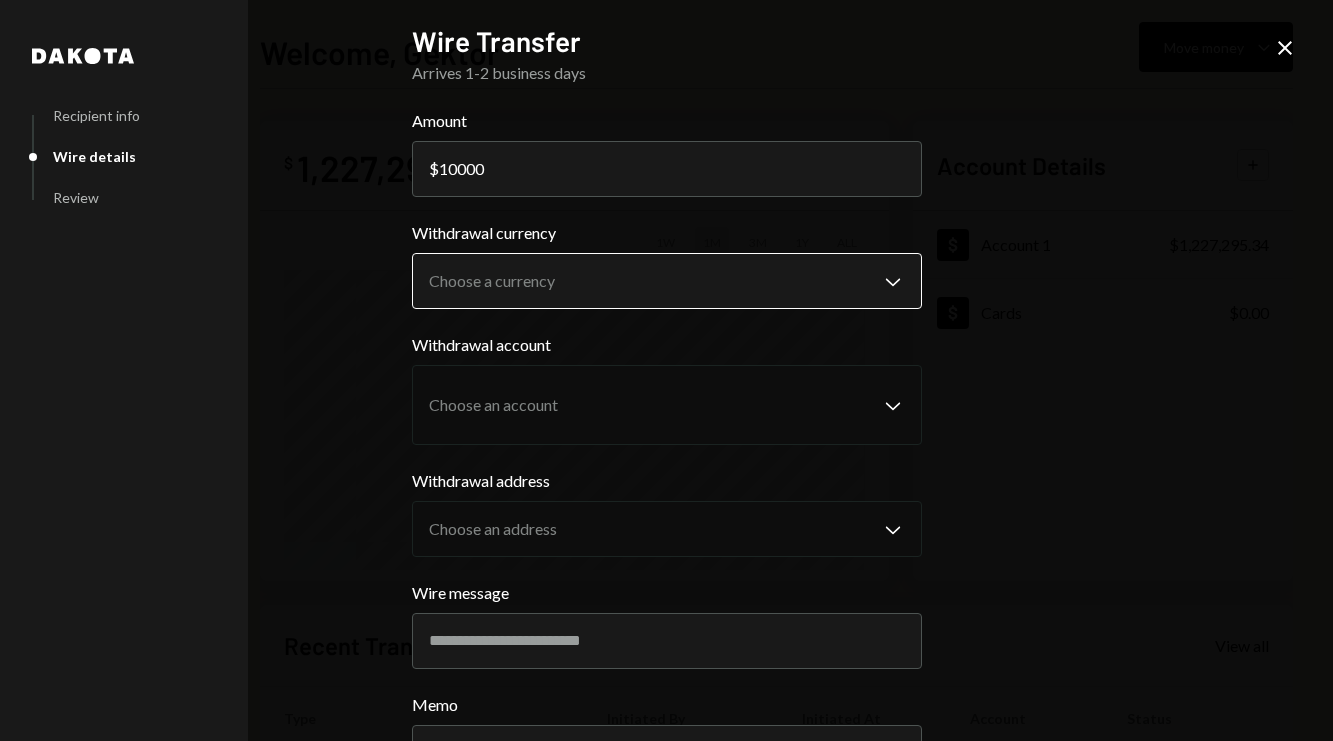 type on "10000" 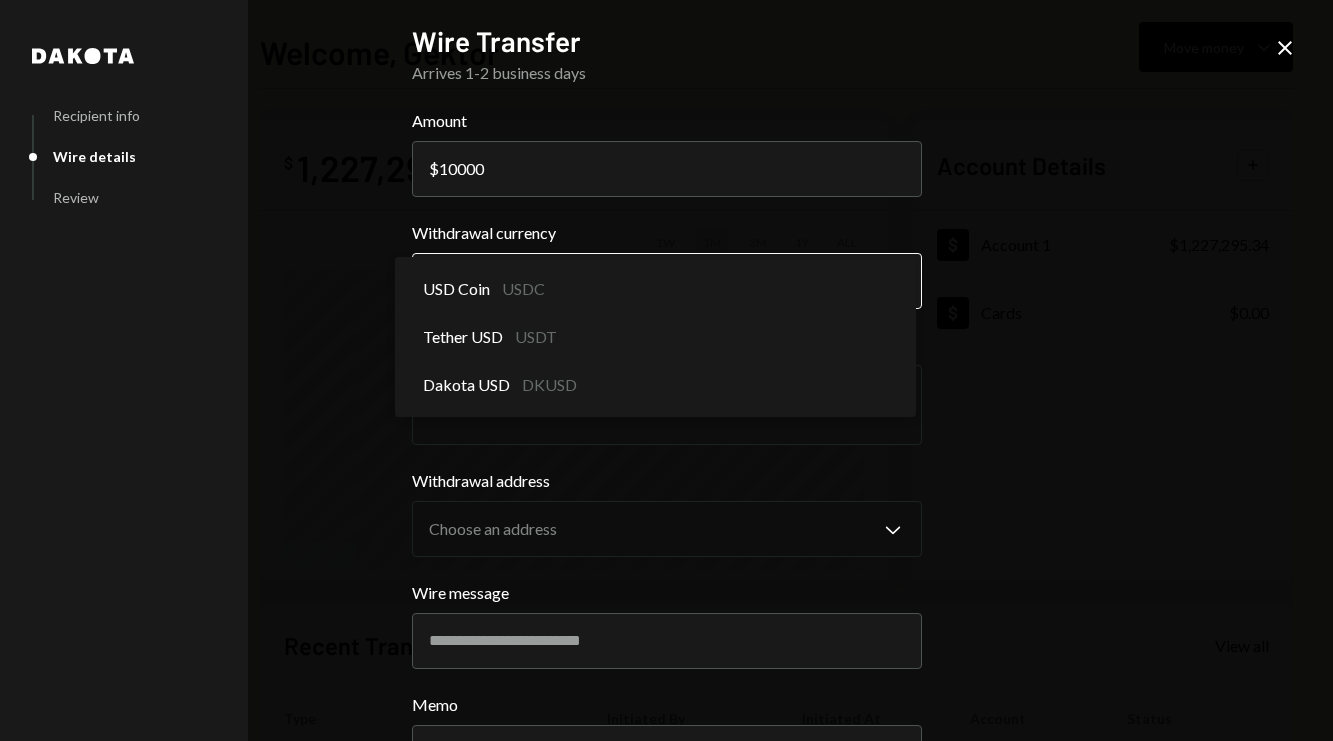 click on "**********" at bounding box center [666, 370] 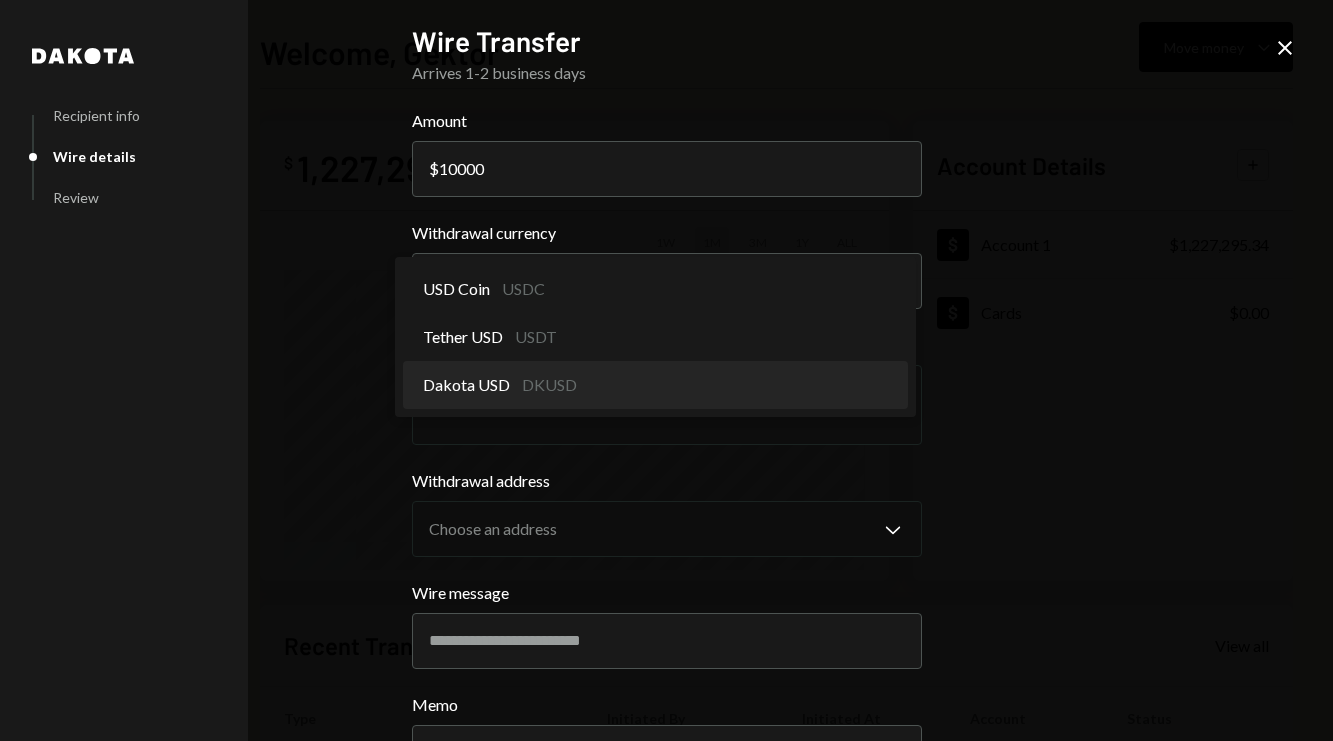select on "*****" 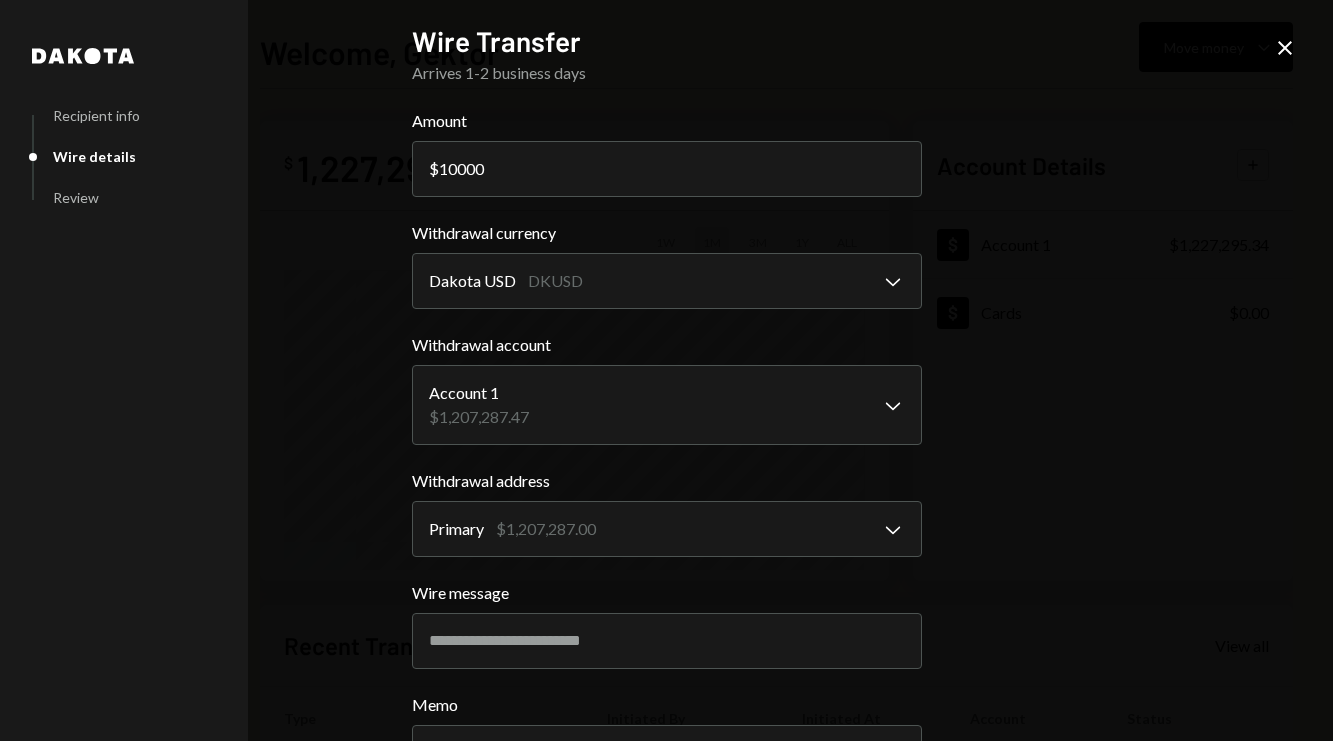 scroll, scrollTop: 166, scrollLeft: 0, axis: vertical 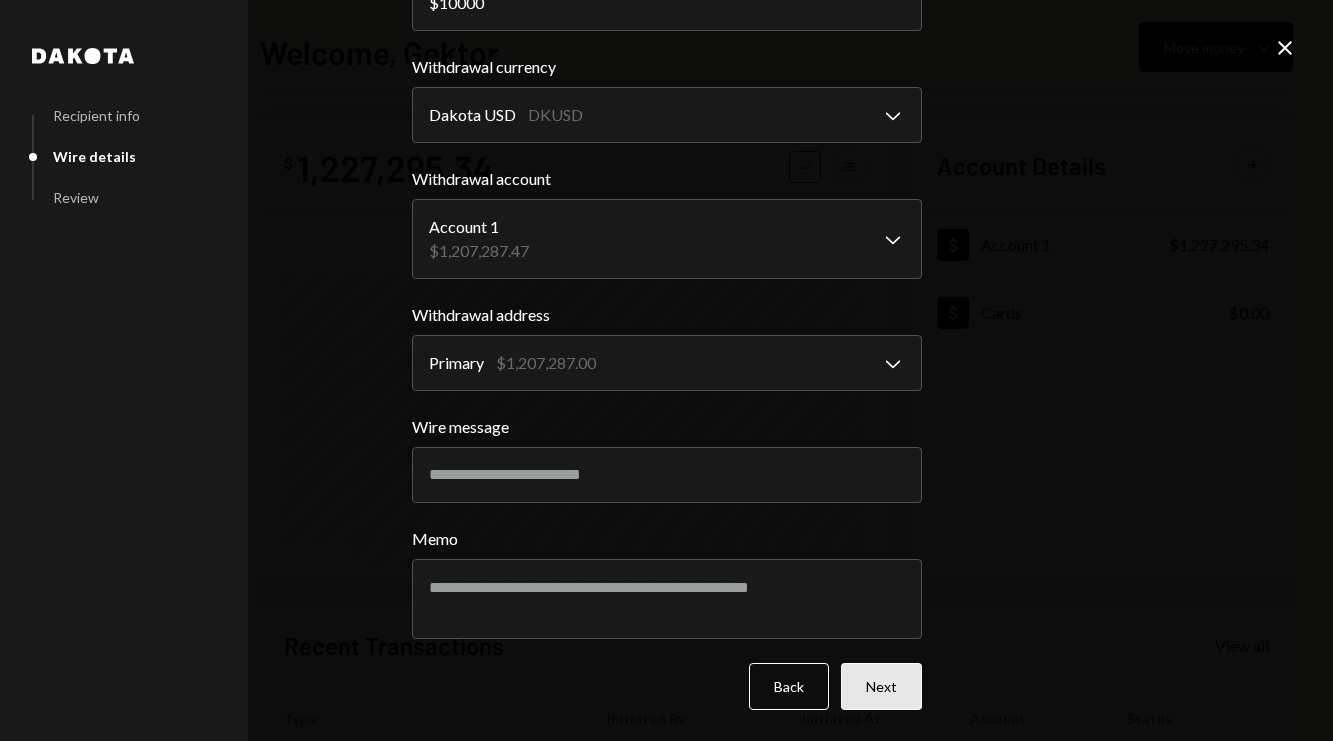 click on "Next" at bounding box center [881, 686] 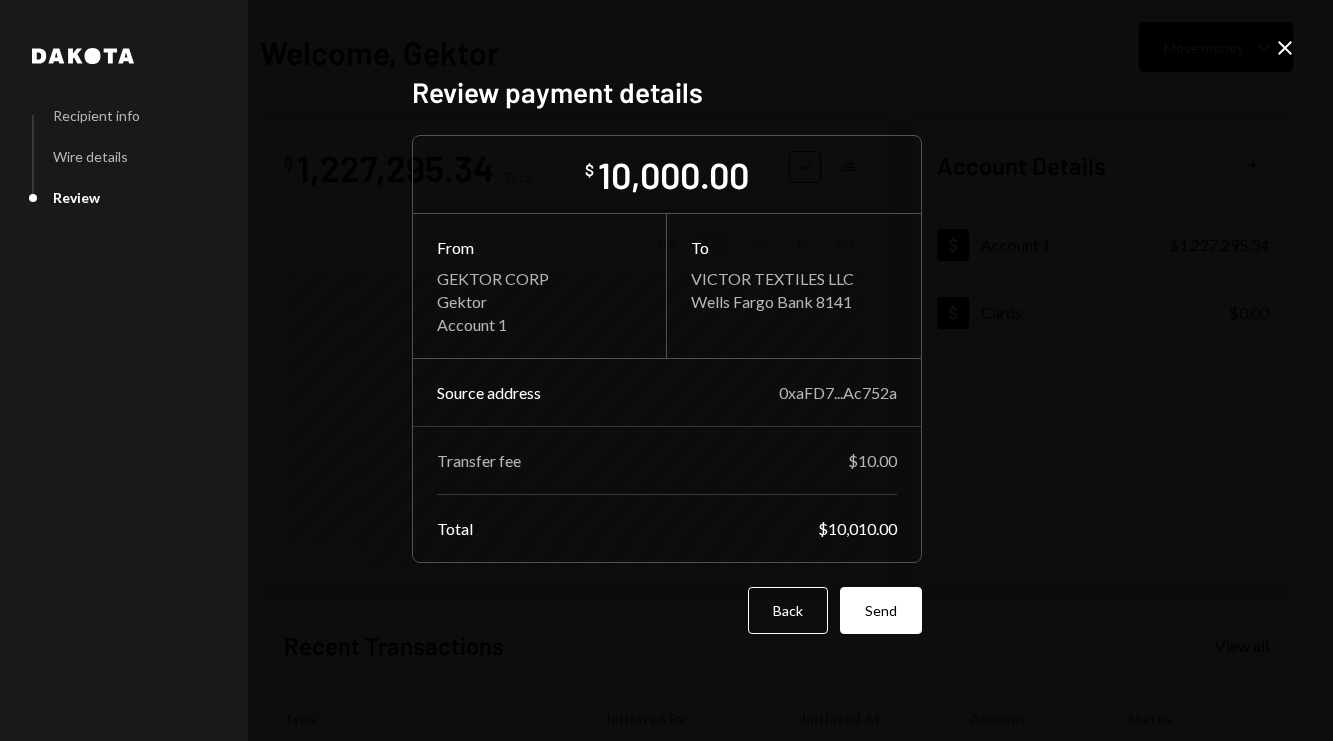 scroll, scrollTop: 0, scrollLeft: 0, axis: both 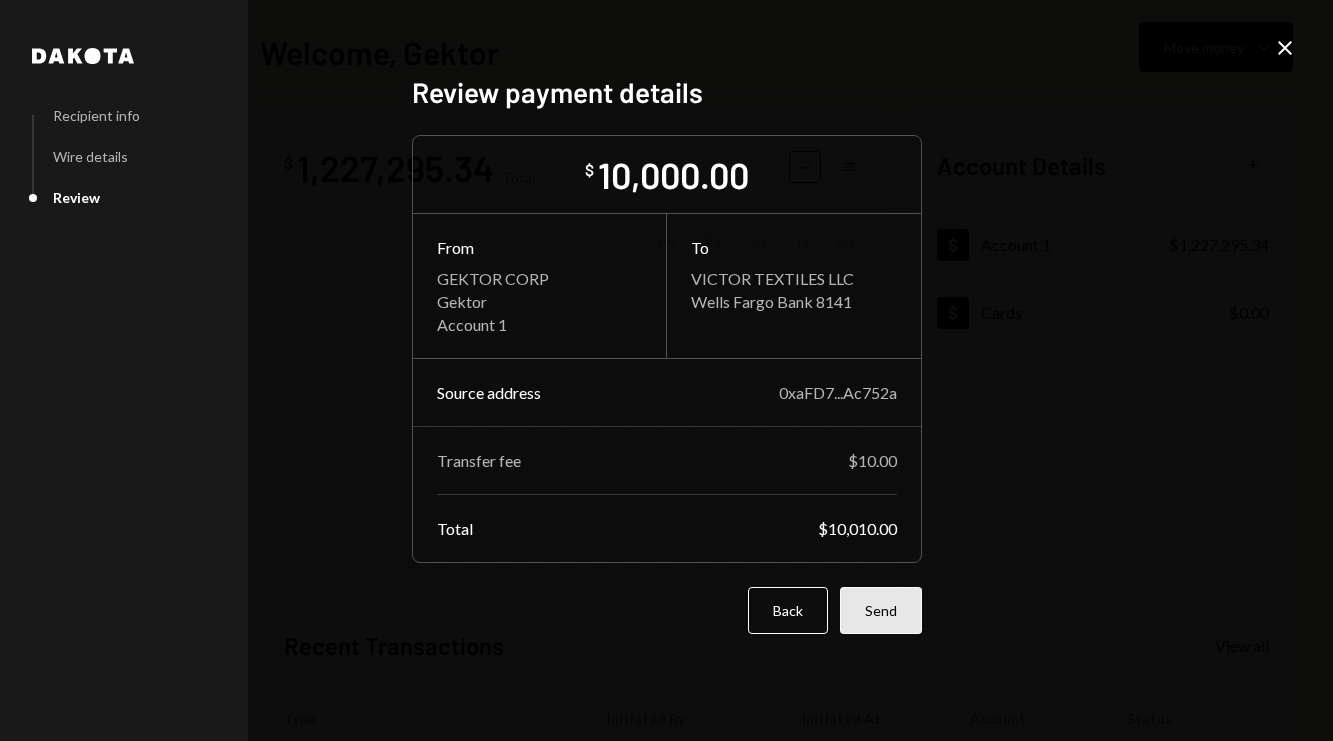 click on "Send" at bounding box center [881, 610] 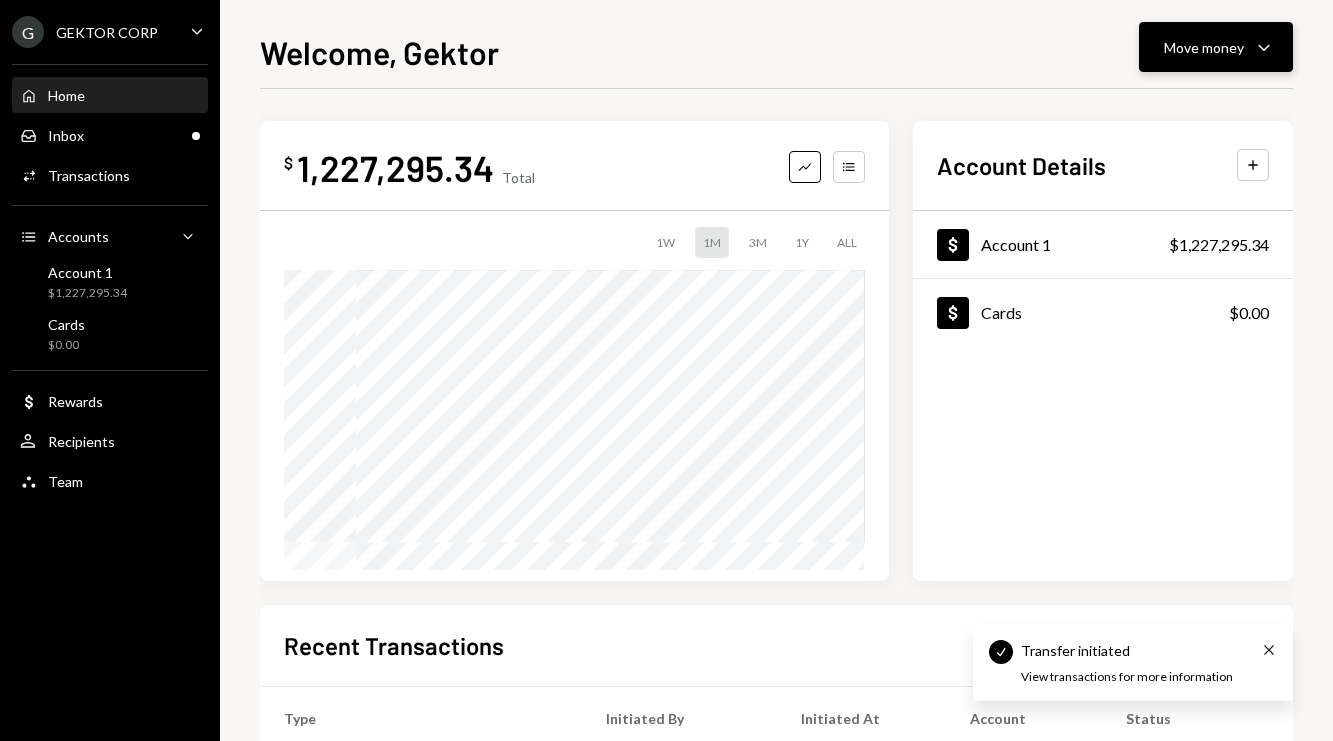 click on "Move money" at bounding box center (1204, 47) 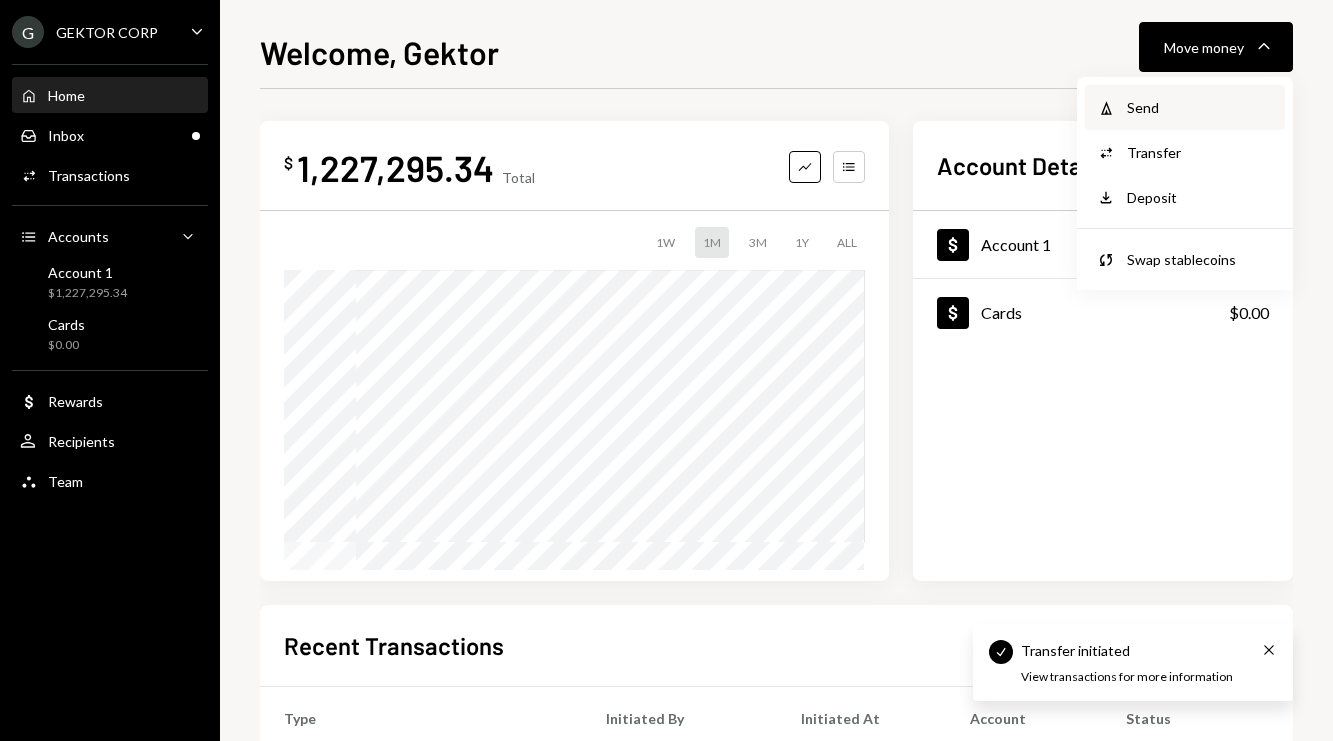 click on "Withdraw Send" at bounding box center [1185, 107] 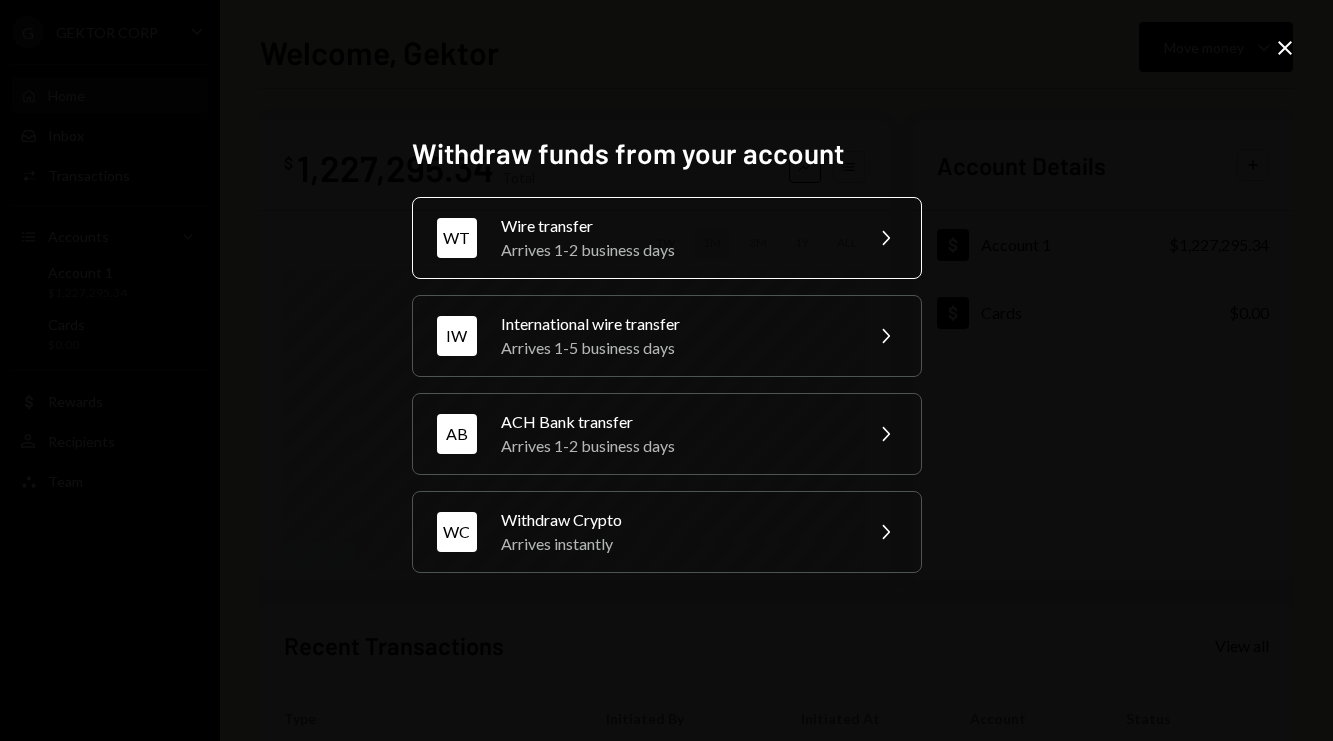click on "Wire transfer" at bounding box center (675, 226) 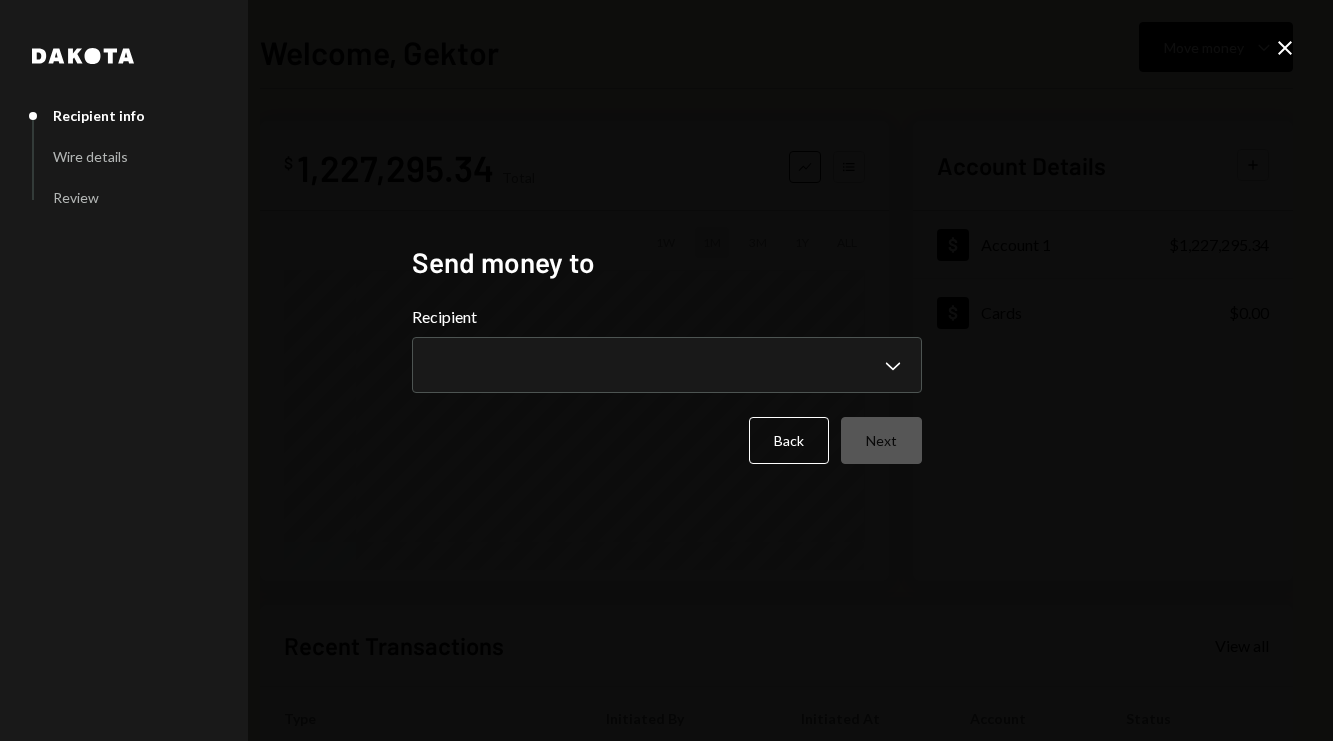 type 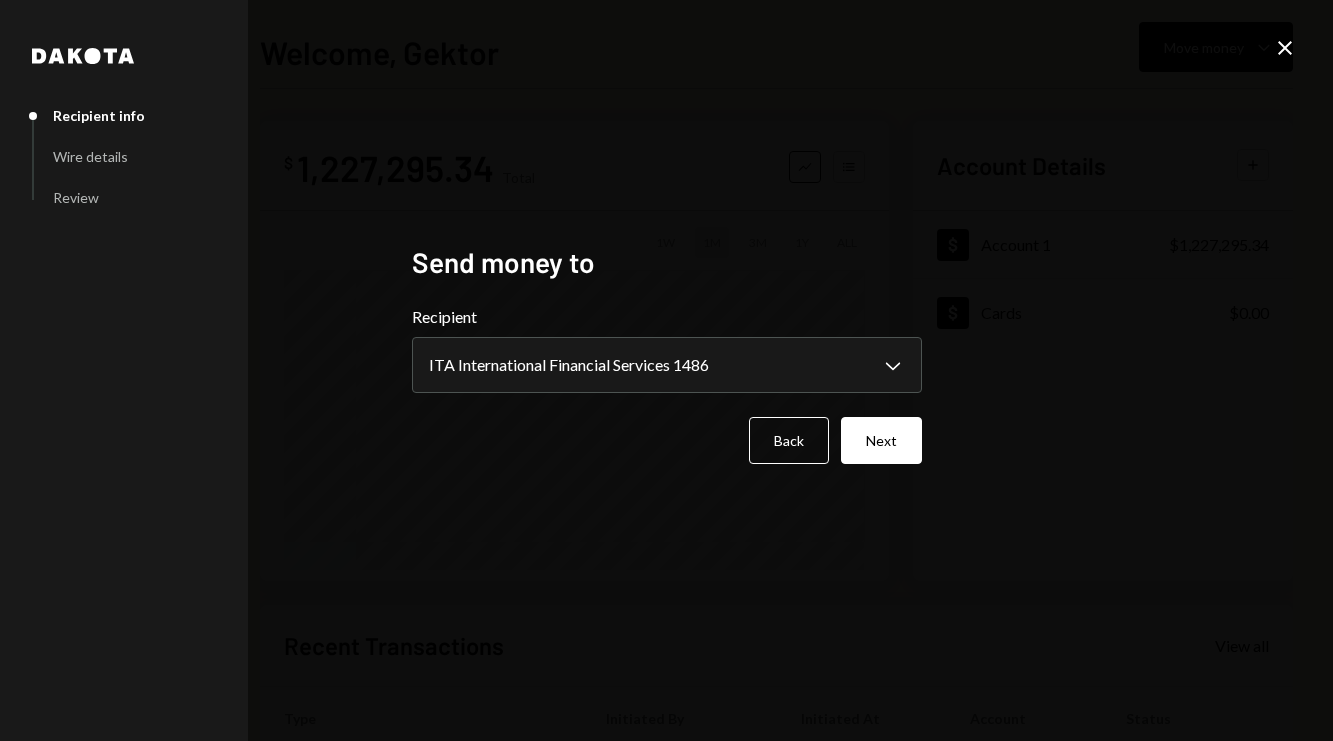 select on "**********" 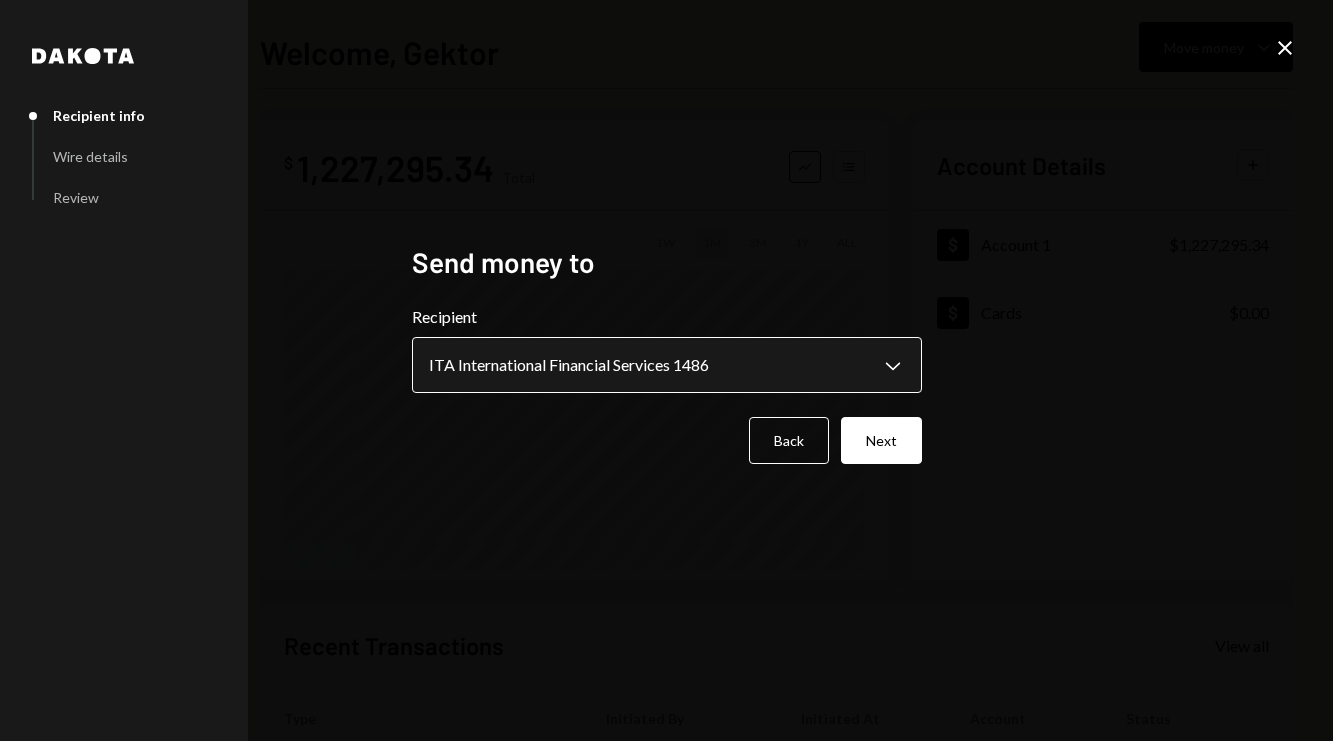 click on "**********" at bounding box center [666, 370] 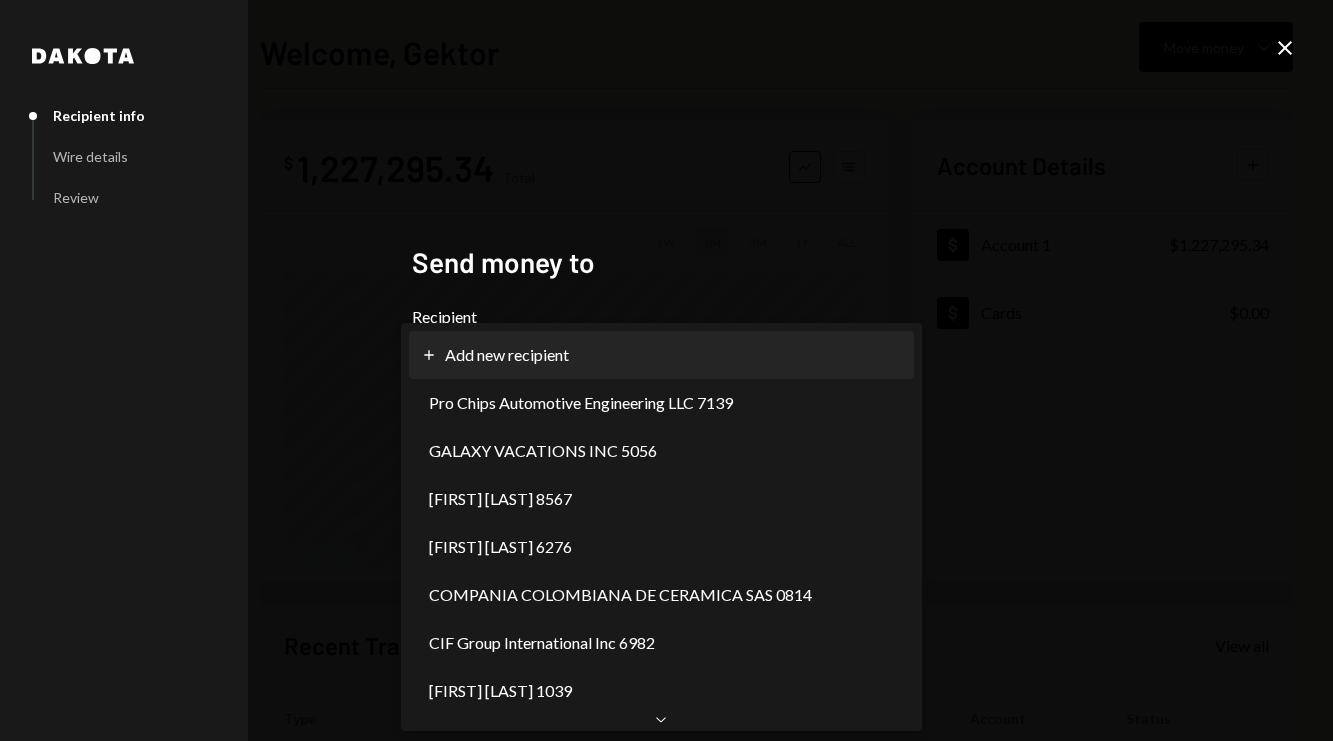 select on "**********" 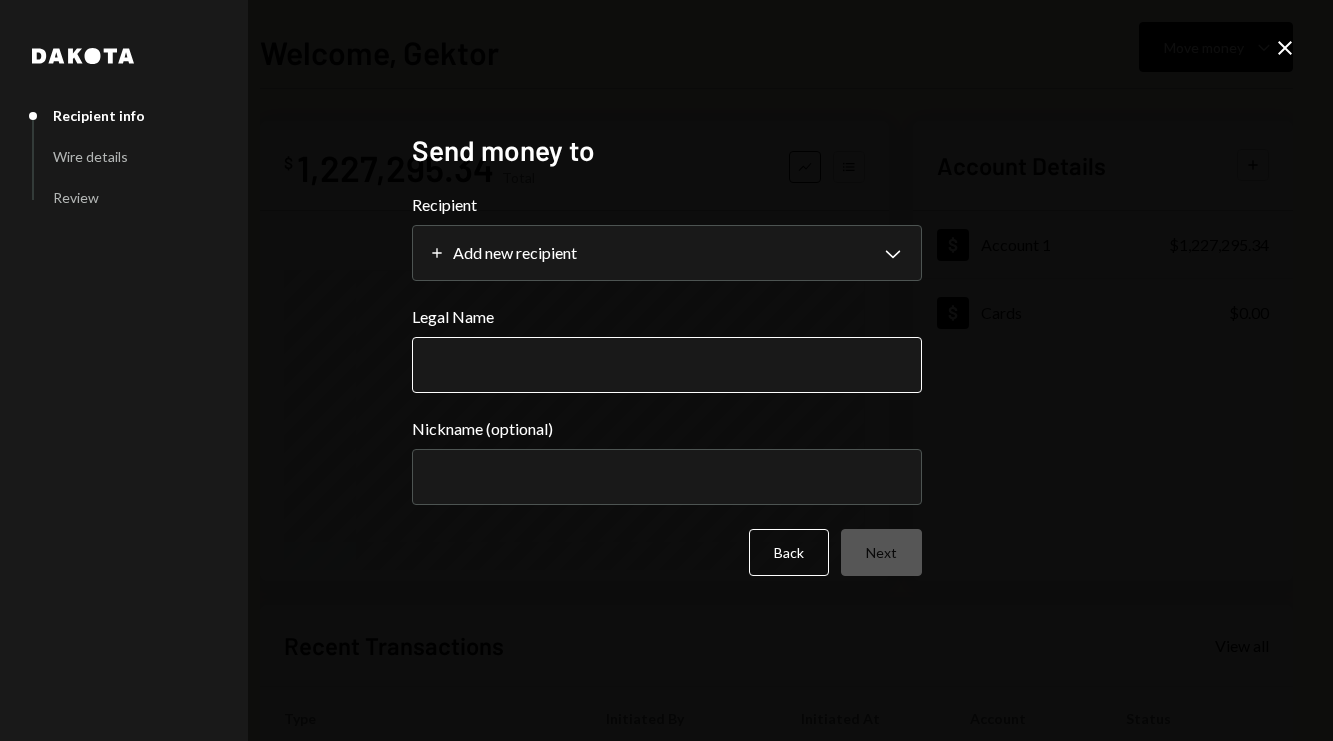 click on "Legal Name" at bounding box center (667, 365) 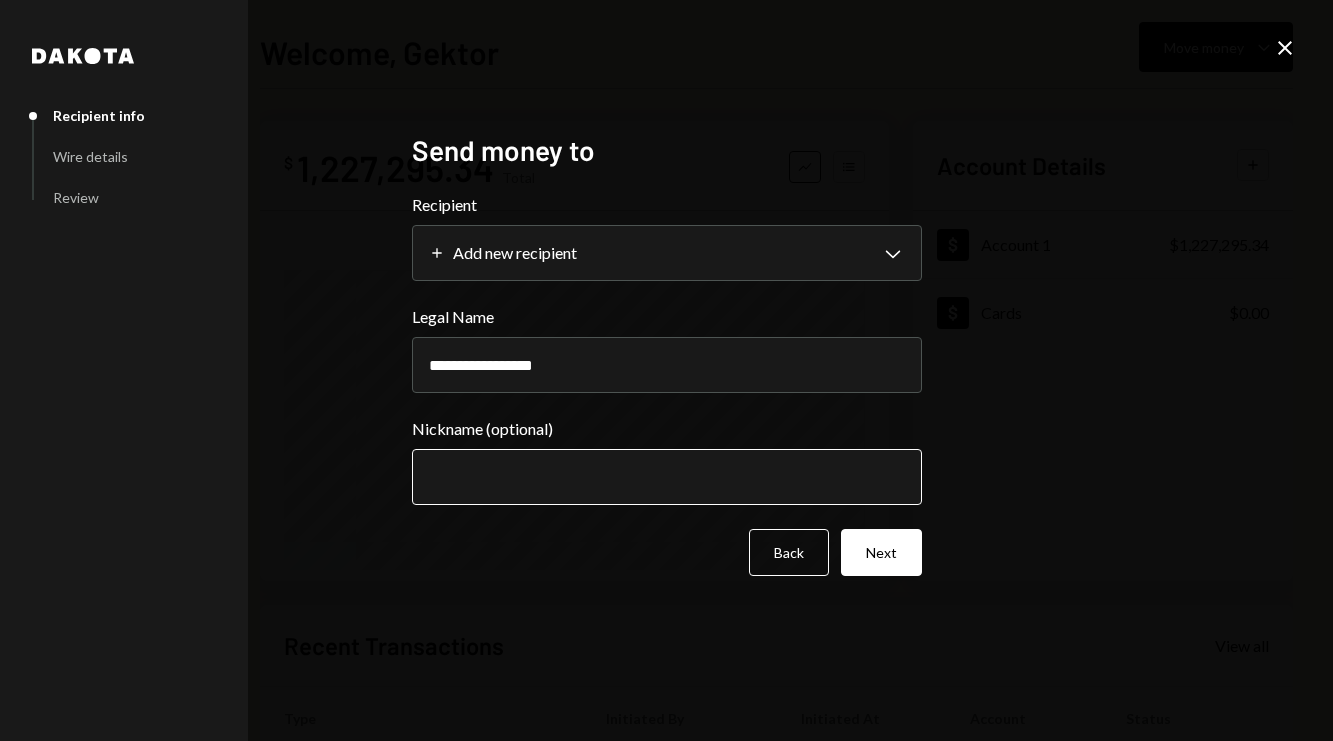 type on "**********" 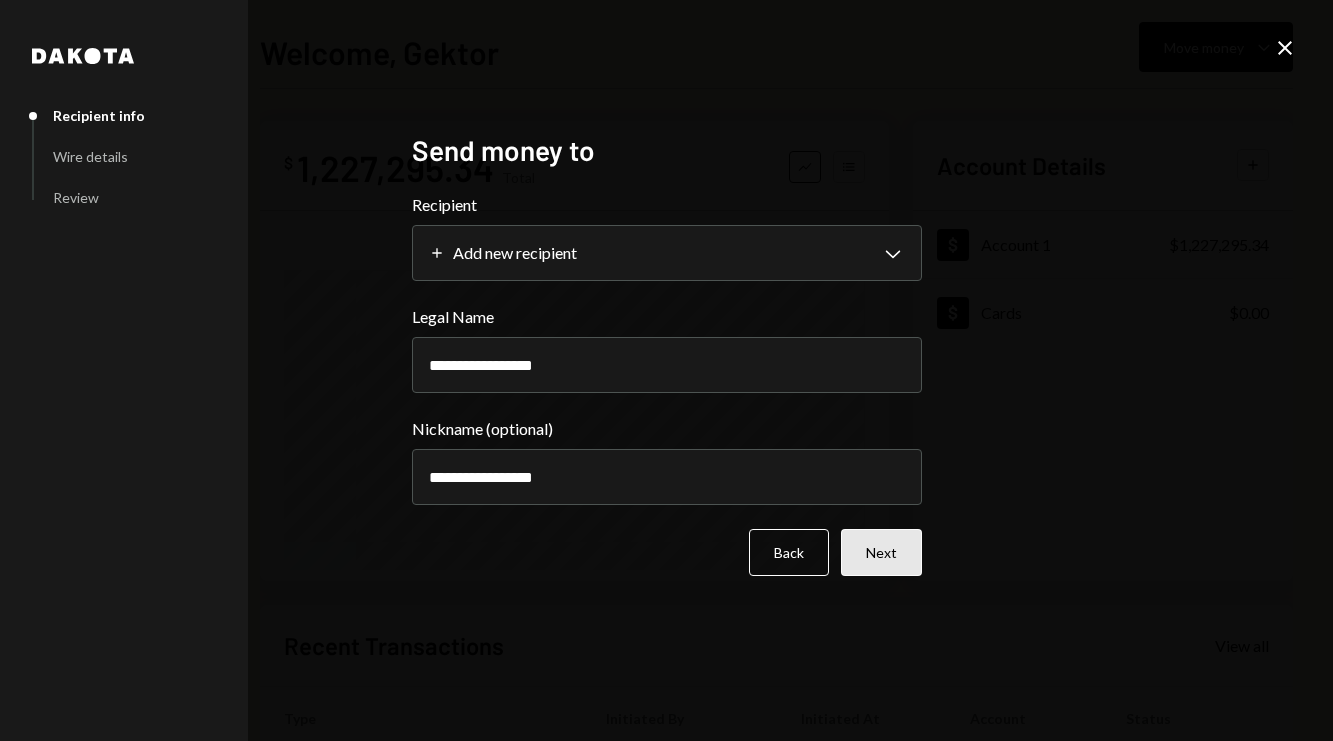 type on "**********" 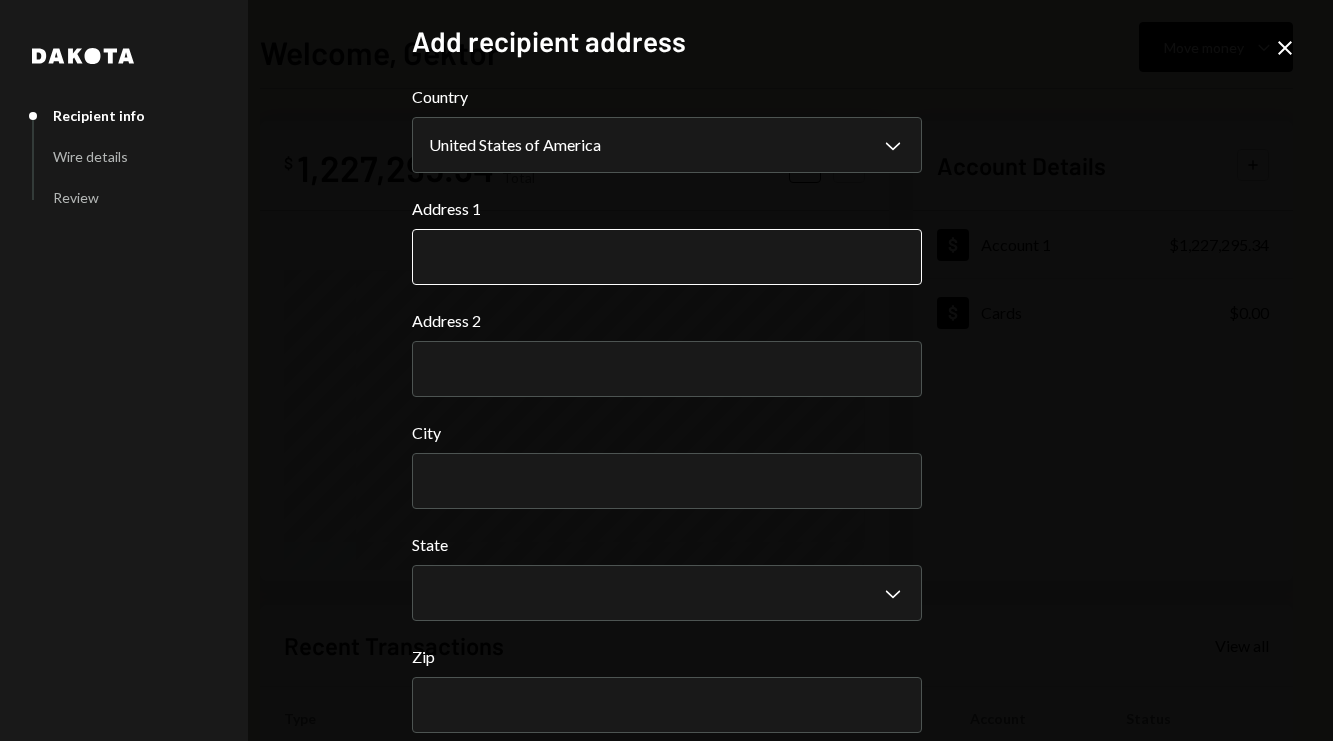 click on "Address 1" at bounding box center (667, 257) 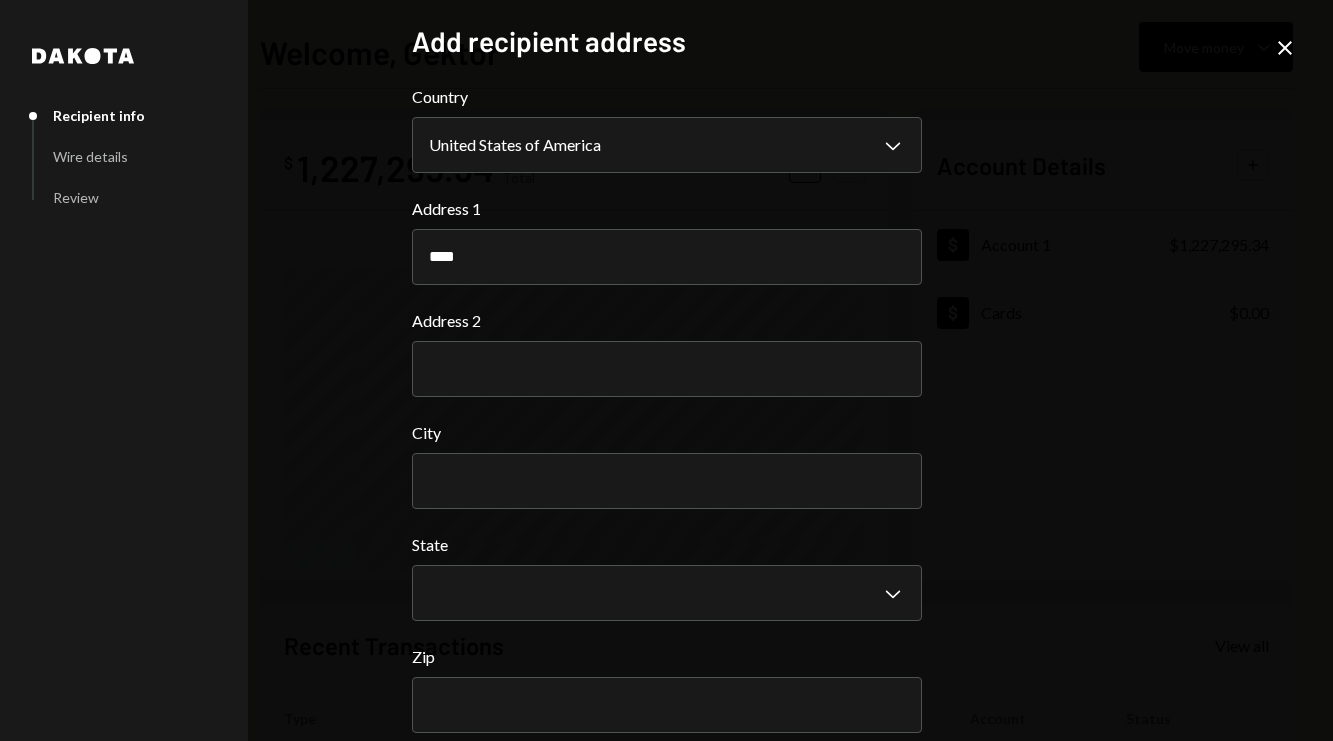 type on "**********" 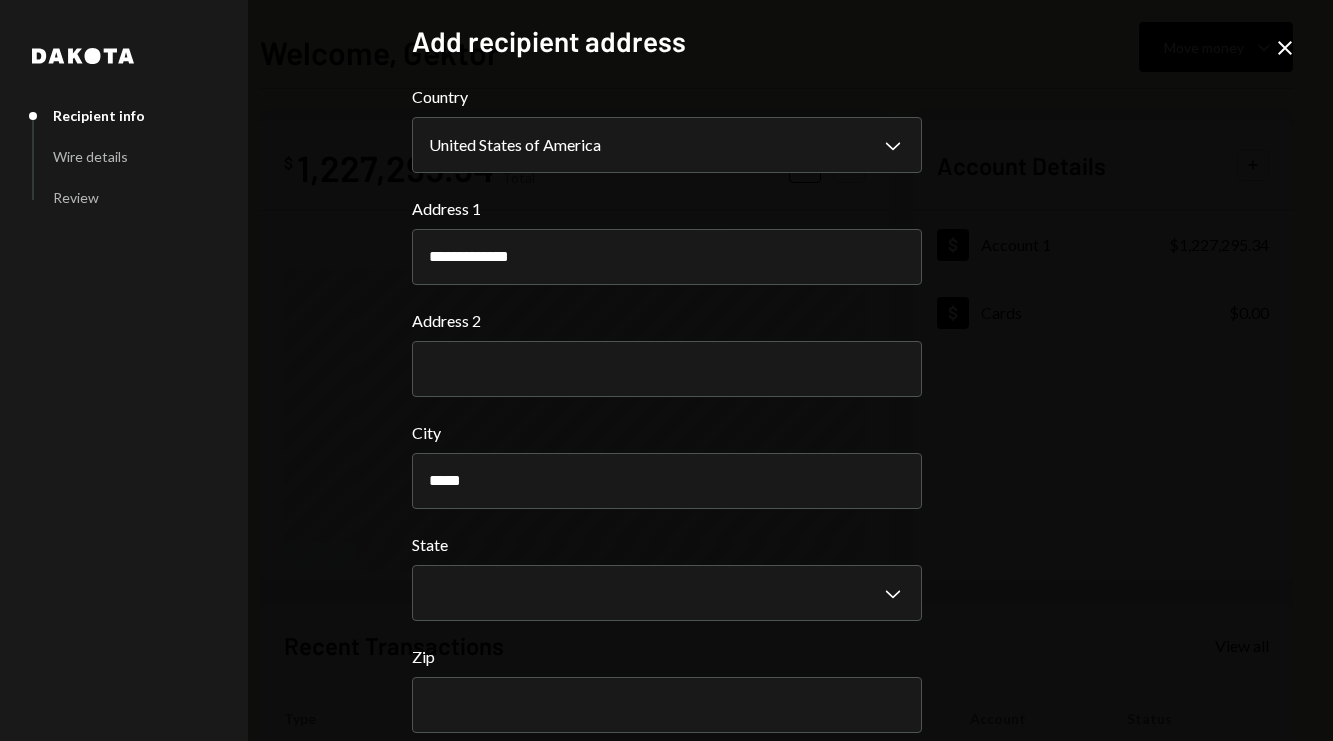 type on "*****" 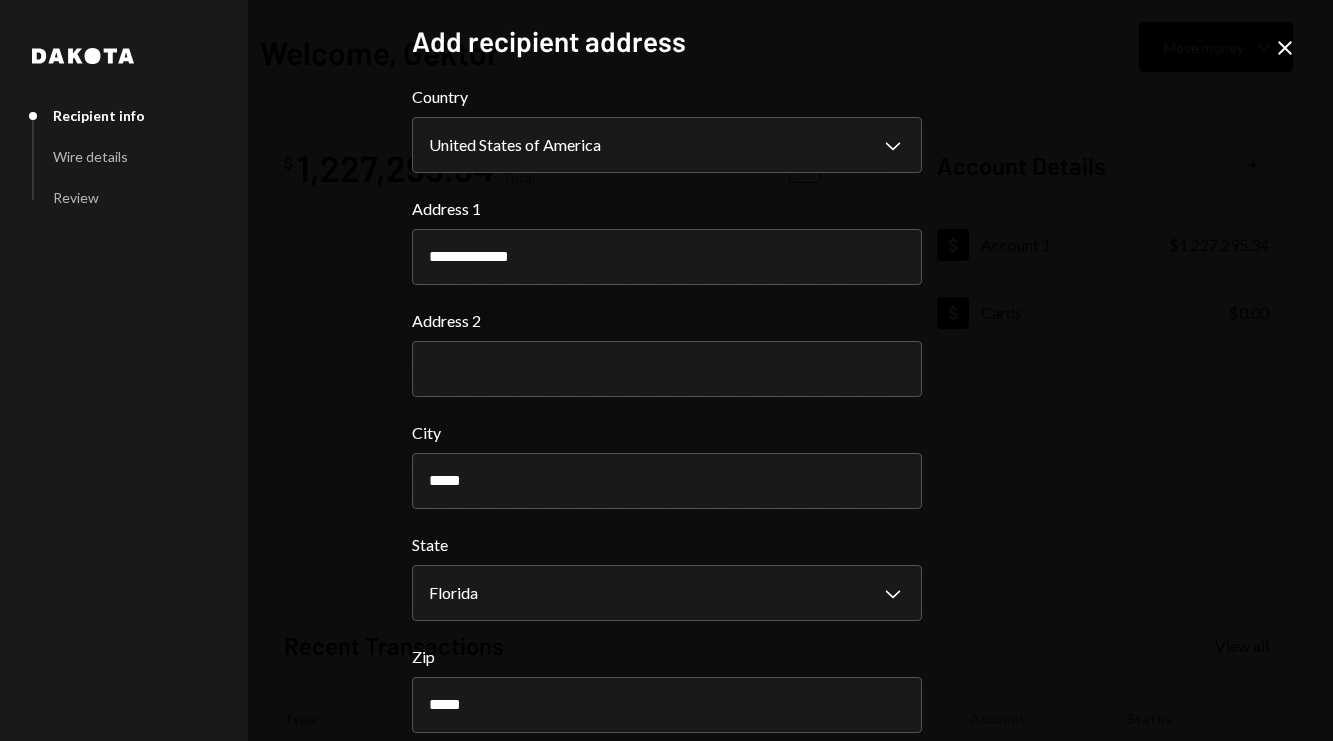 scroll, scrollTop: 94, scrollLeft: 0, axis: vertical 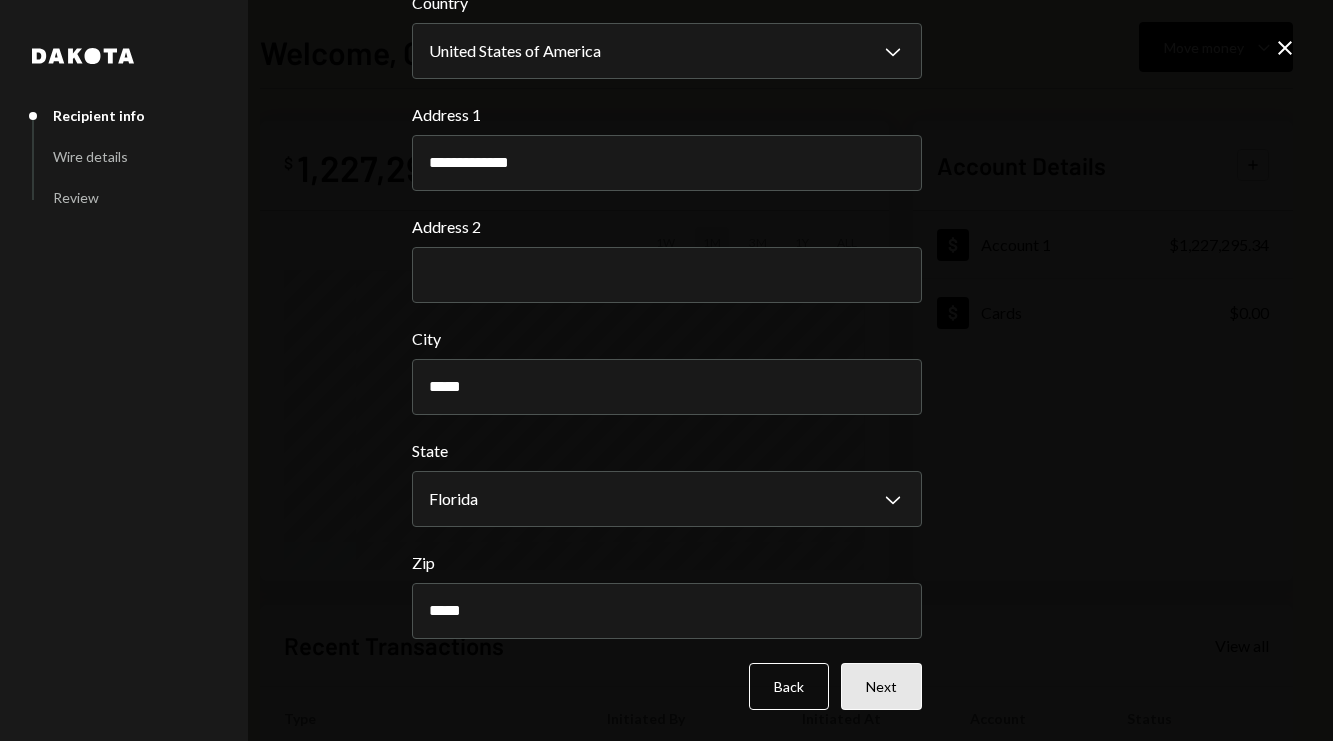 type on "*****" 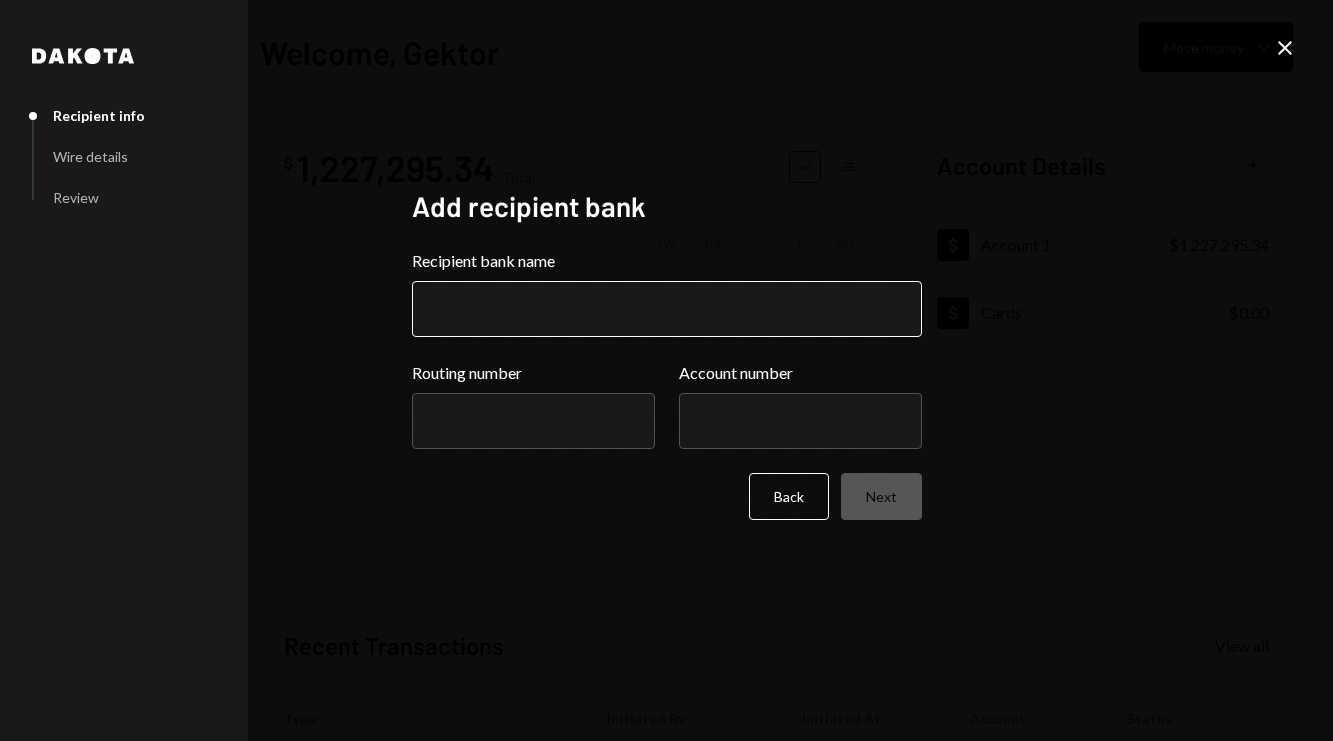 click on "Recipient bank name" at bounding box center [667, 309] 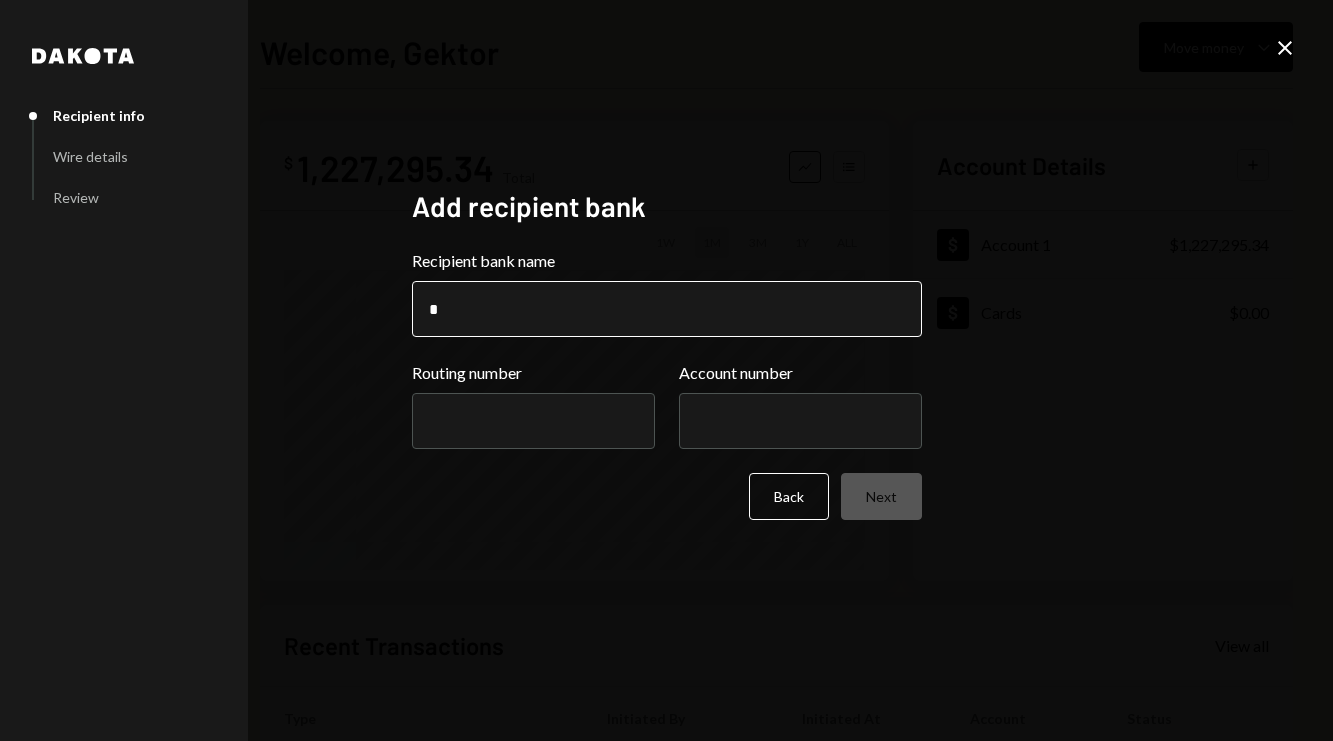 click on "*" at bounding box center [667, 309] 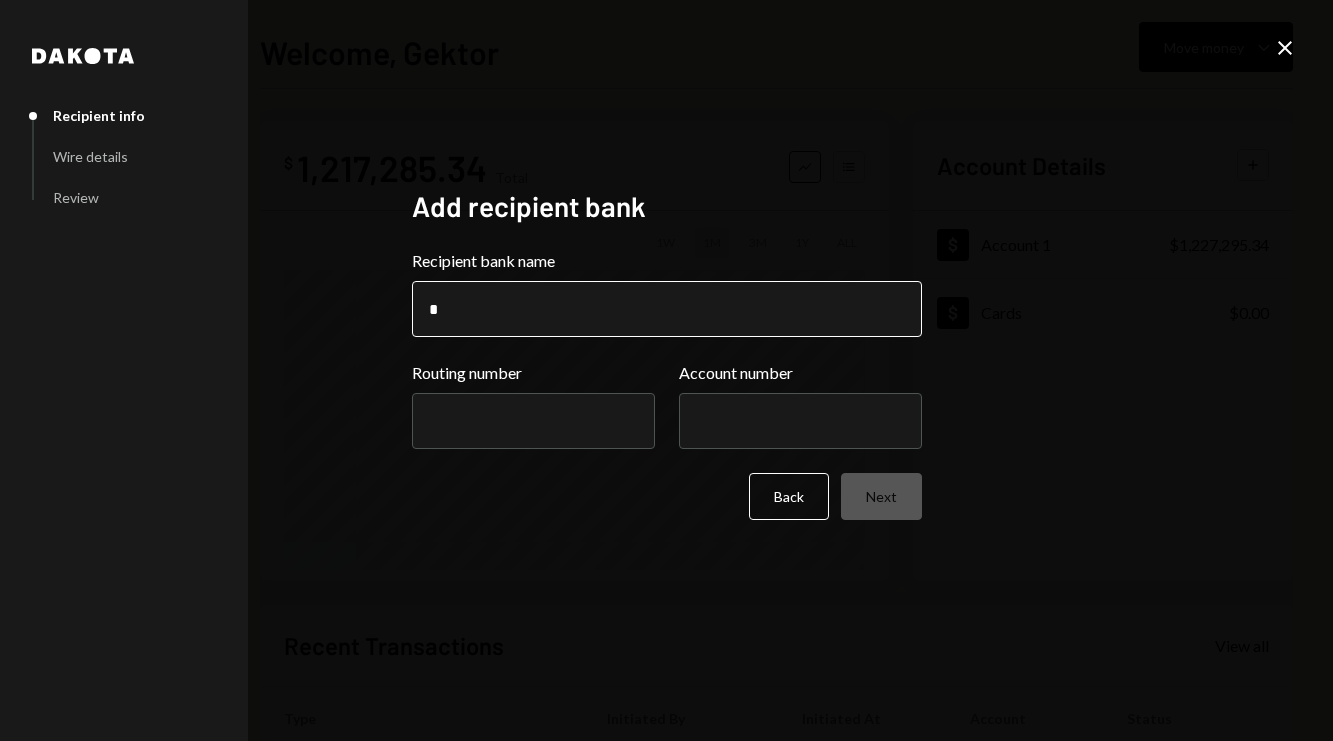 type on "**********" 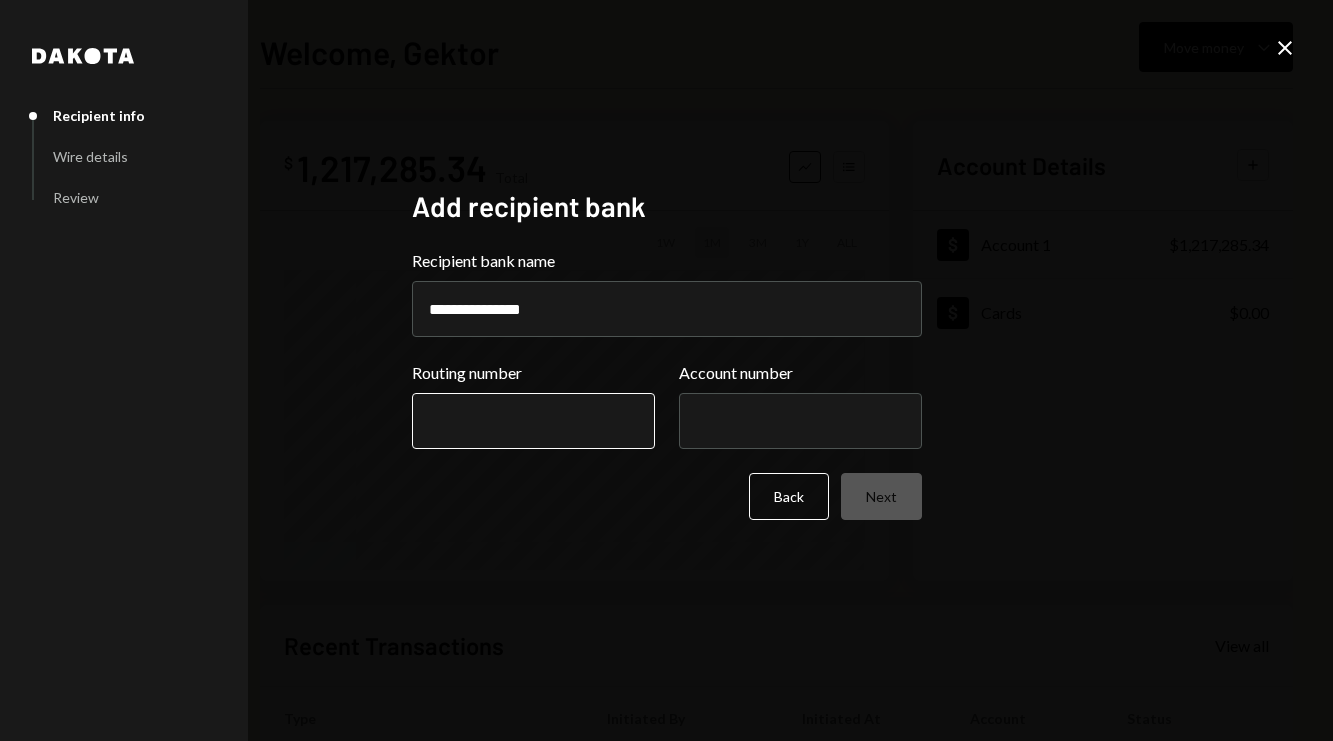 click on "Routing number" at bounding box center (533, 421) 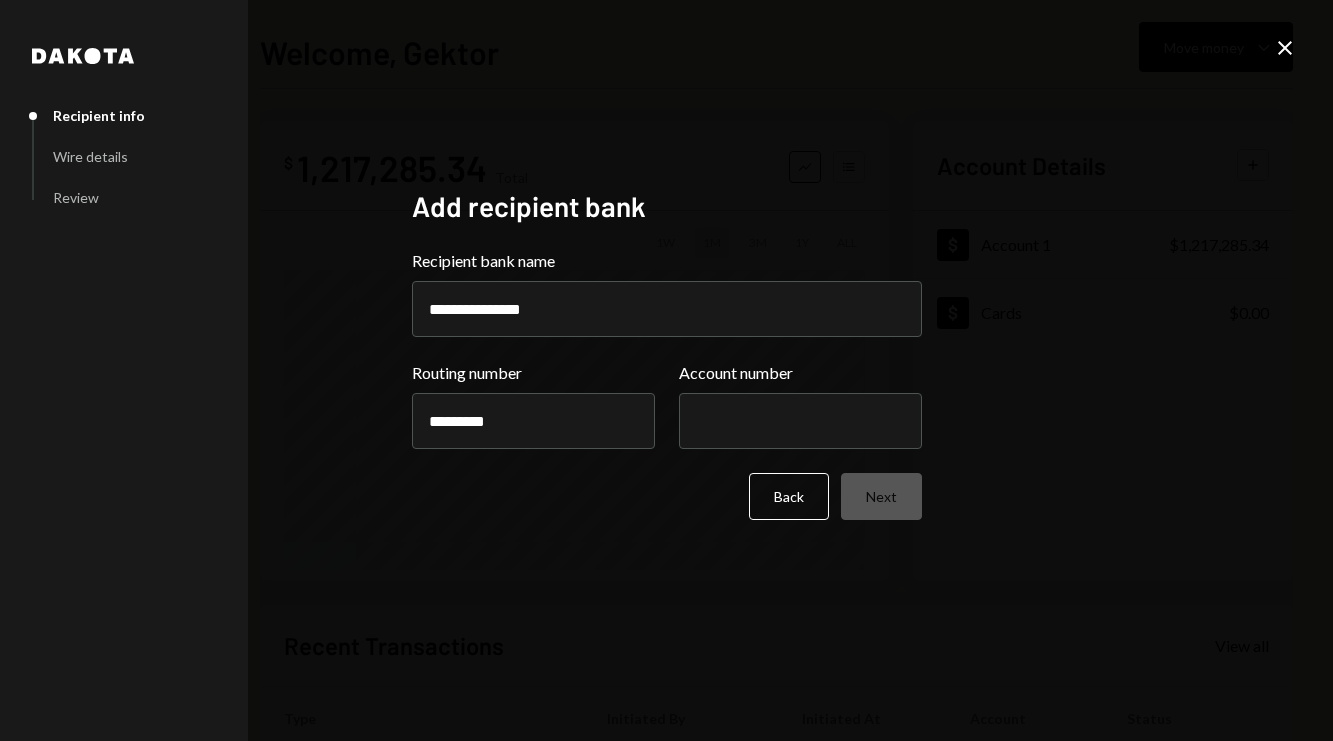 type on "*********" 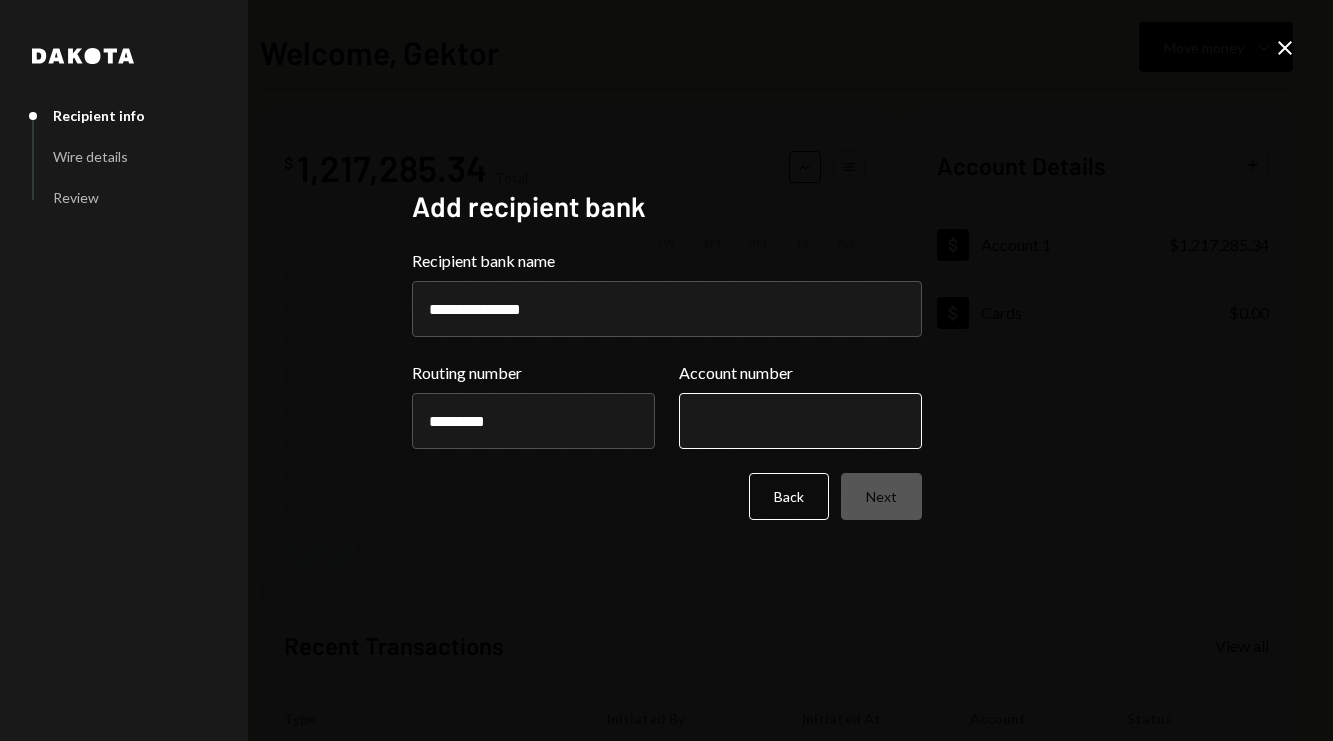 click on "**********" at bounding box center (667, 384) 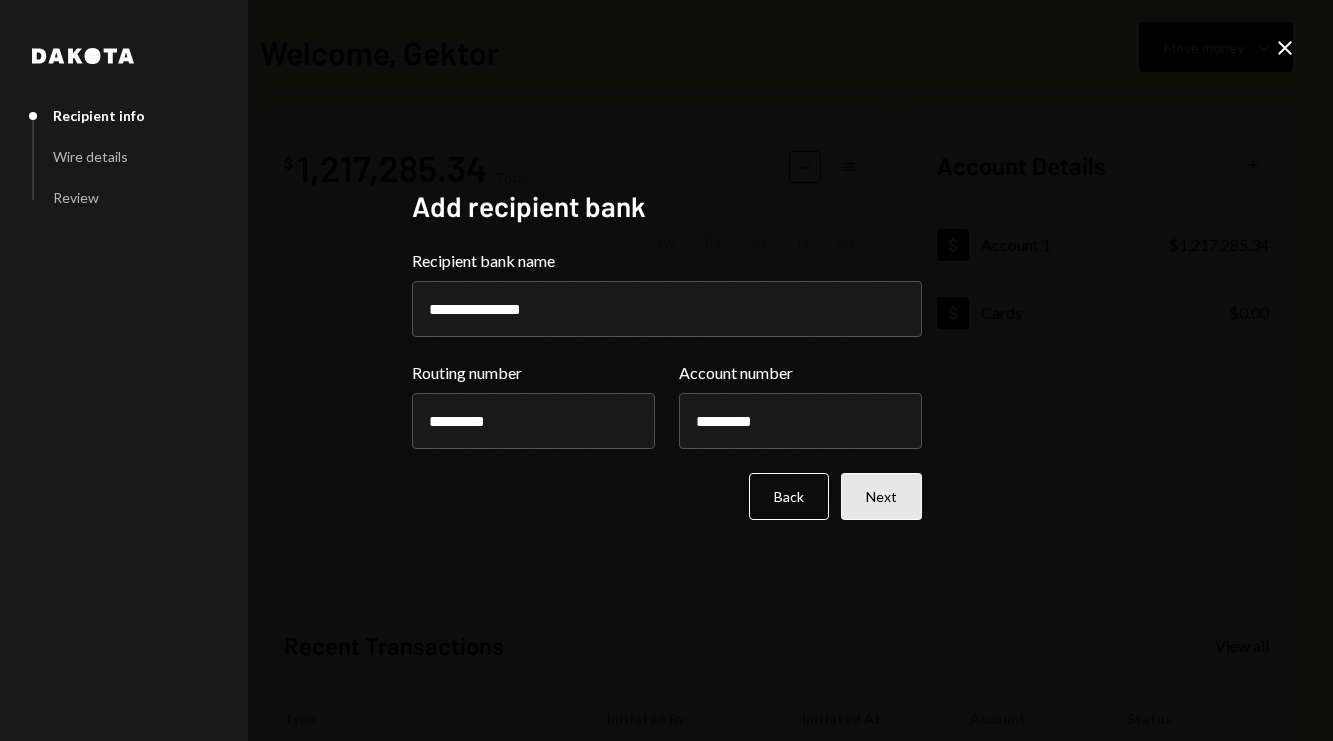 type on "*********" 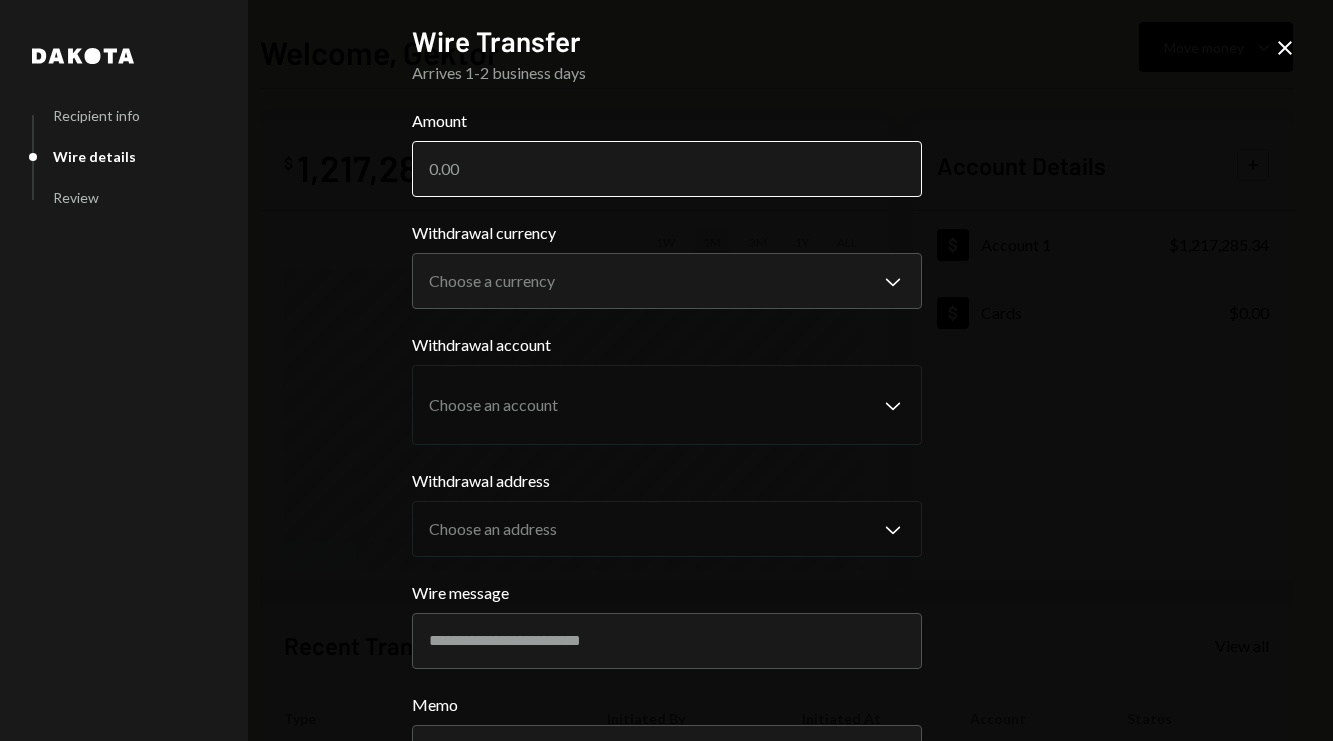 click on "Amount" at bounding box center [667, 169] 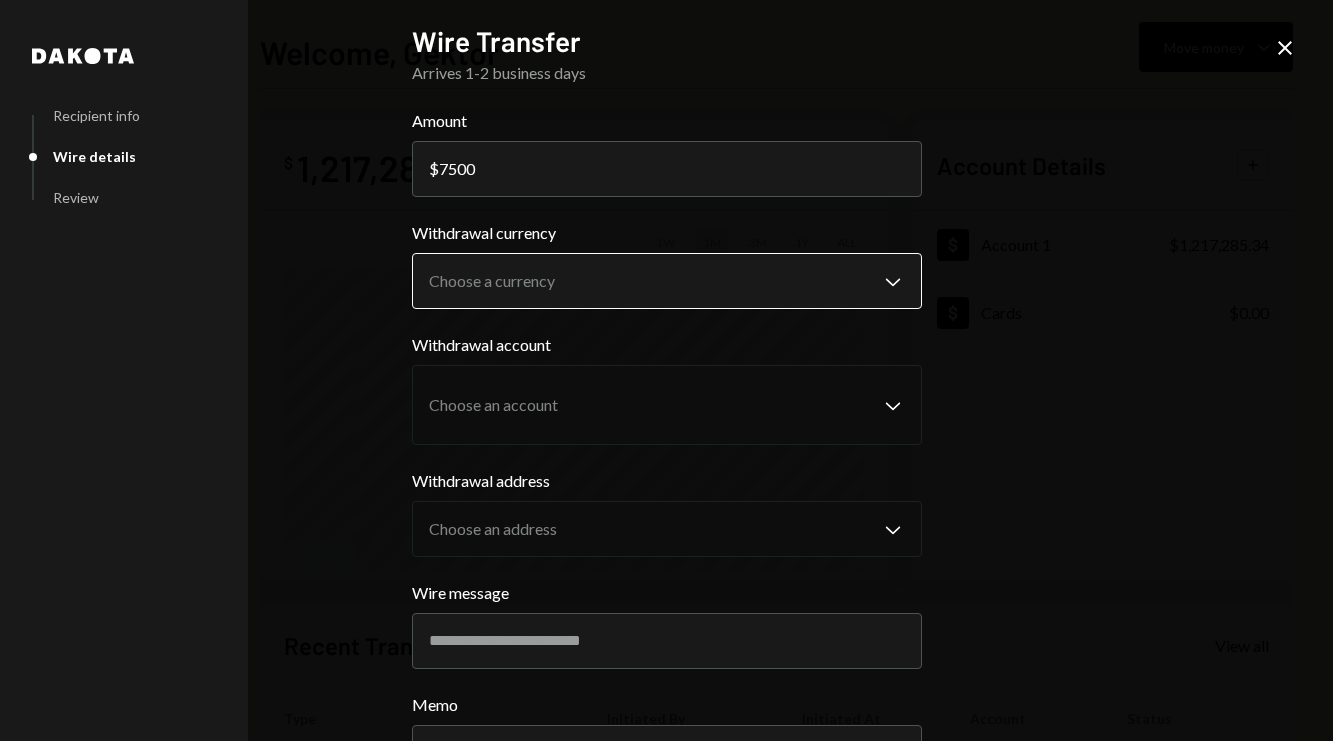 type on "7500" 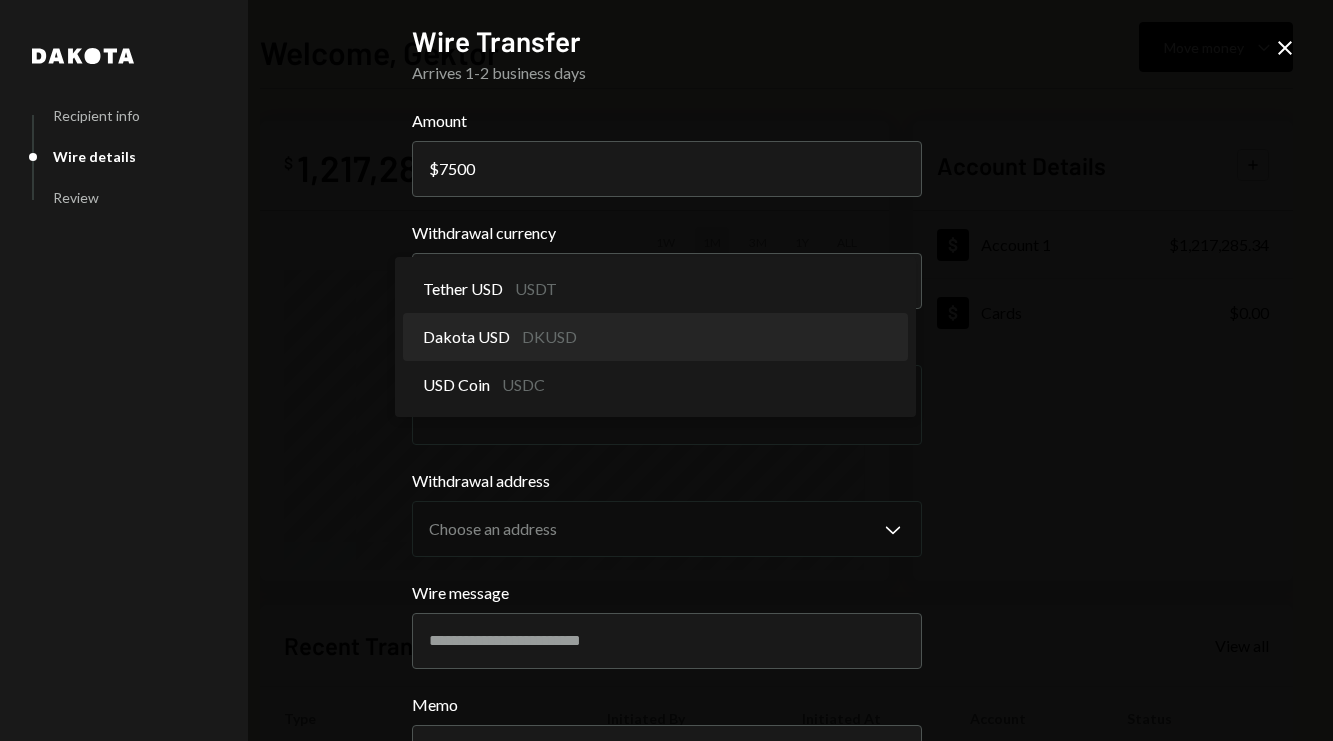 select on "*****" 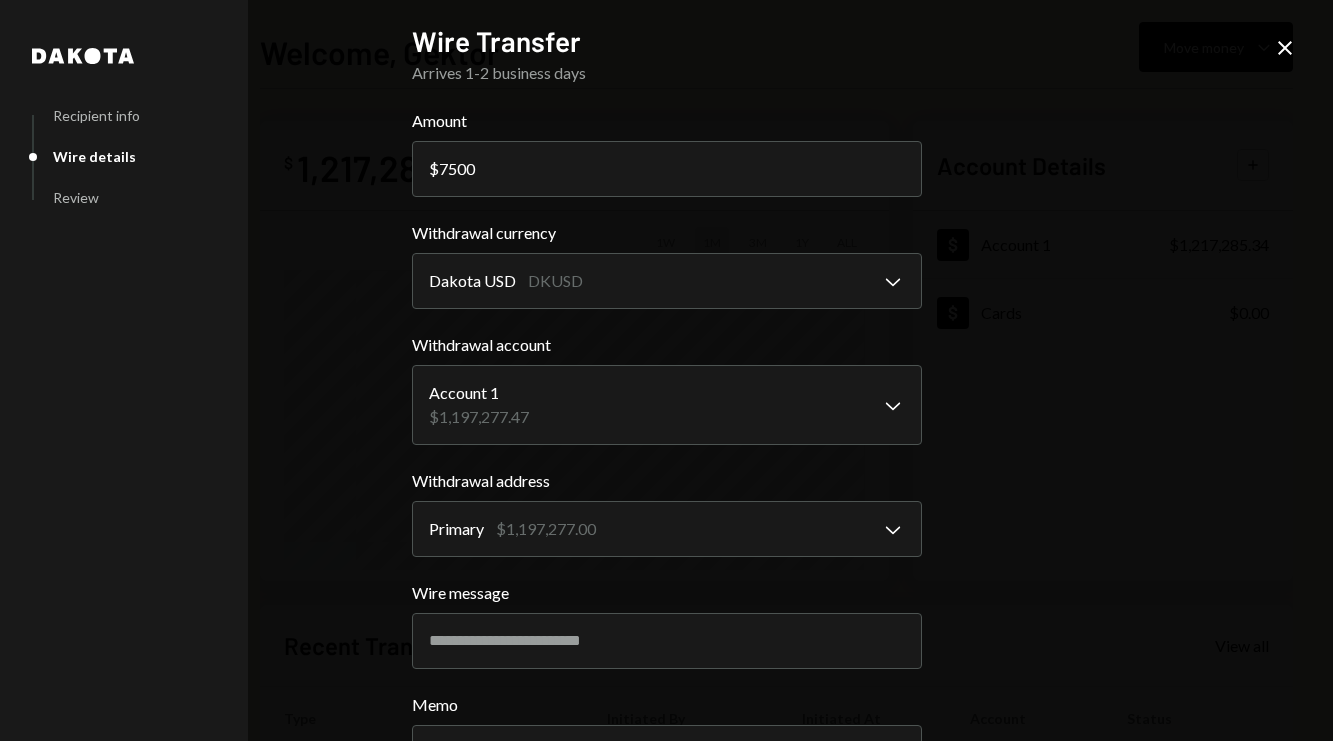 scroll, scrollTop: 166, scrollLeft: 0, axis: vertical 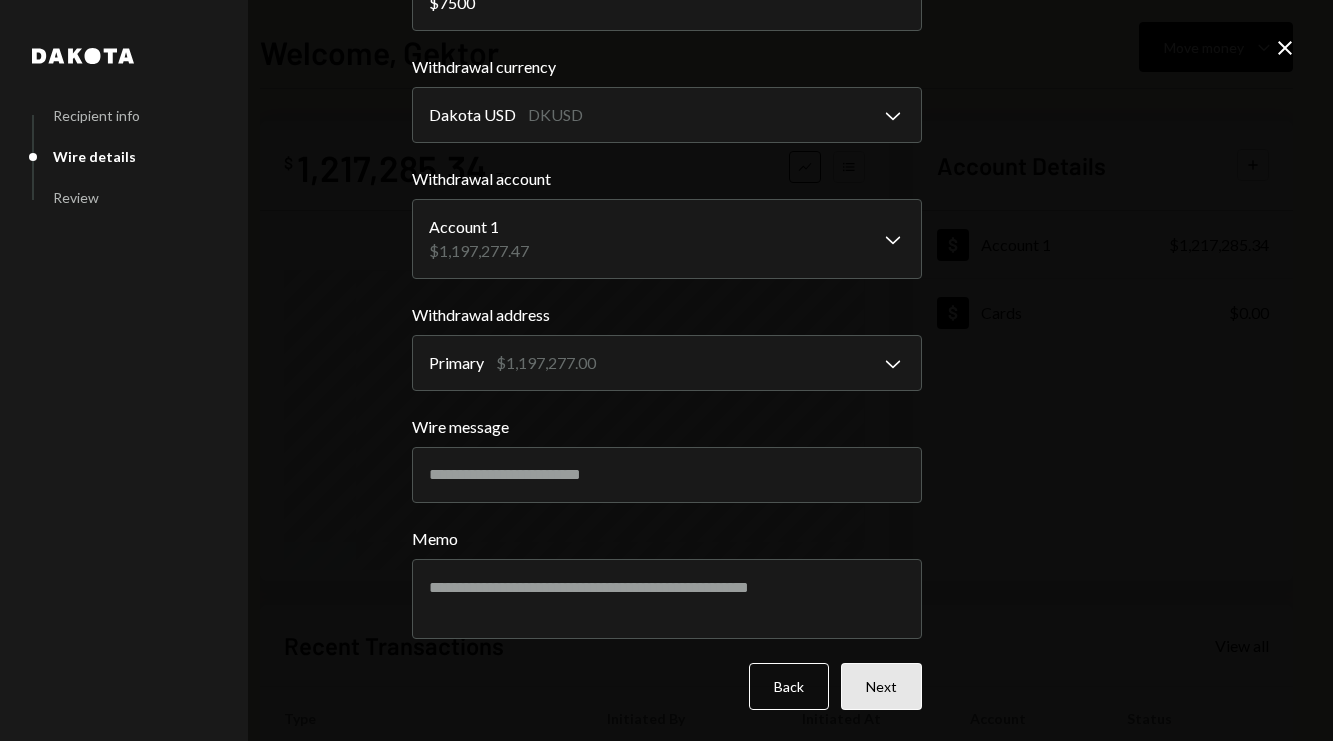 click on "Next" at bounding box center (881, 686) 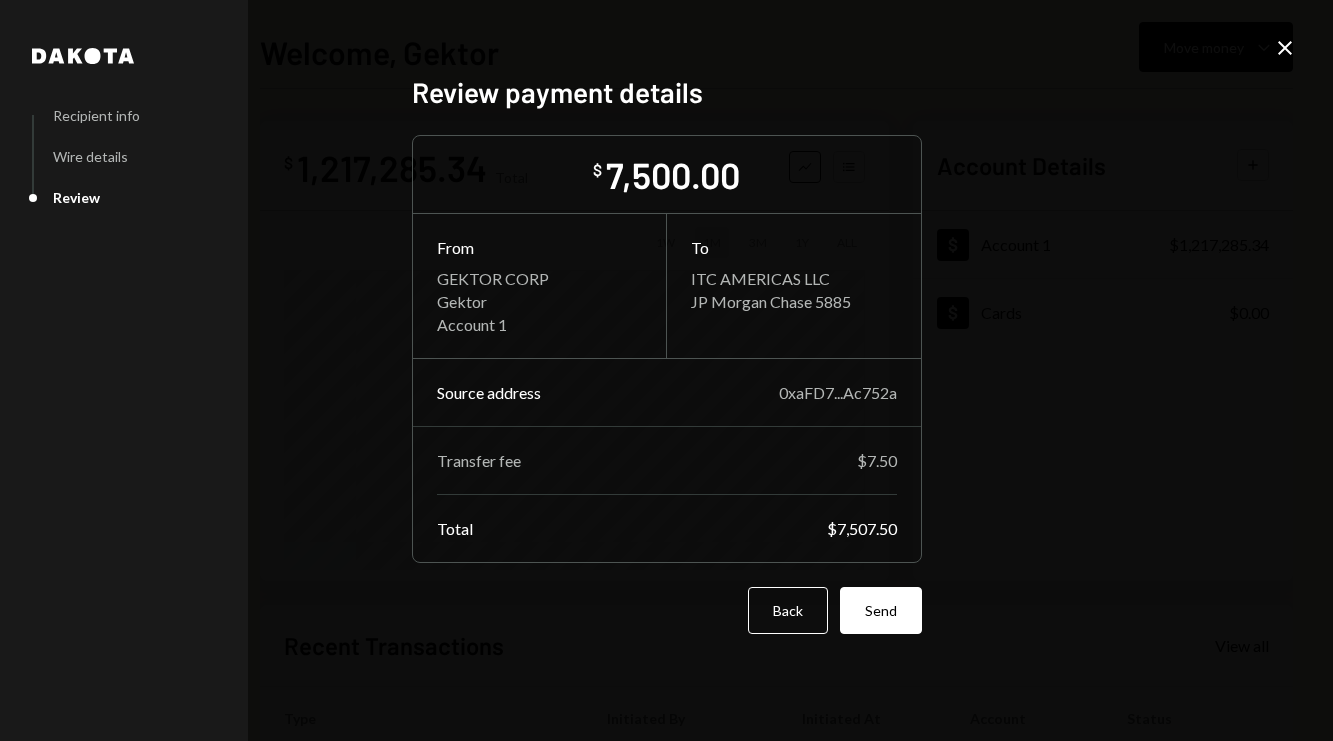 scroll, scrollTop: 0, scrollLeft: 0, axis: both 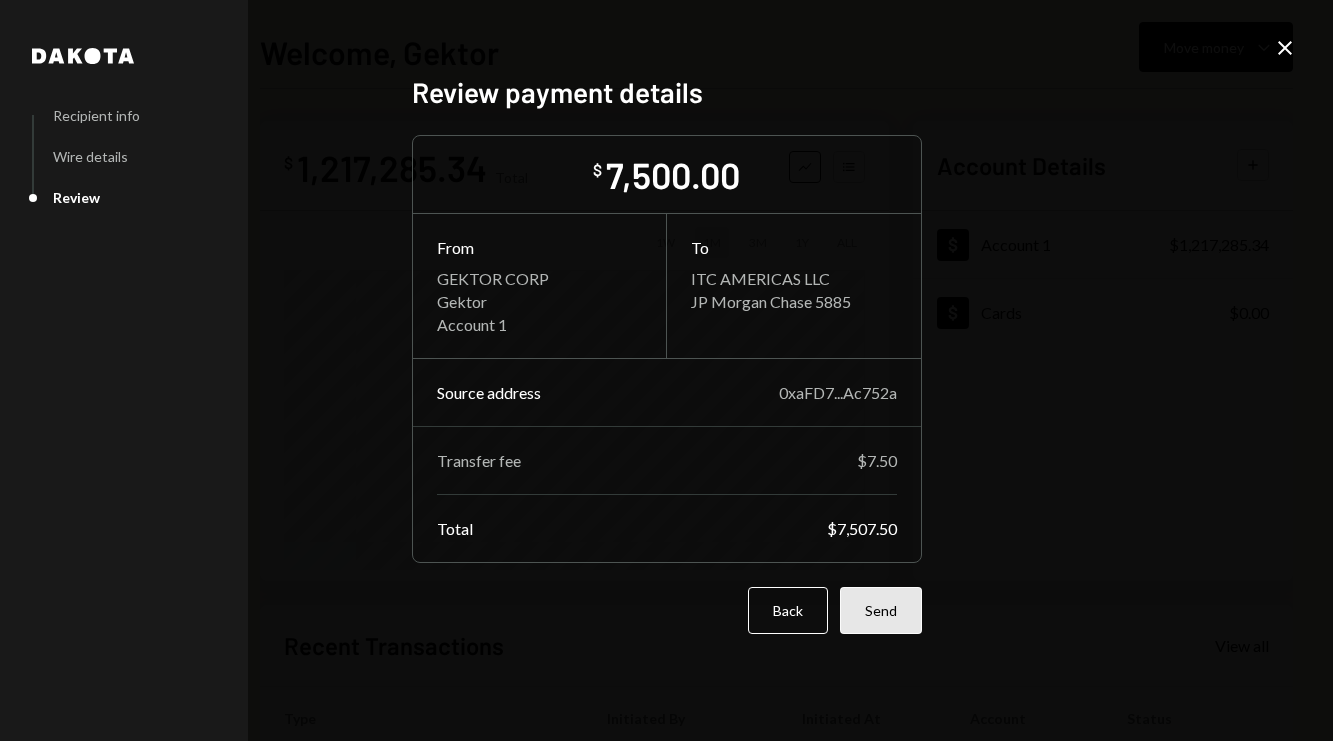click on "Send" at bounding box center [881, 610] 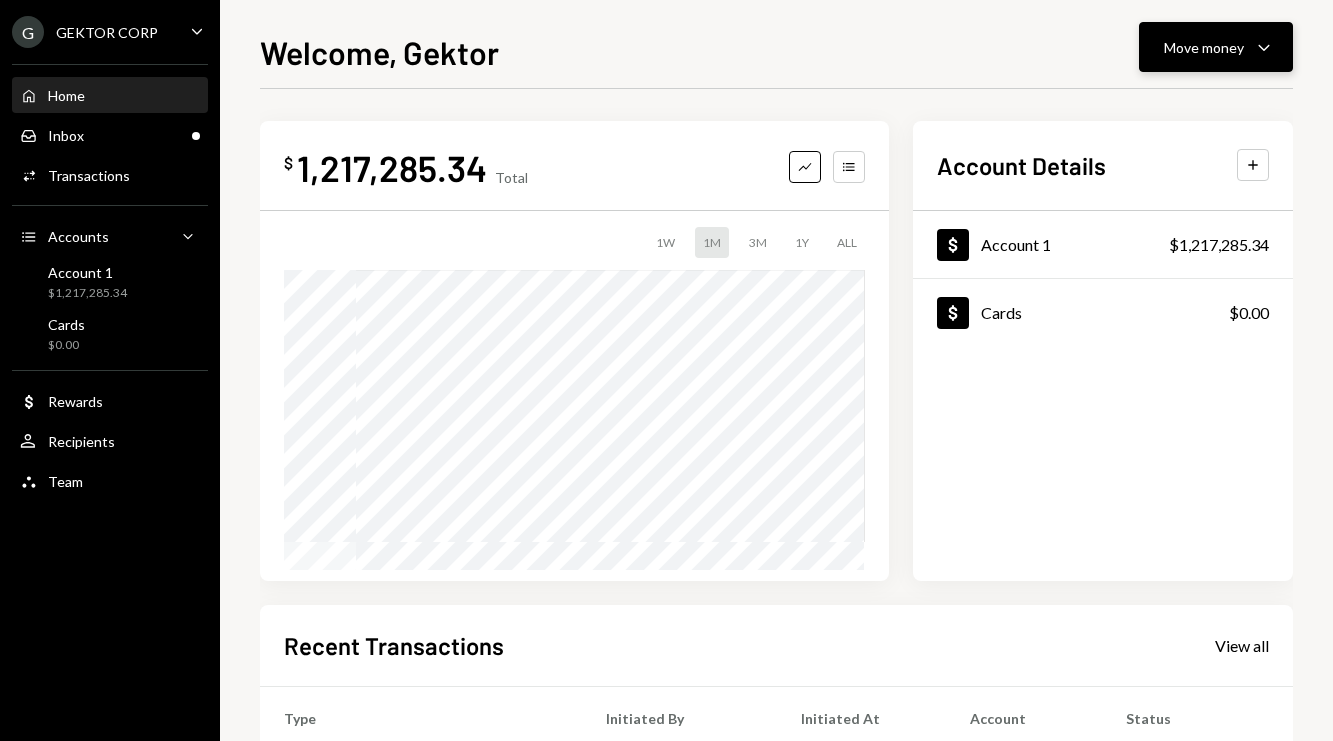 click on "Move money" at bounding box center [1204, 47] 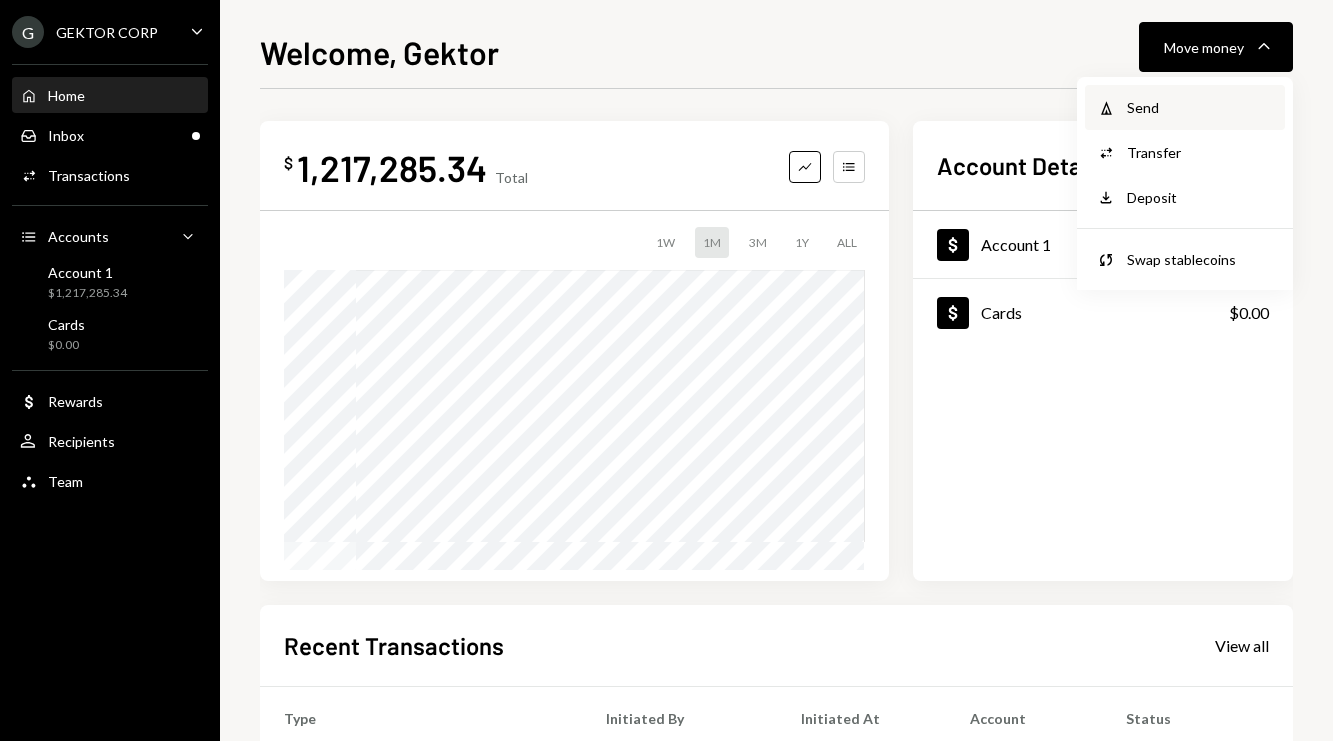 click on "Send" at bounding box center (1200, 107) 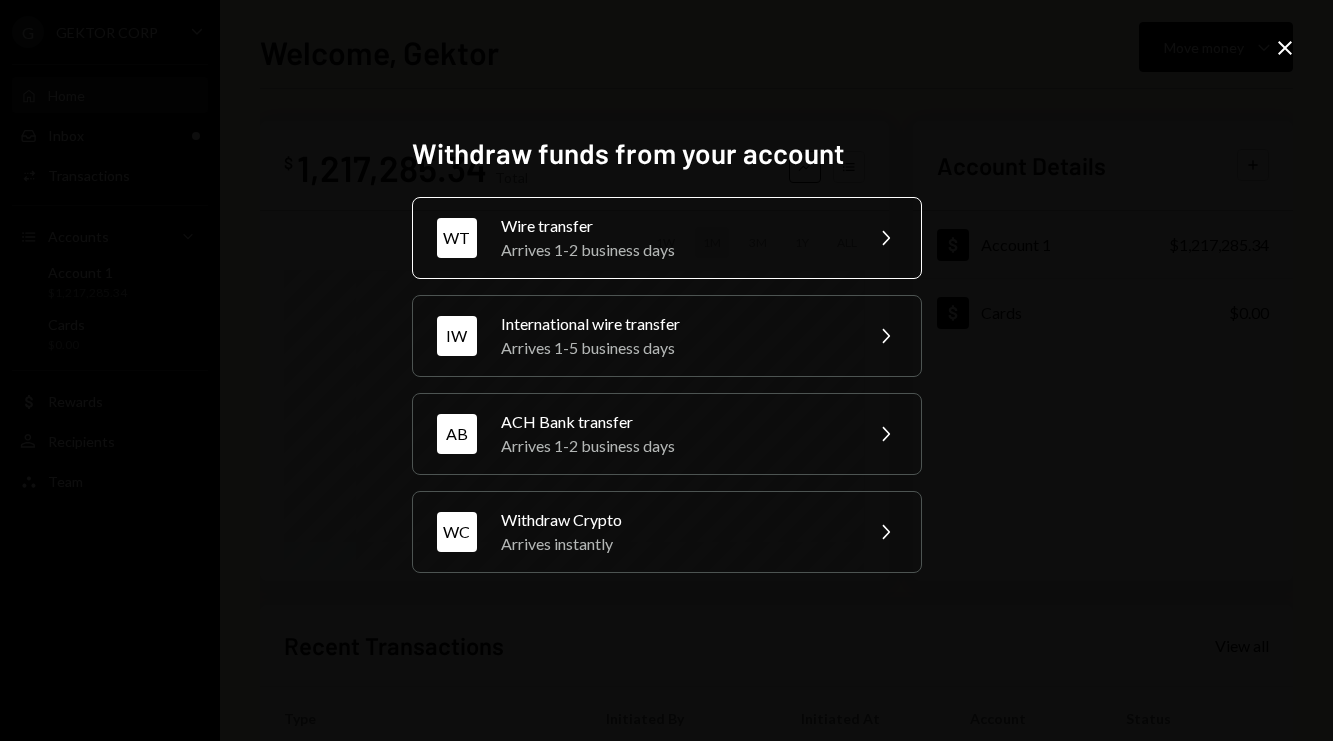 click on "Arrives 1-2 business days" at bounding box center (675, 250) 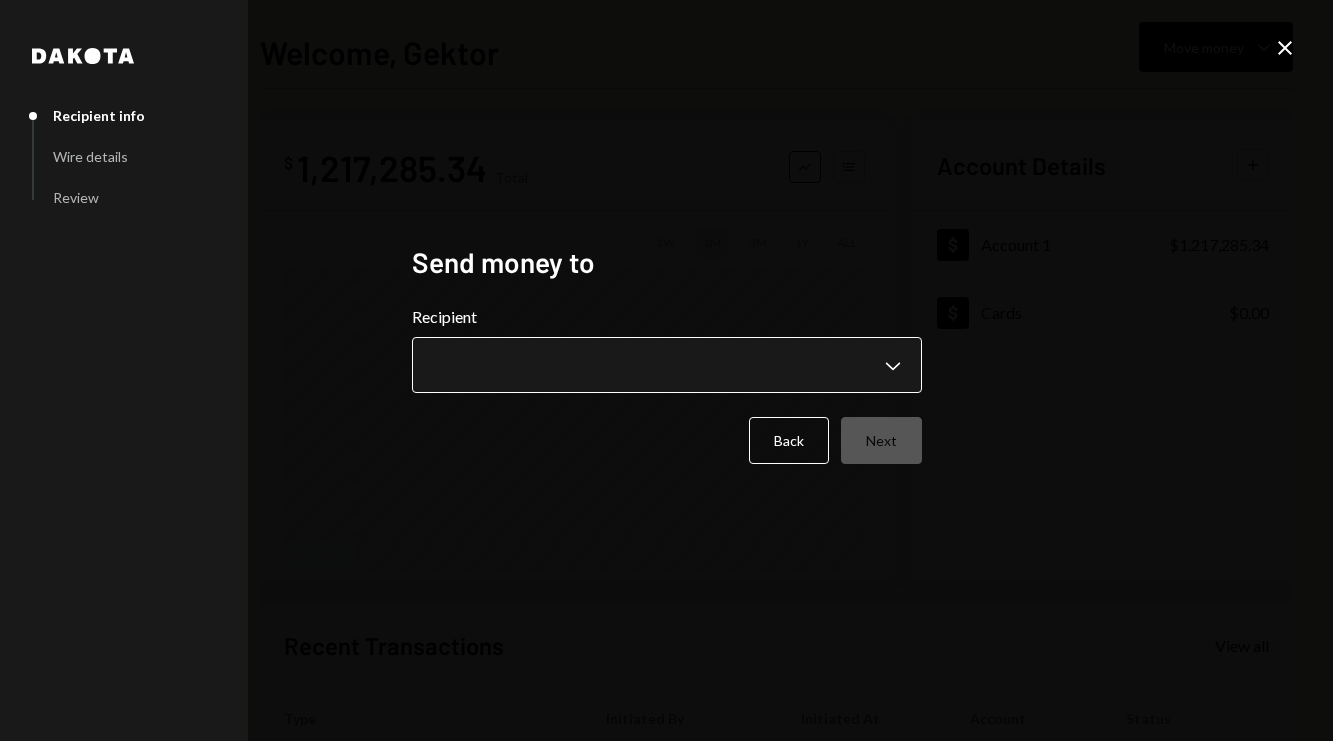 click on "**********" at bounding box center (666, 370) 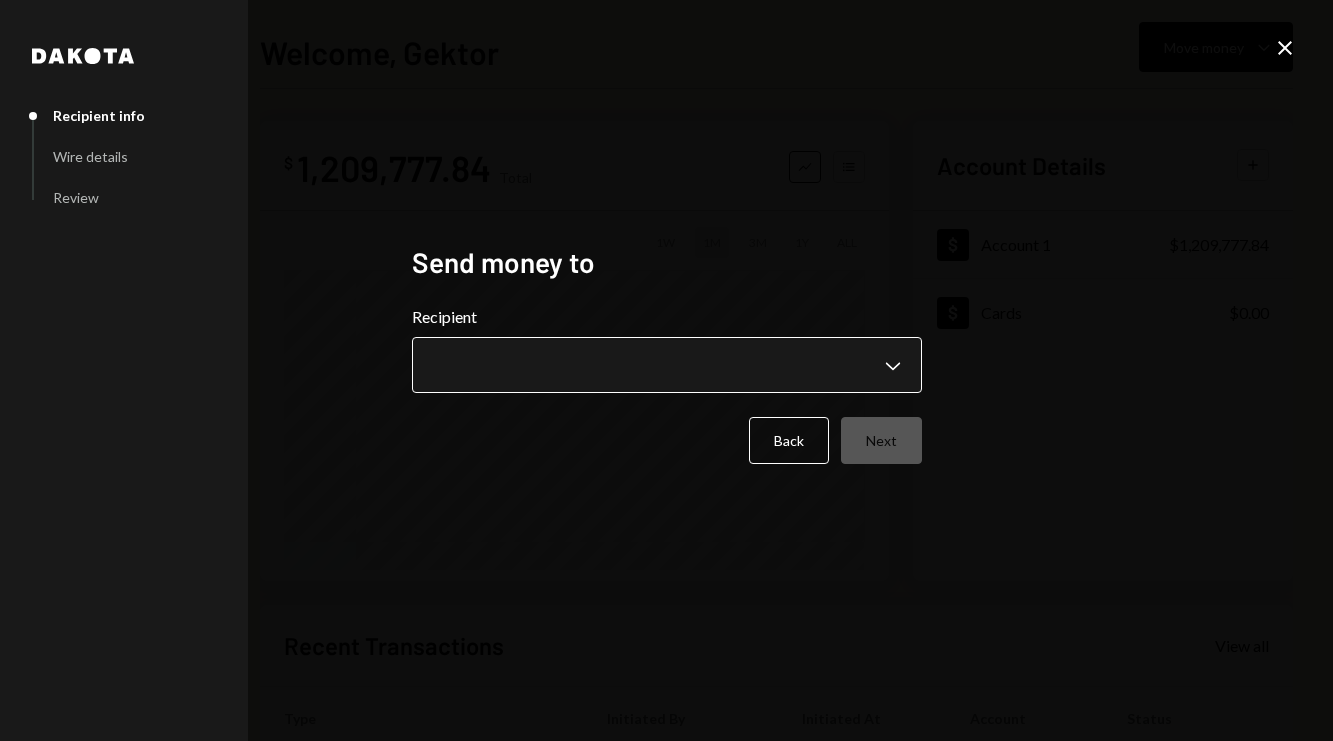 click on "**********" at bounding box center [666, 370] 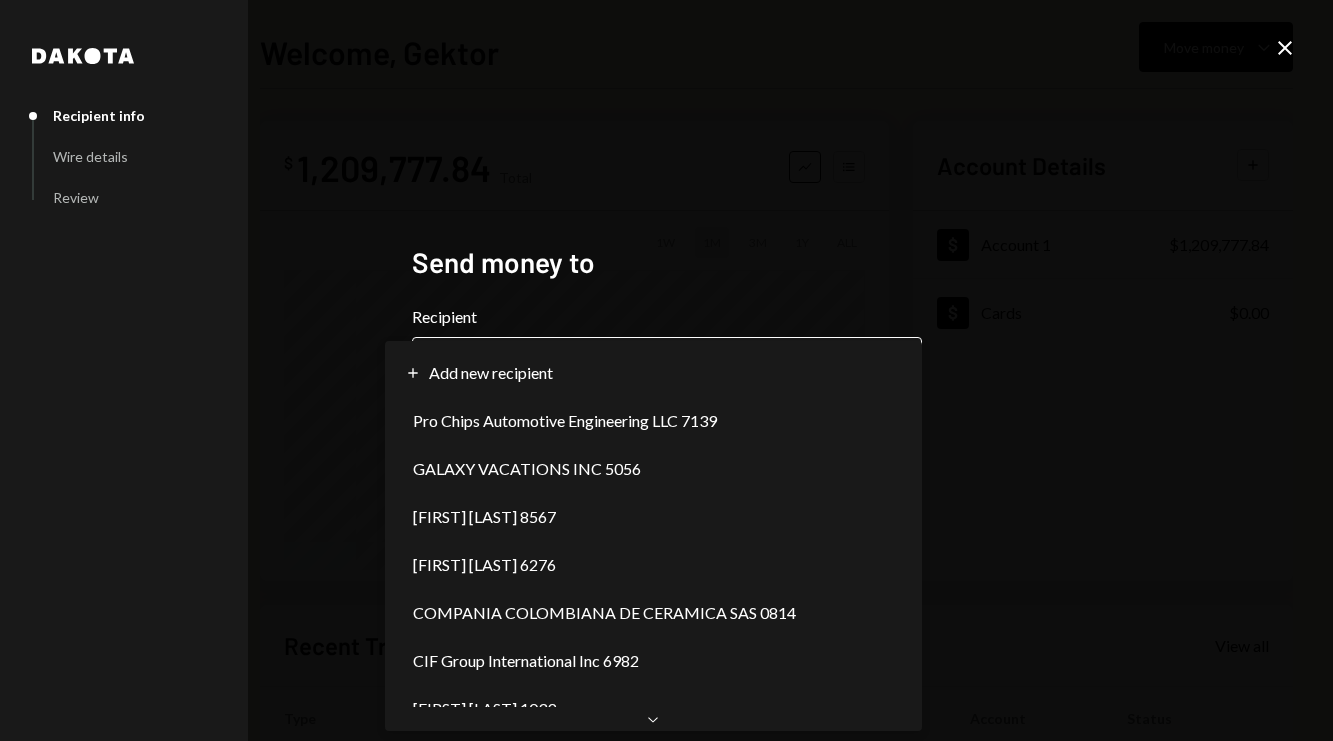 select on "**********" 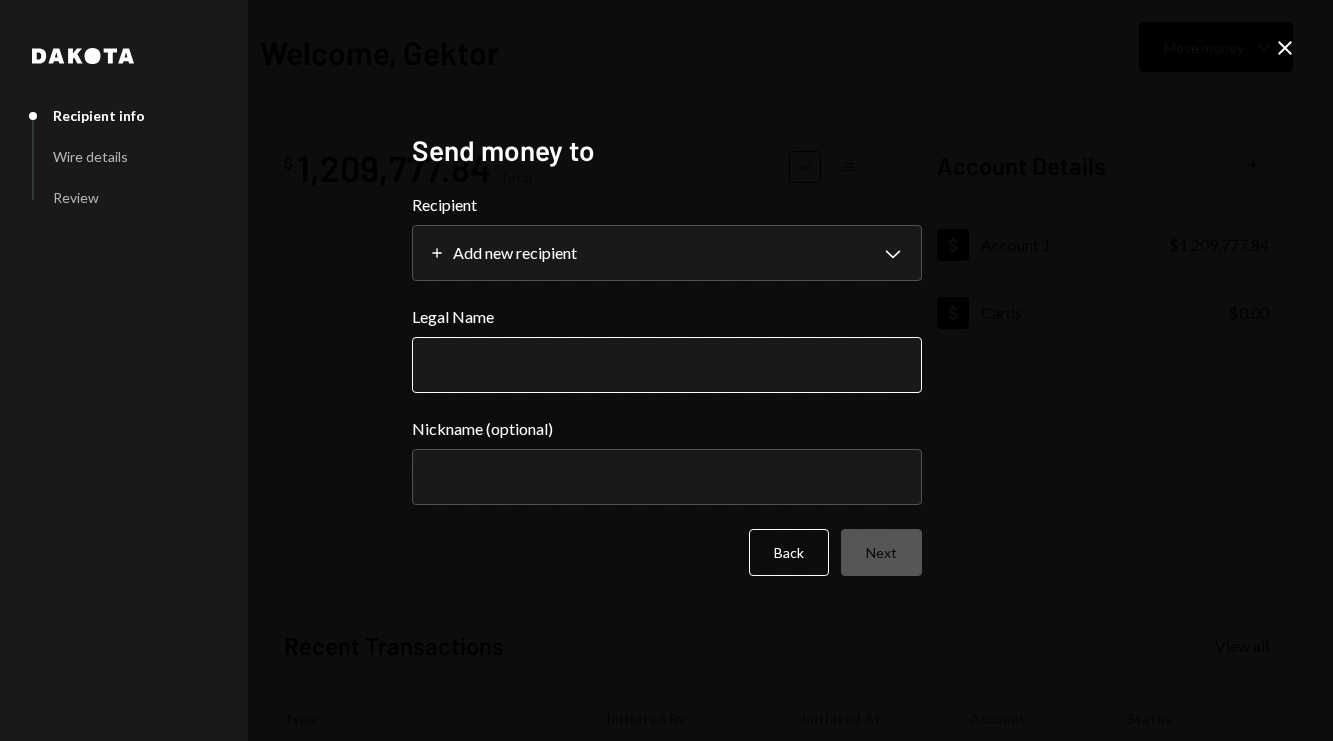click on "Legal Name" at bounding box center (667, 365) 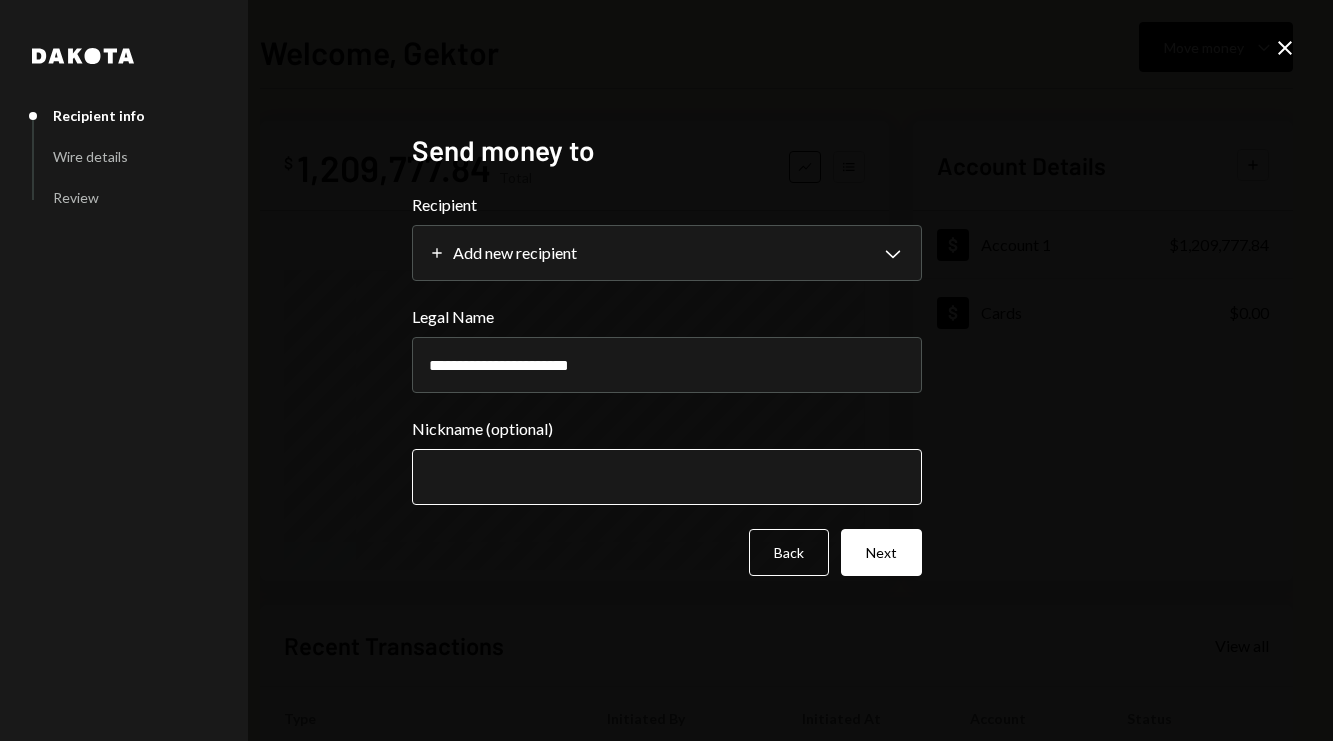 type on "**********" 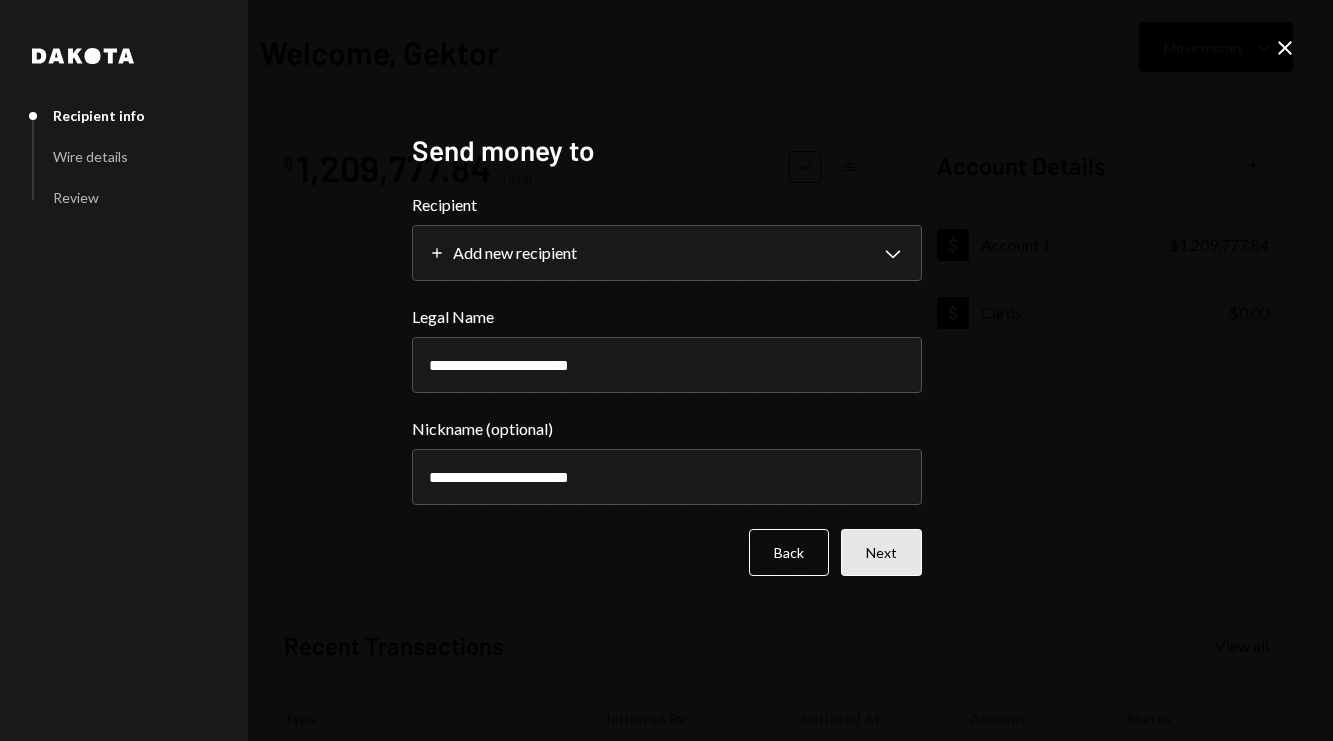 type on "**********" 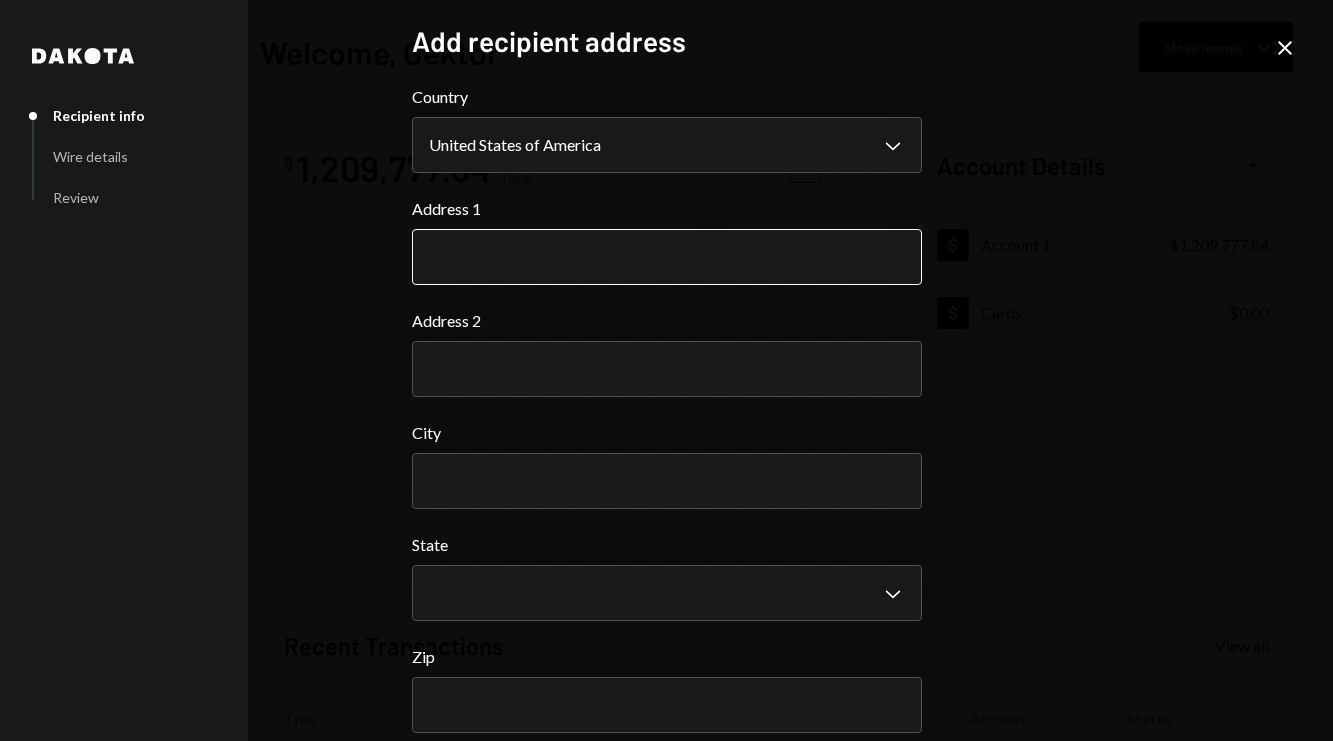 click on "Address 1" at bounding box center (667, 257) 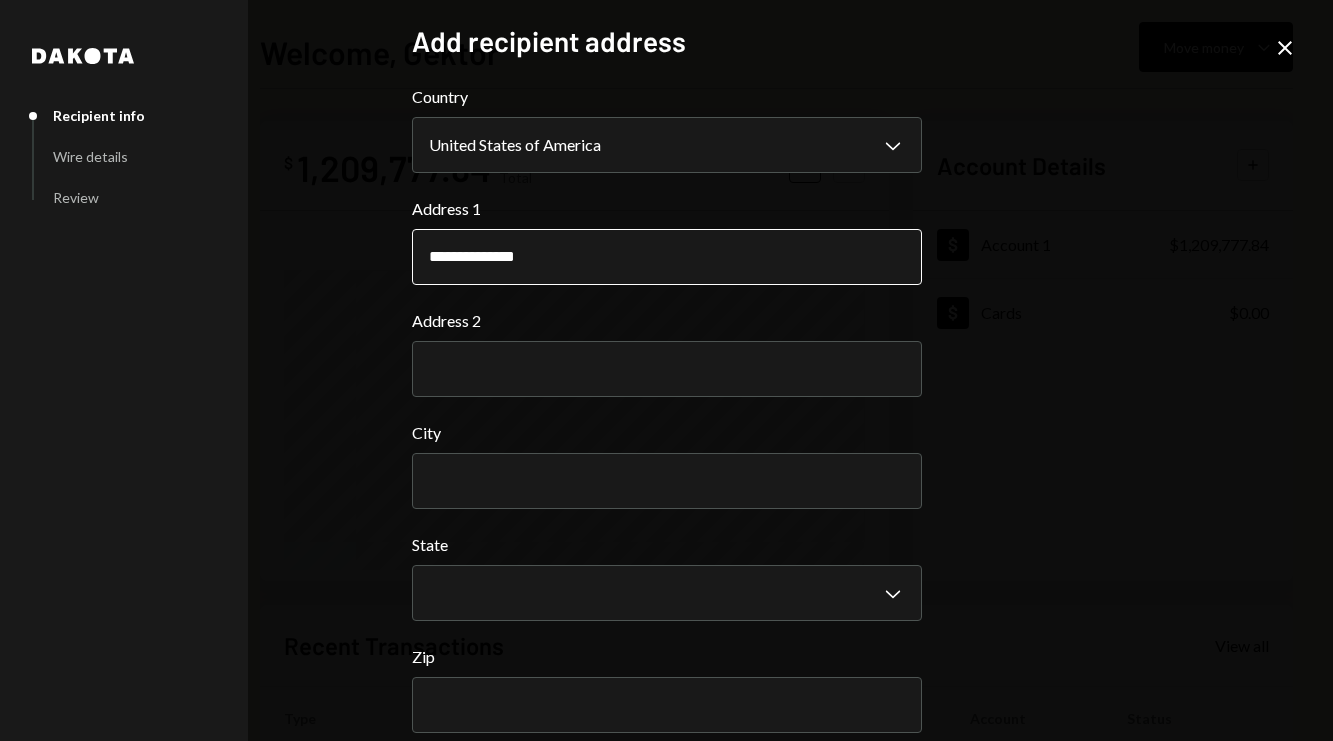 type on "**********" 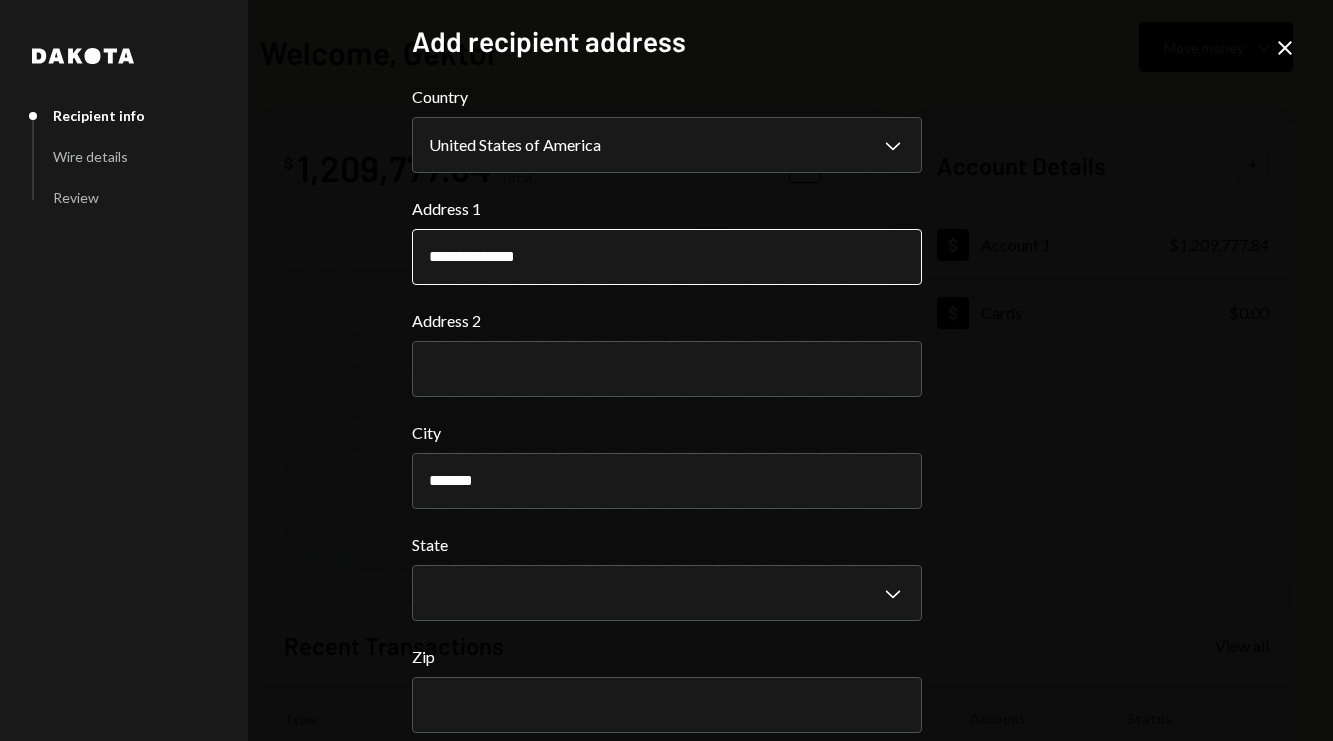 type on "*******" 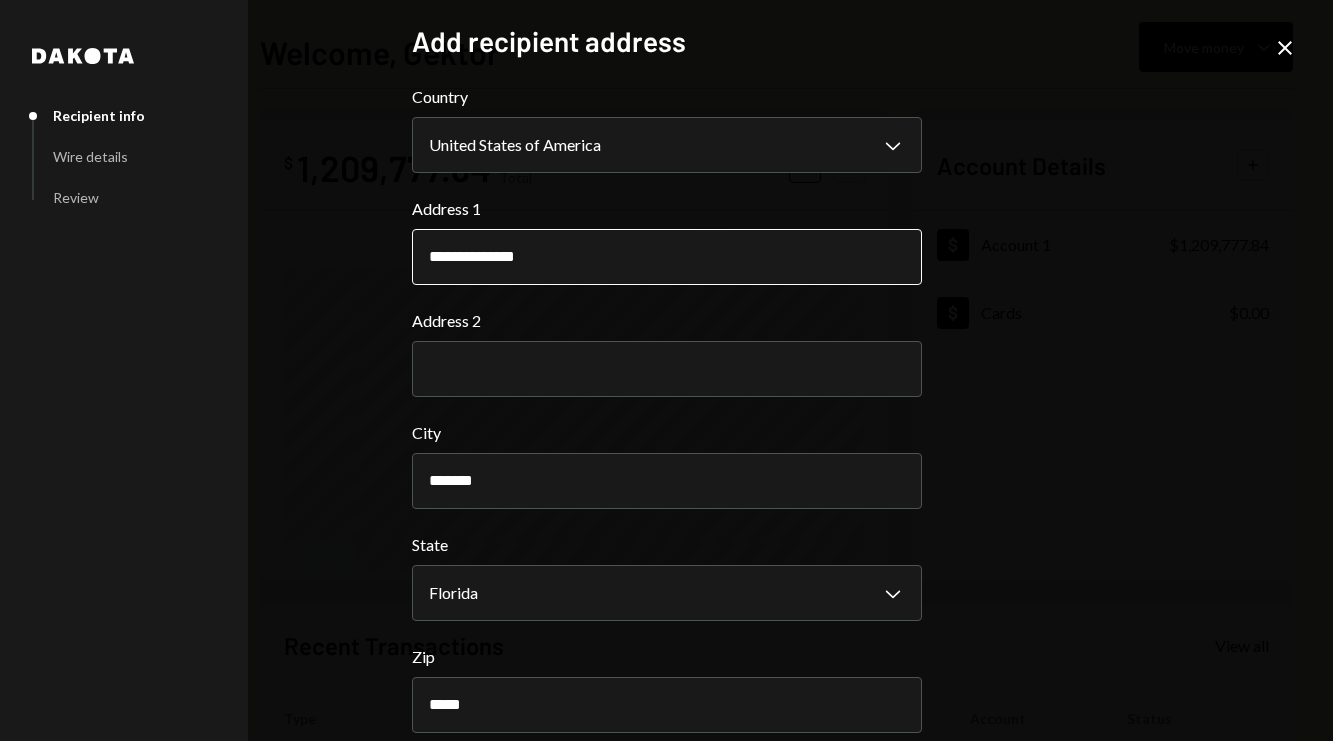scroll, scrollTop: 94, scrollLeft: 0, axis: vertical 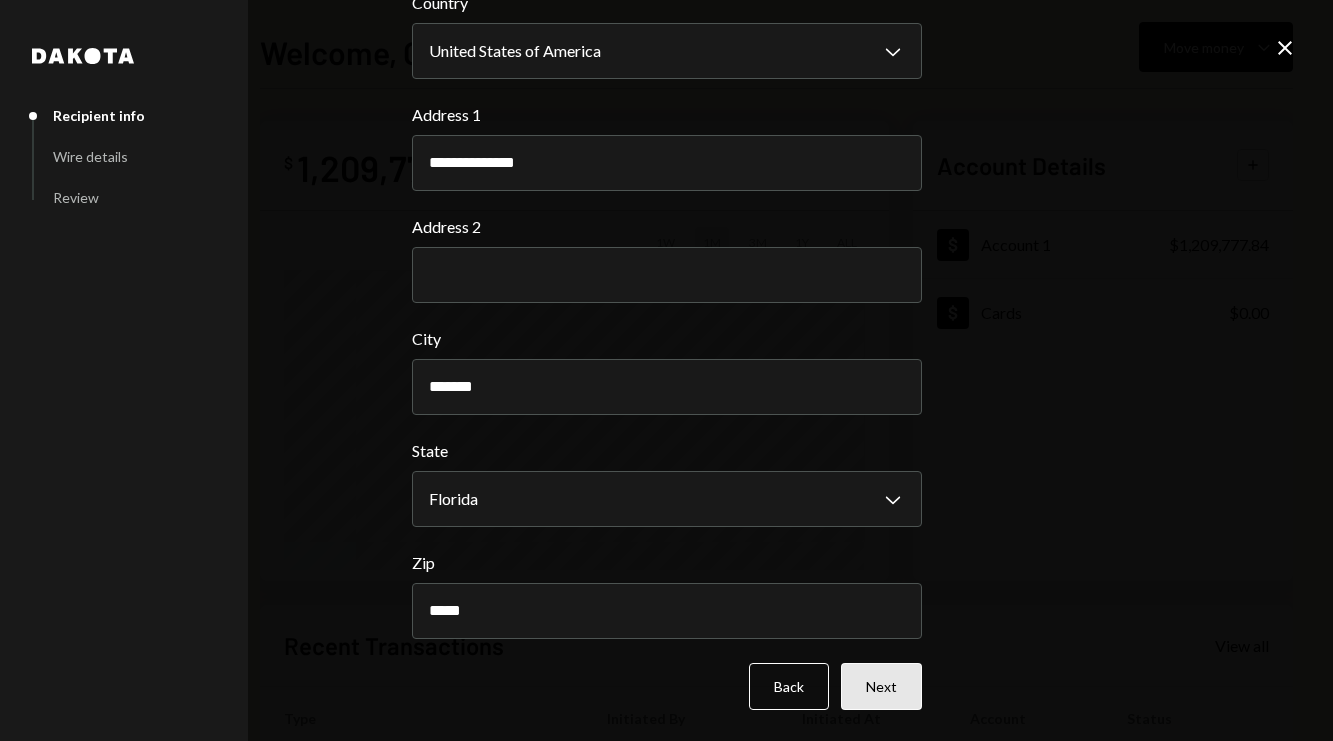 type on "*****" 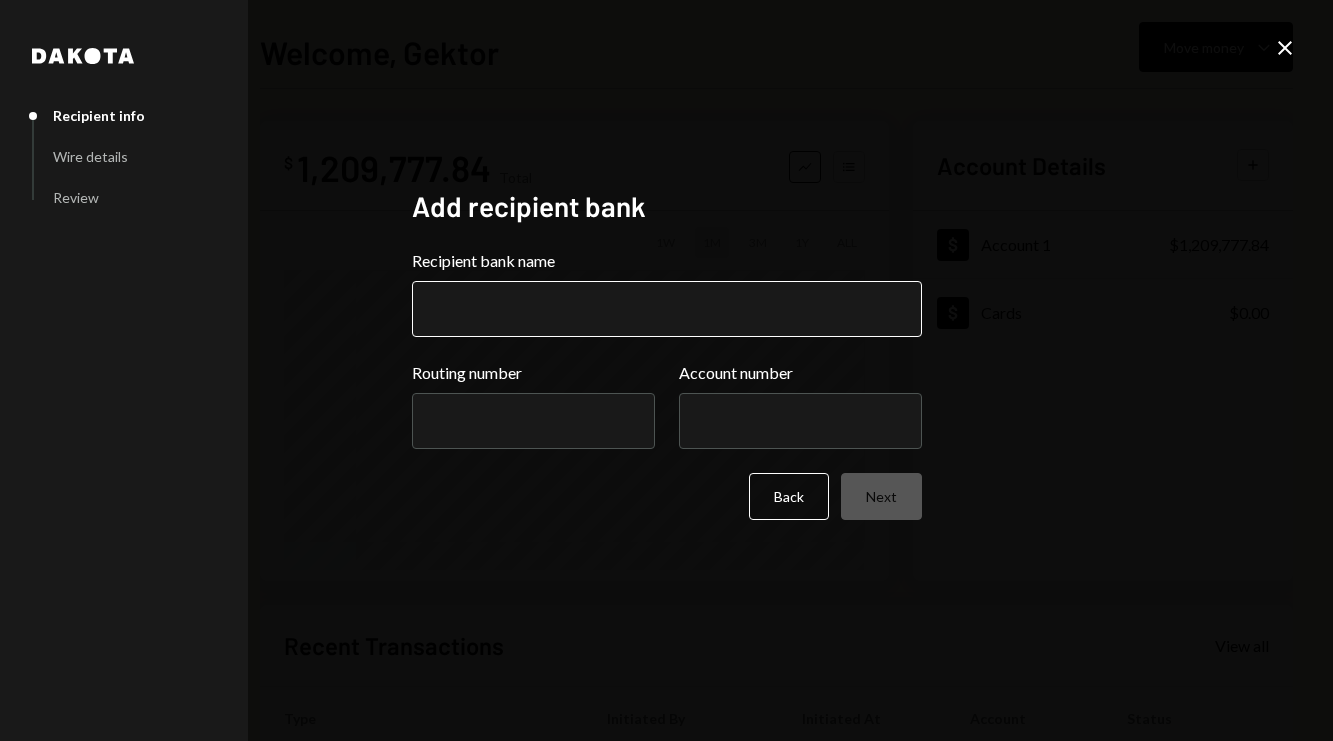 click on "Recipient bank name" at bounding box center (667, 309) 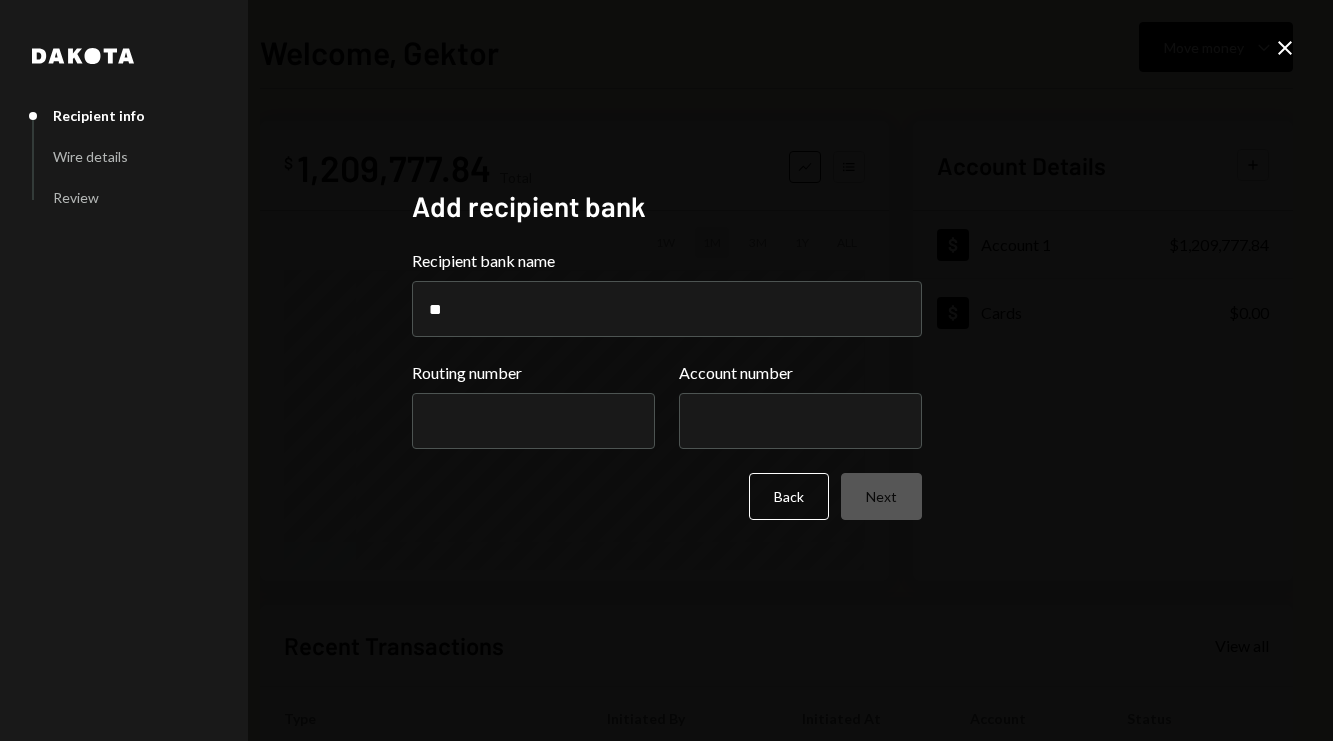 type on "*******" 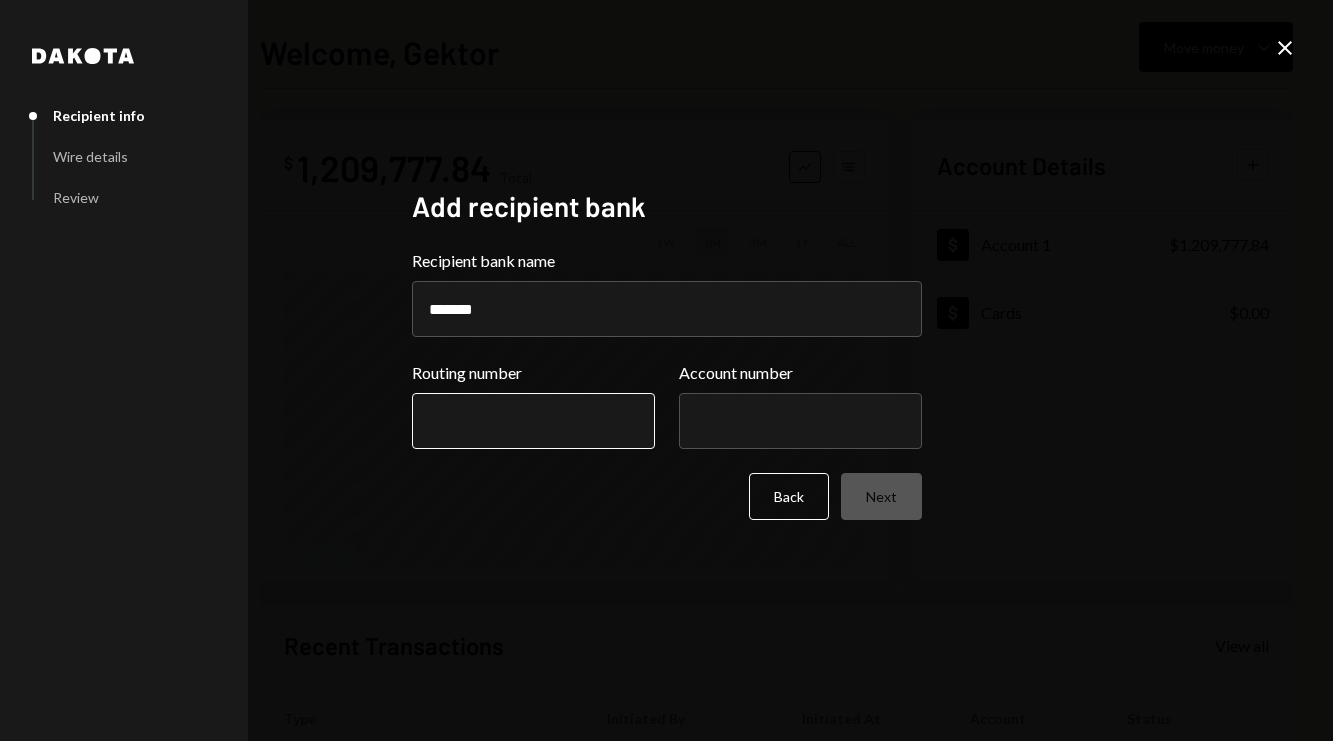 click on "Routing number" at bounding box center [533, 421] 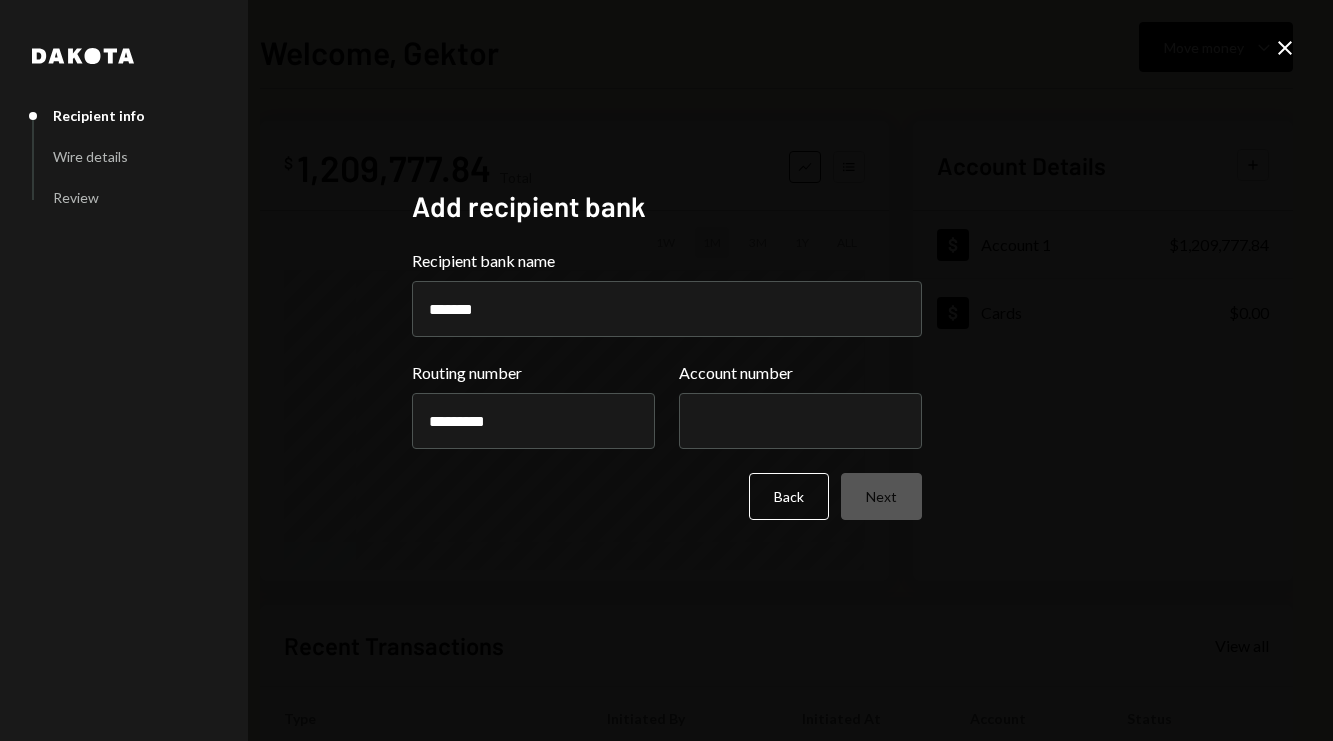 type on "*********" 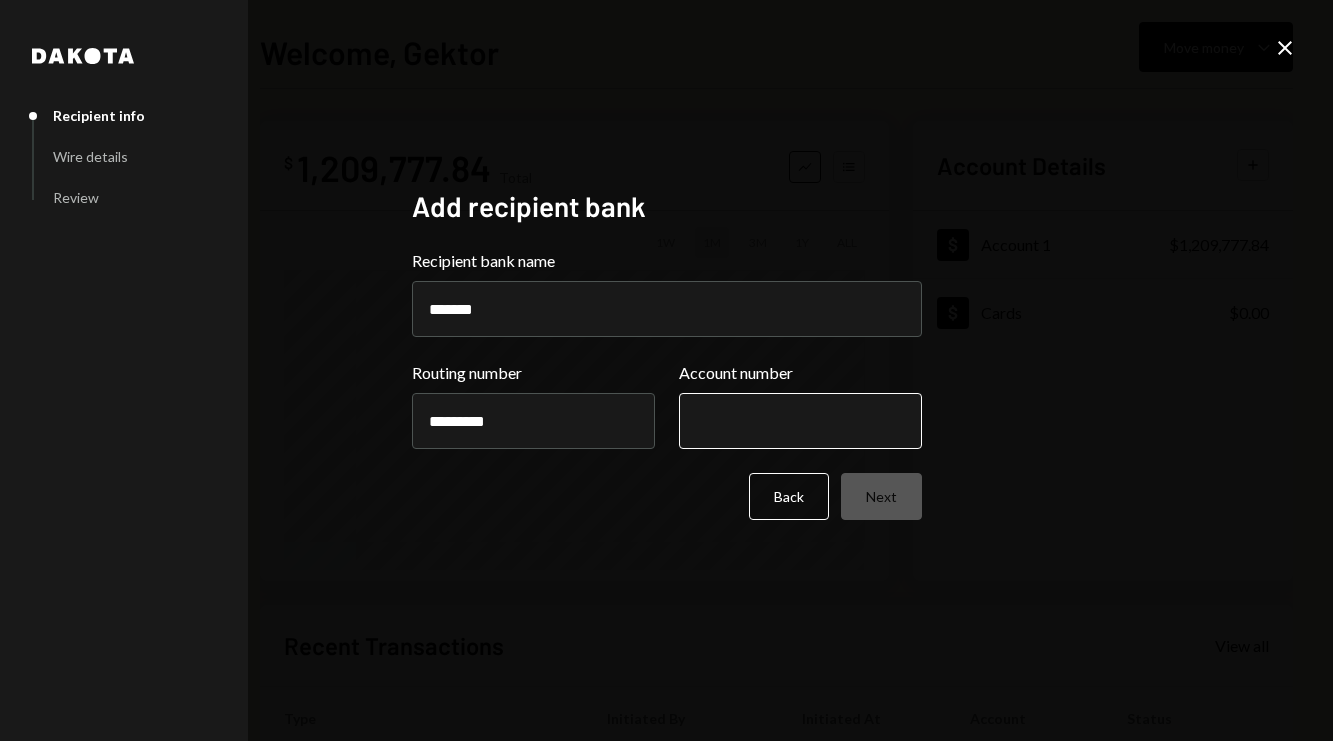 click on "Account number" at bounding box center [800, 421] 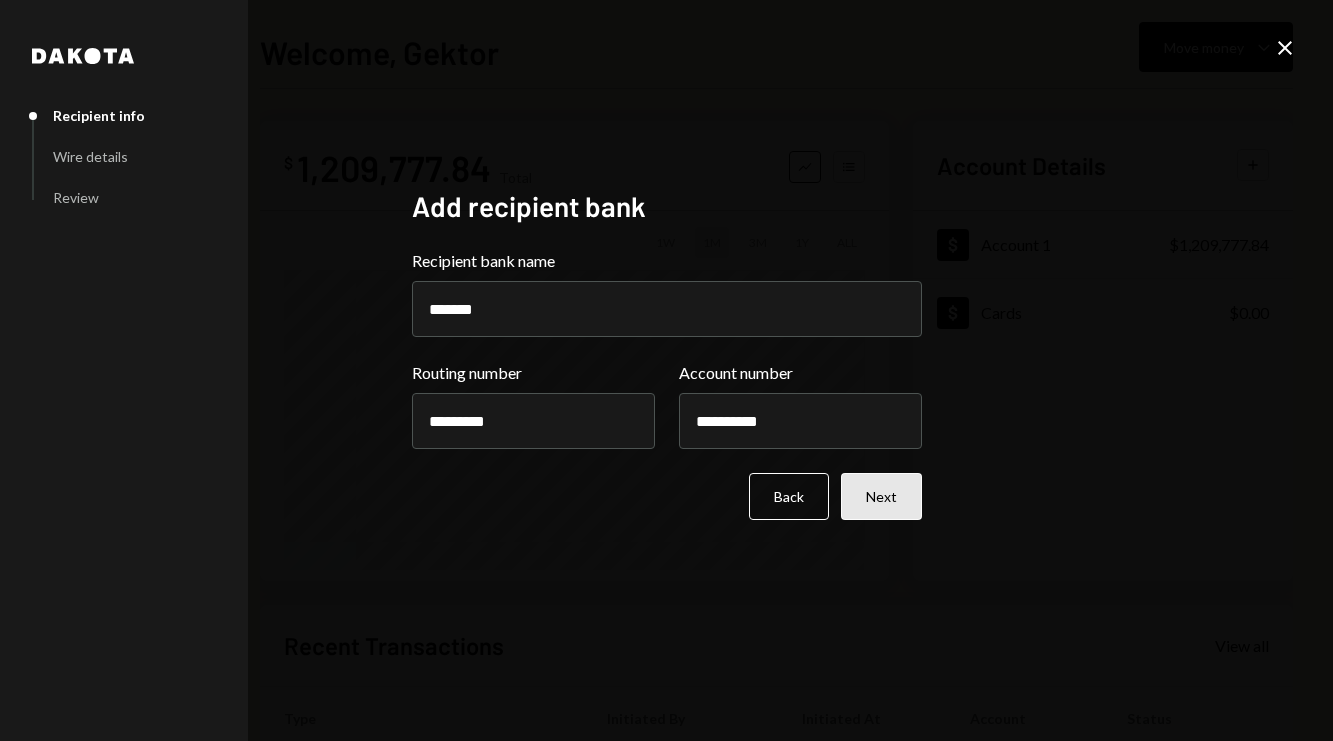 type on "**********" 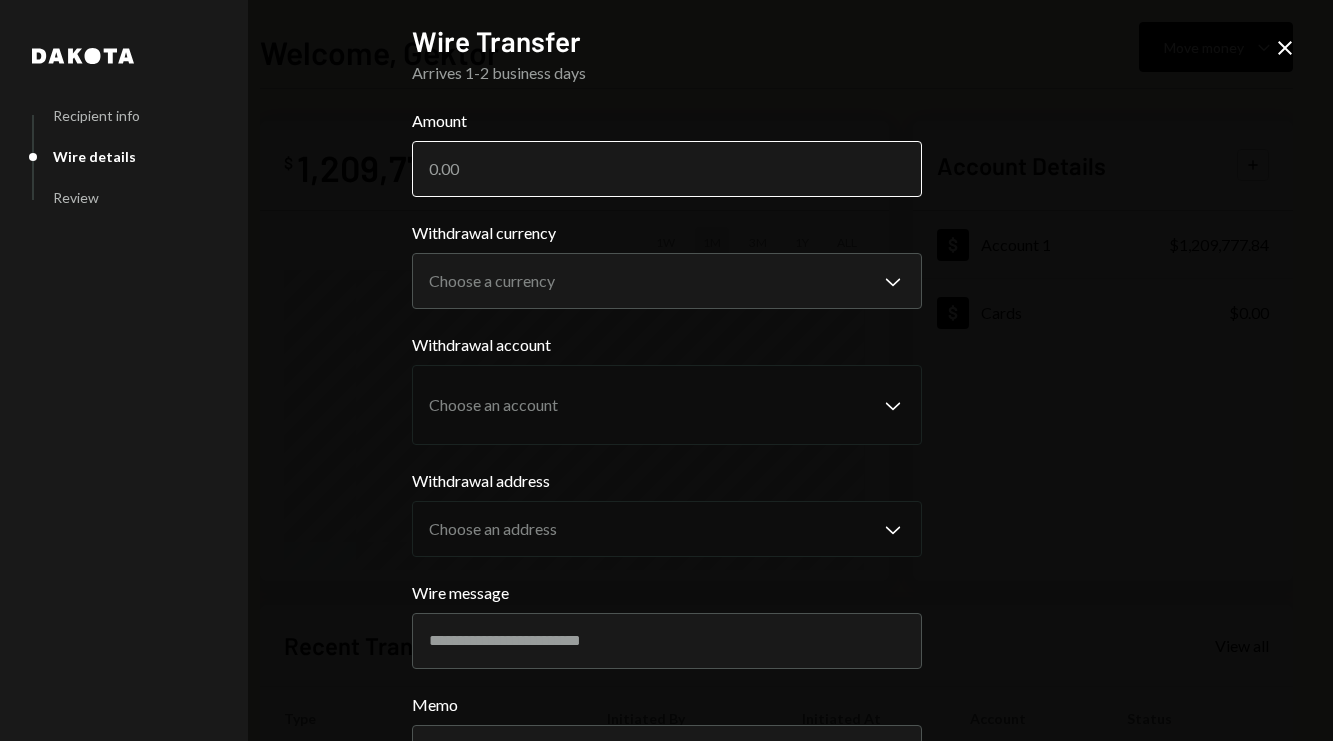 click on "Amount" at bounding box center (667, 169) 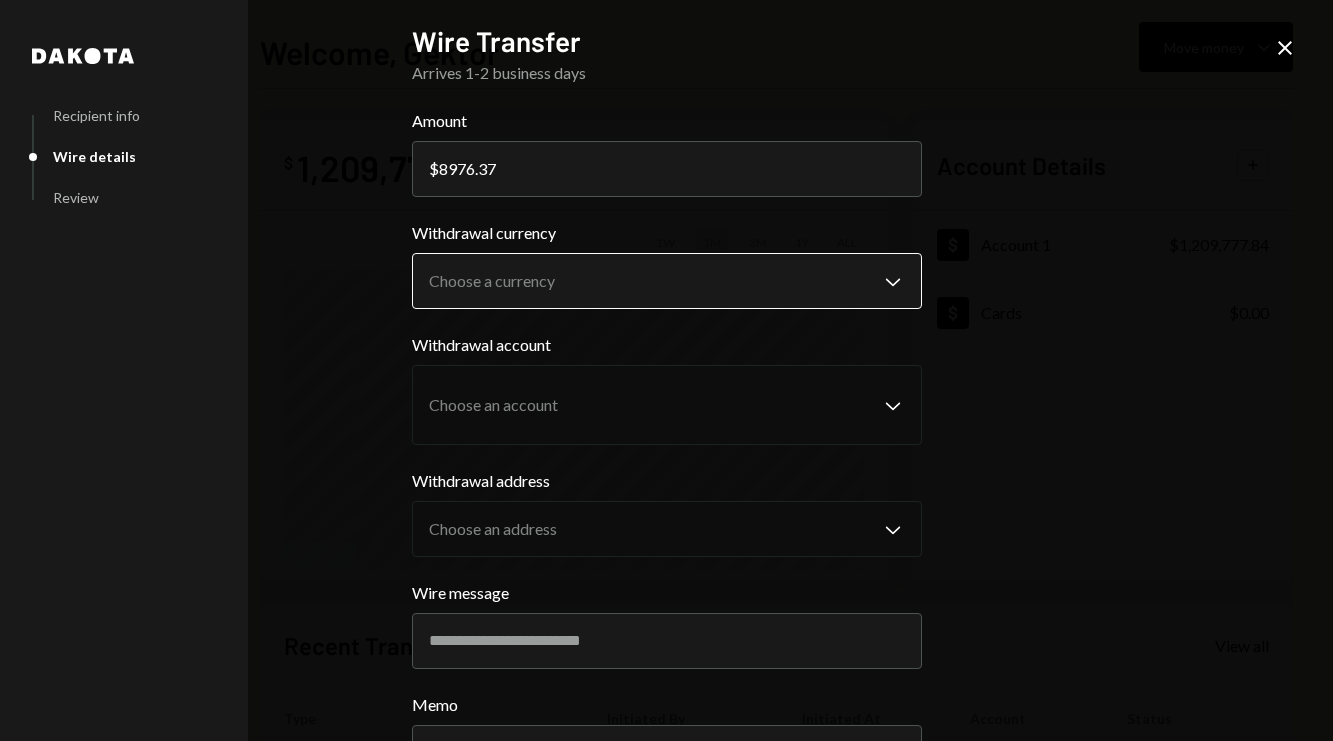 type on "8976.37" 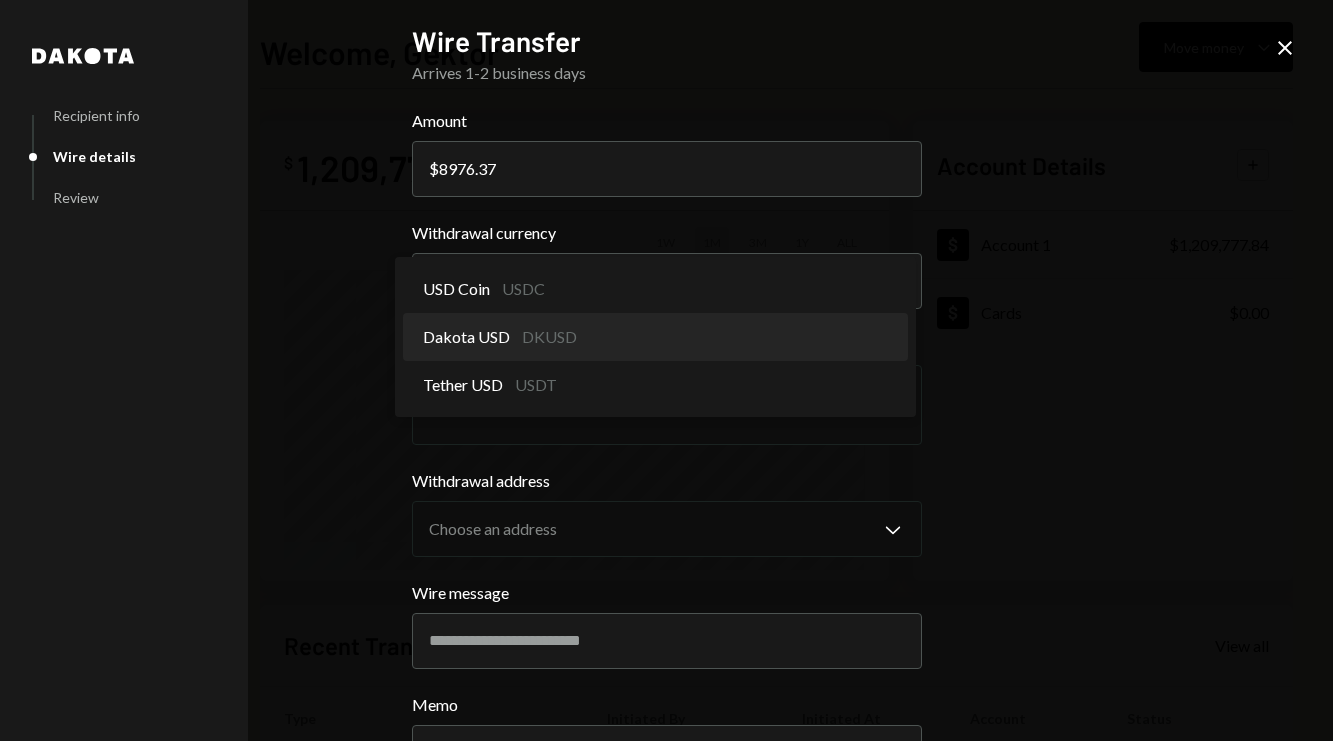 select on "*****" 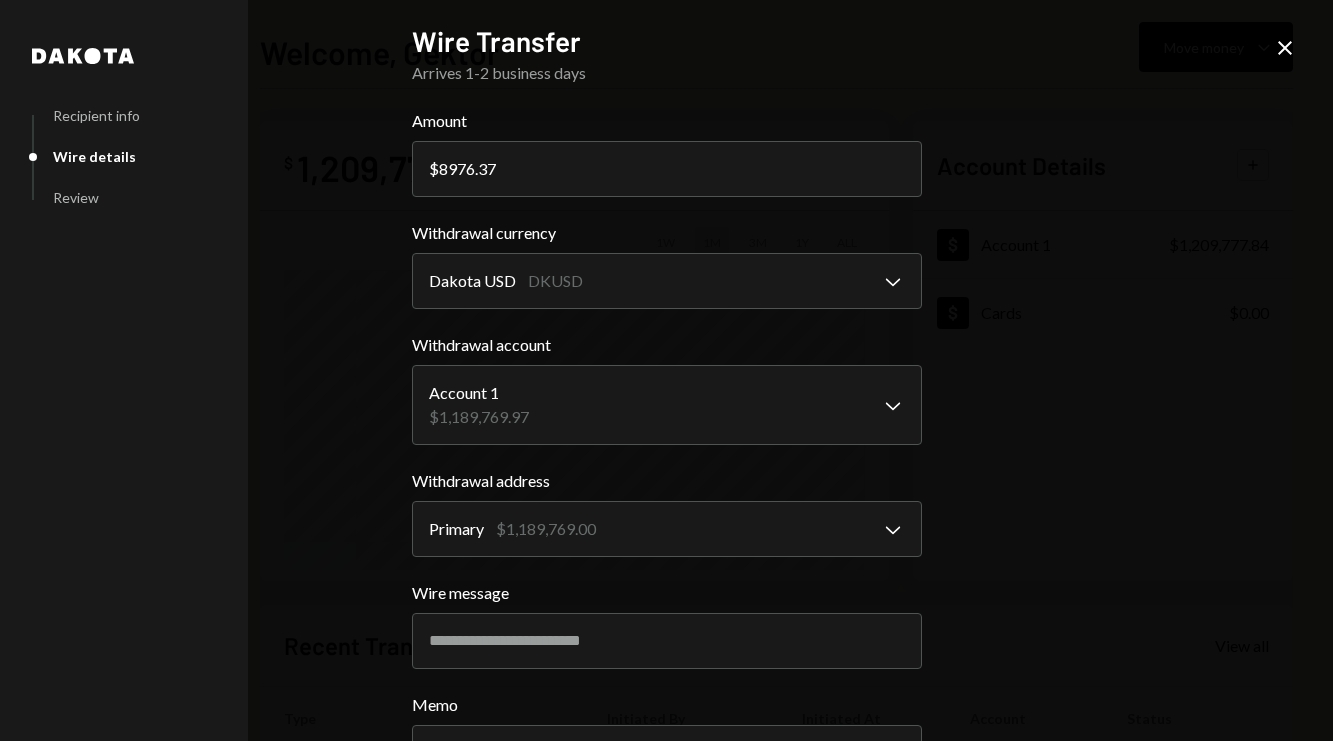 scroll, scrollTop: 166, scrollLeft: 0, axis: vertical 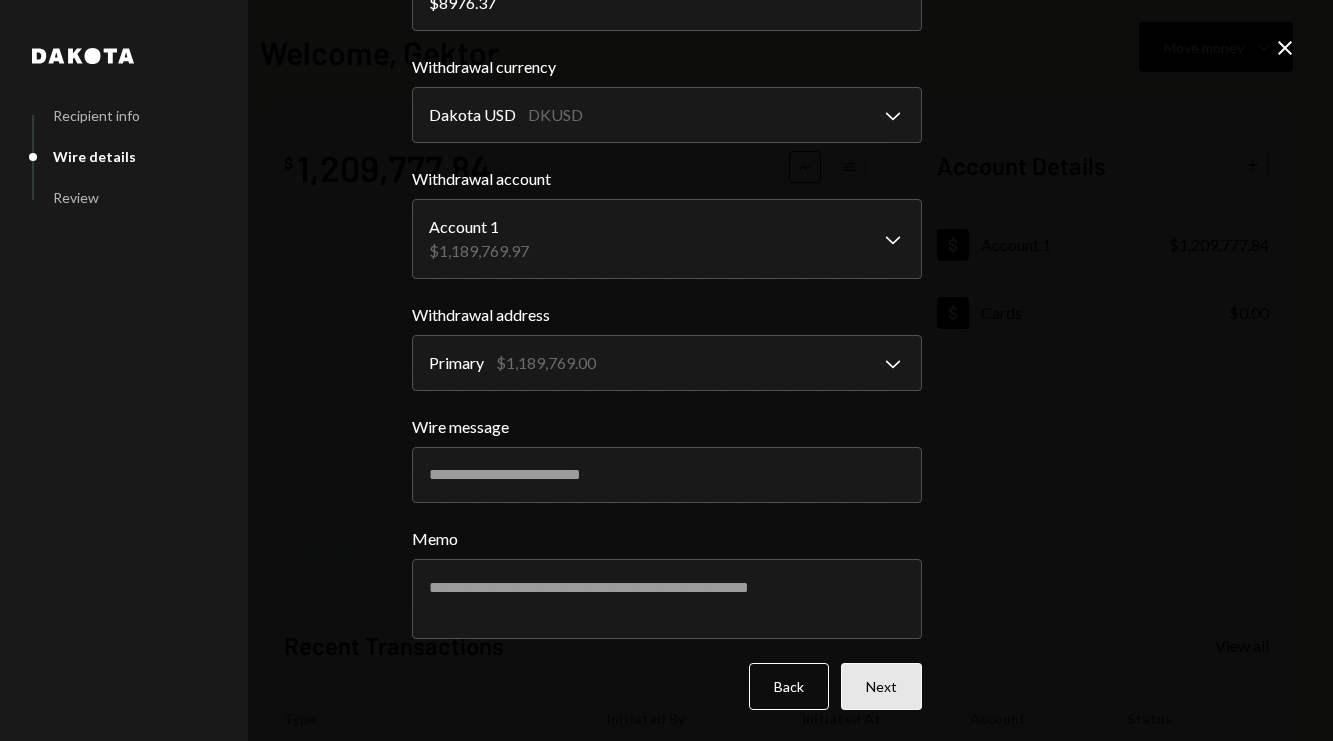 click on "Next" at bounding box center (881, 686) 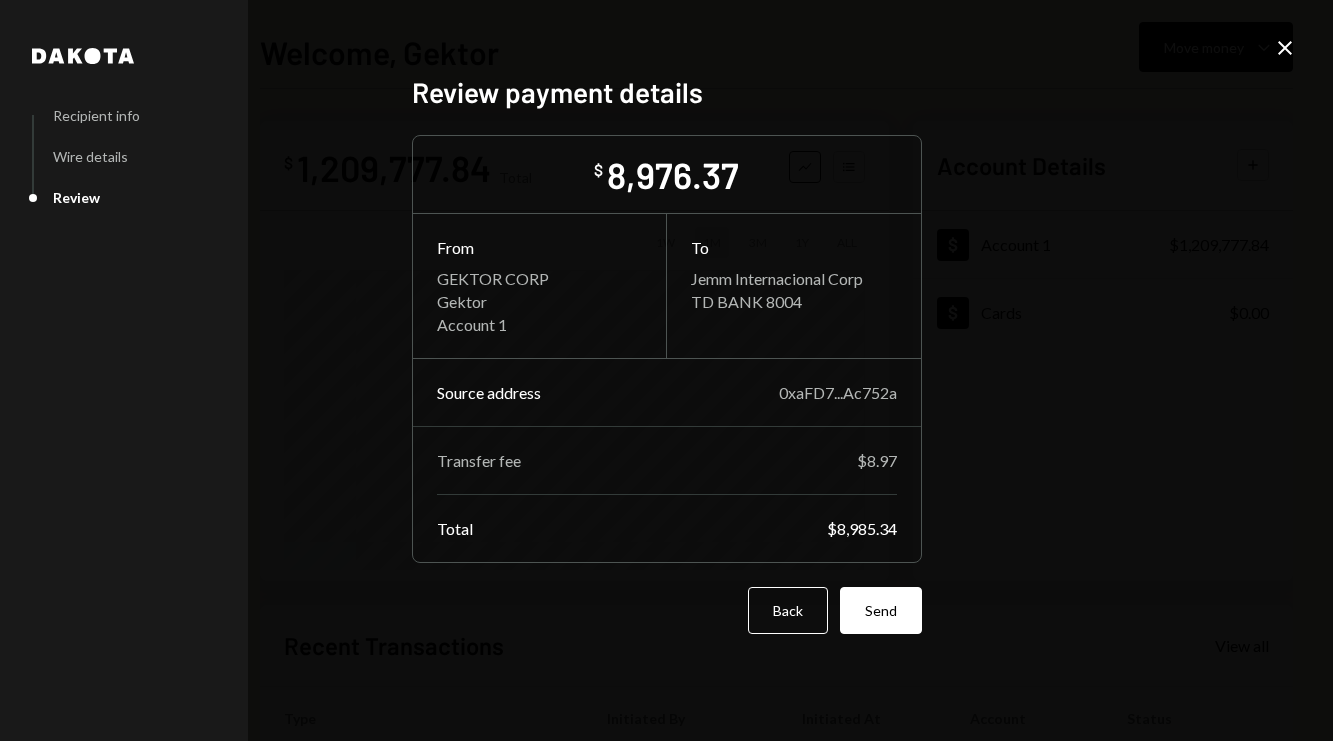 scroll, scrollTop: 0, scrollLeft: 0, axis: both 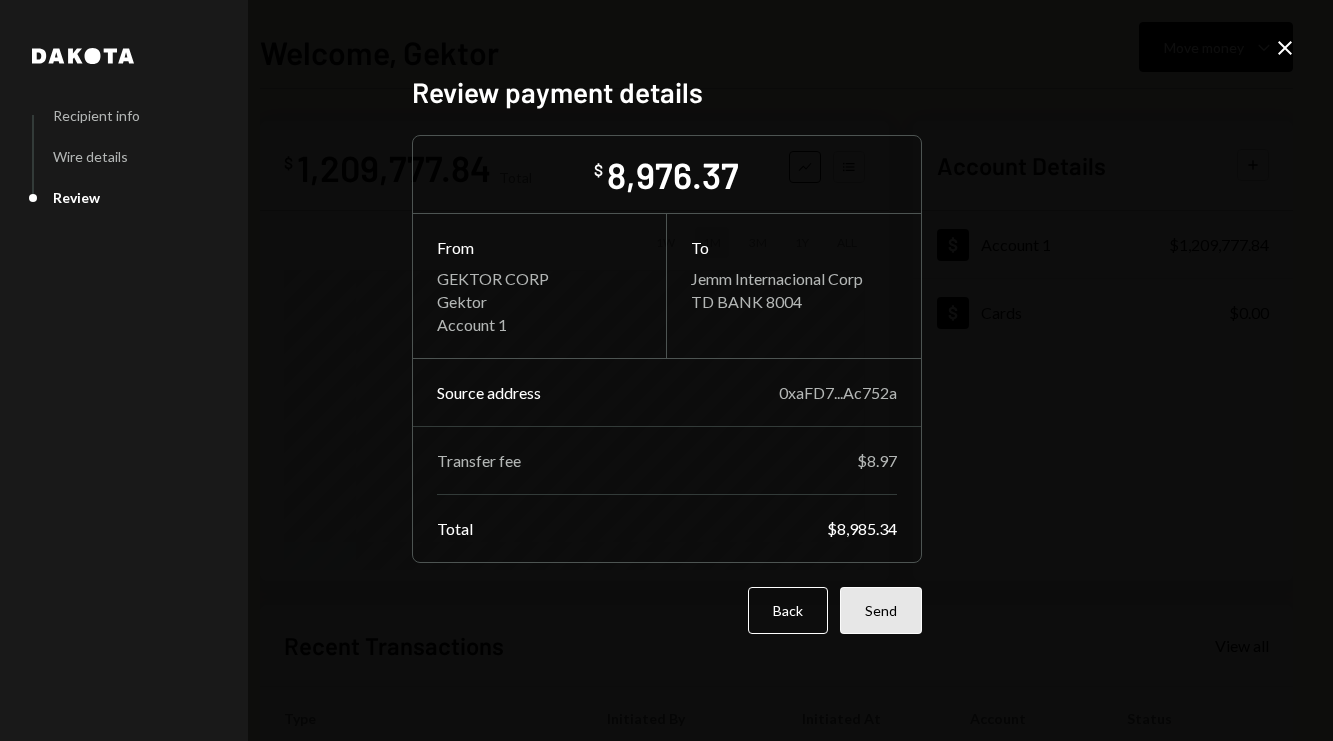 click on "Send" at bounding box center [881, 610] 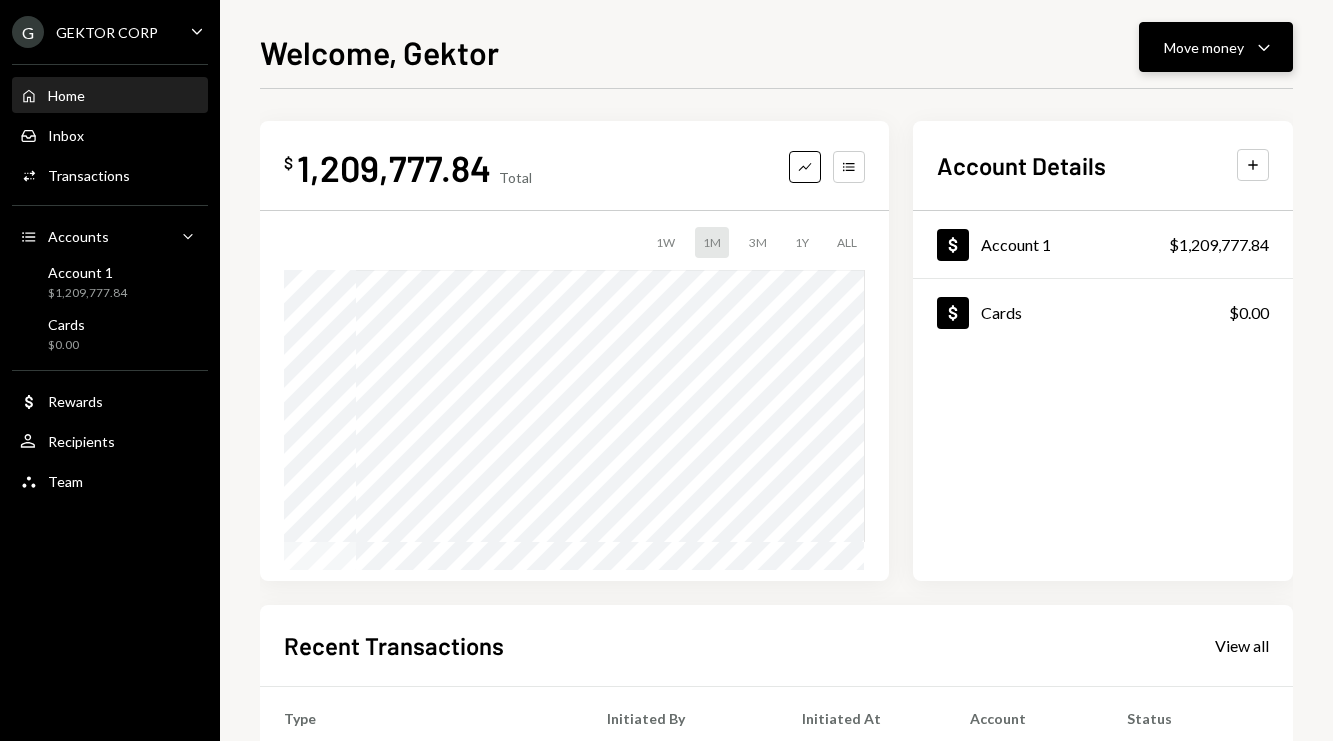 click on "Move money" at bounding box center [1204, 47] 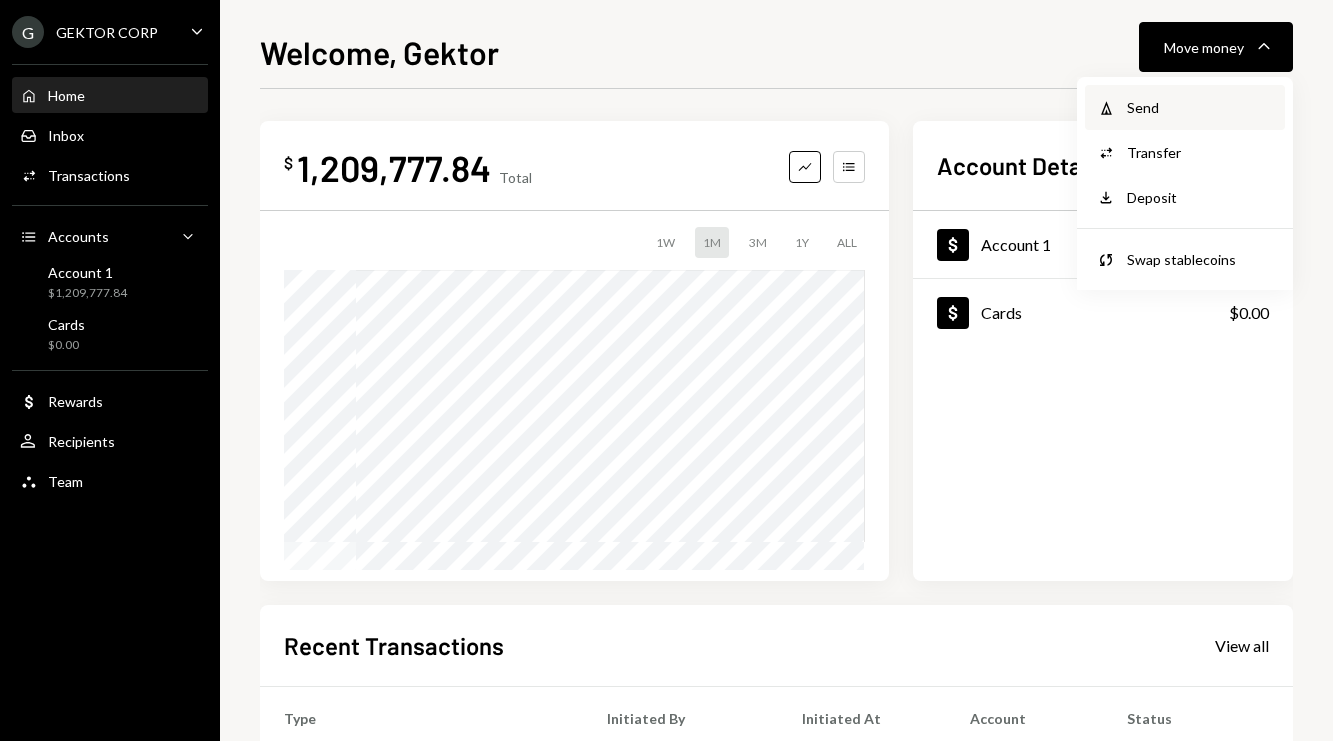 click on "Send" at bounding box center (1200, 107) 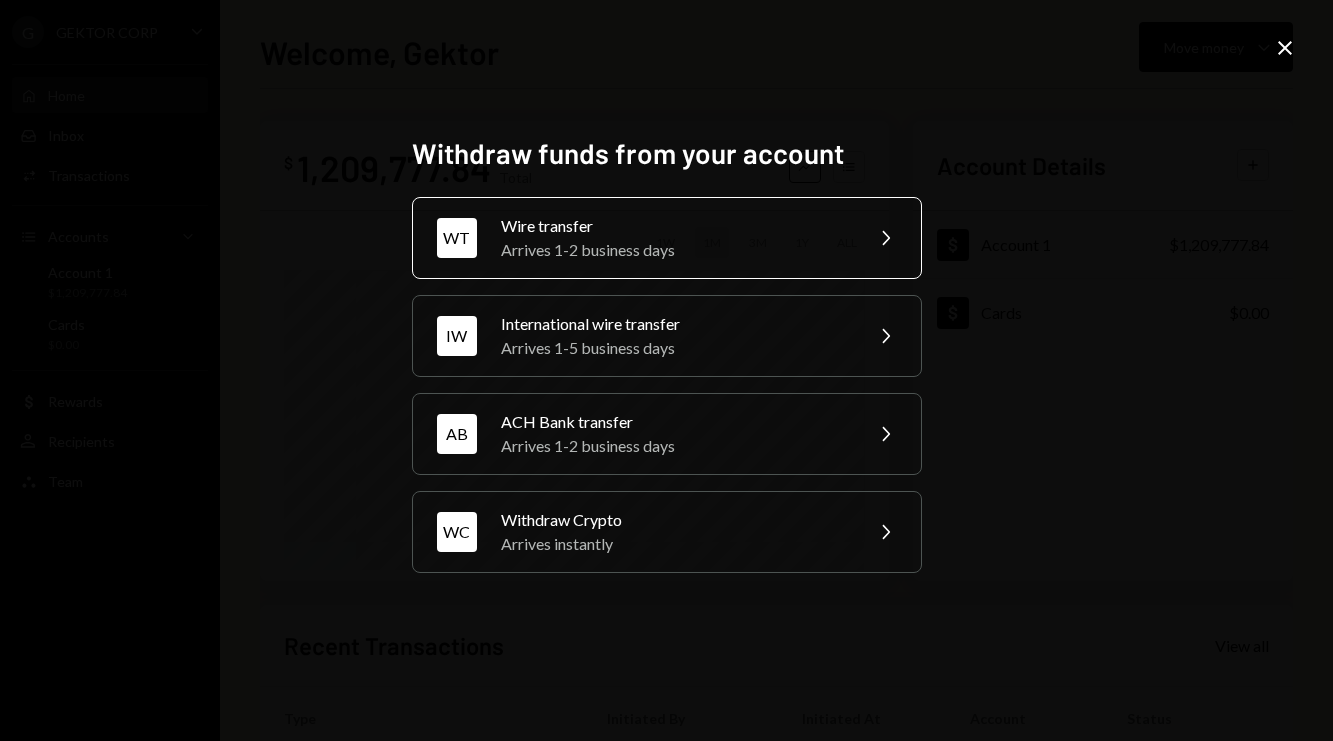 click on "Wire transfer" at bounding box center [675, 226] 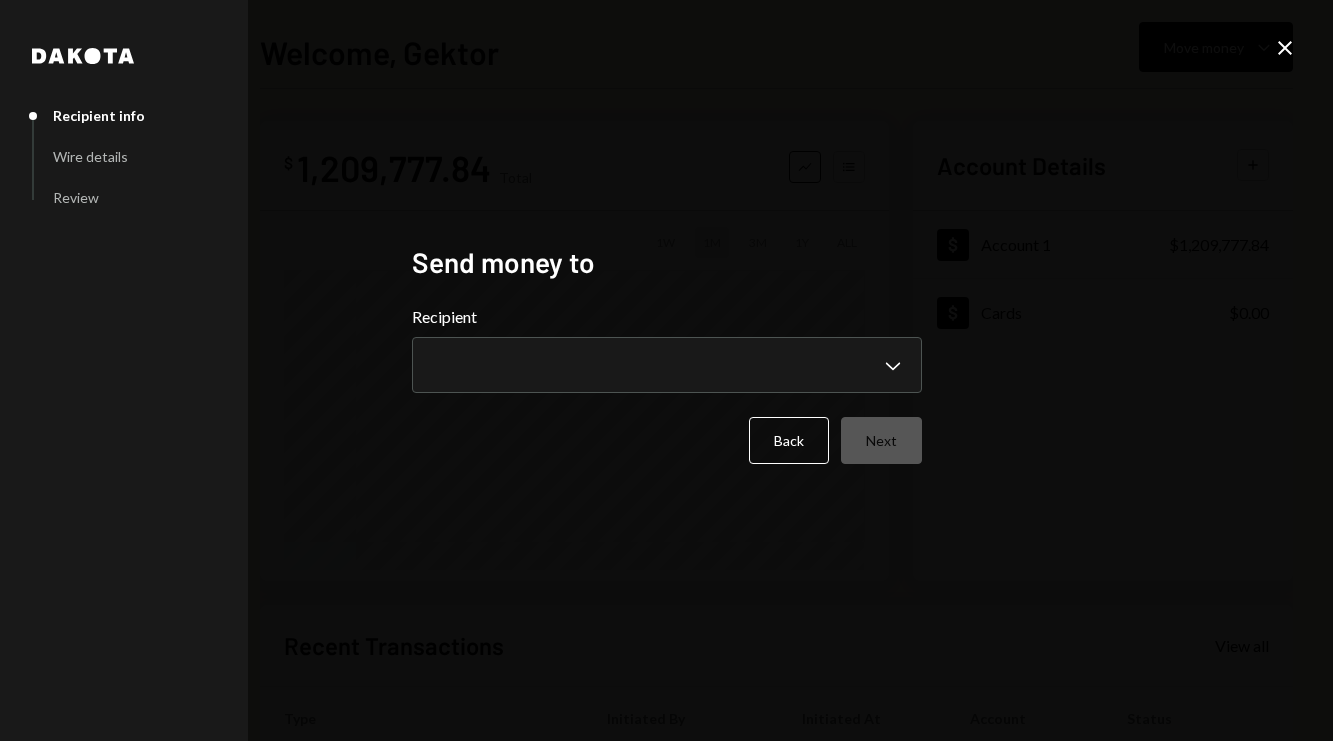type 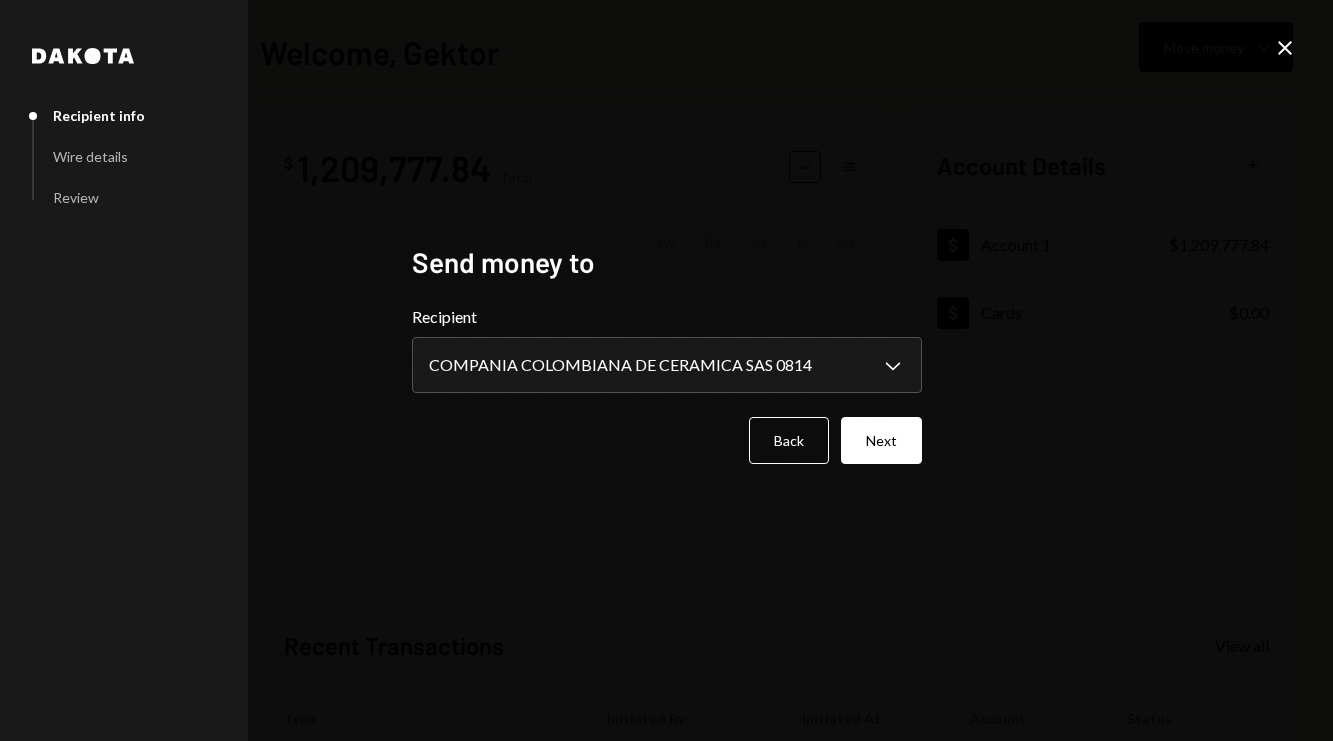 select on "**********" 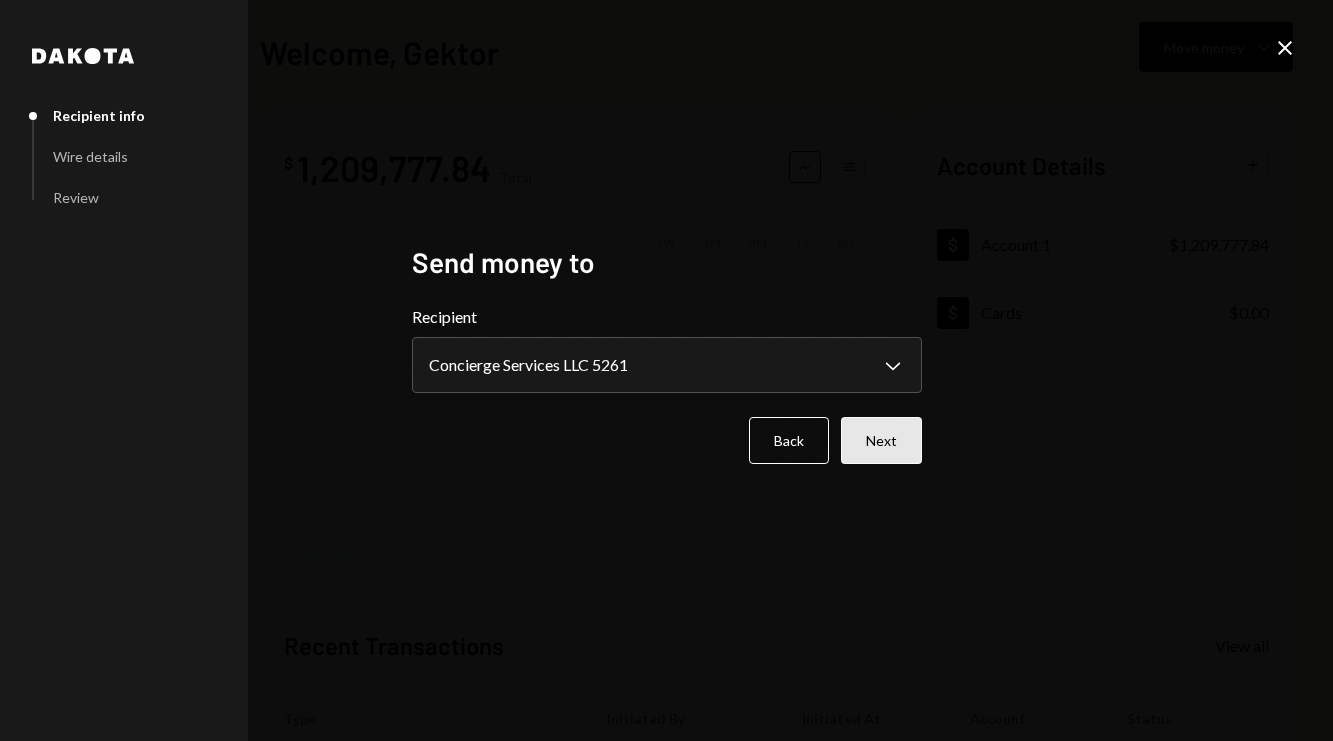 click on "Next" at bounding box center (881, 440) 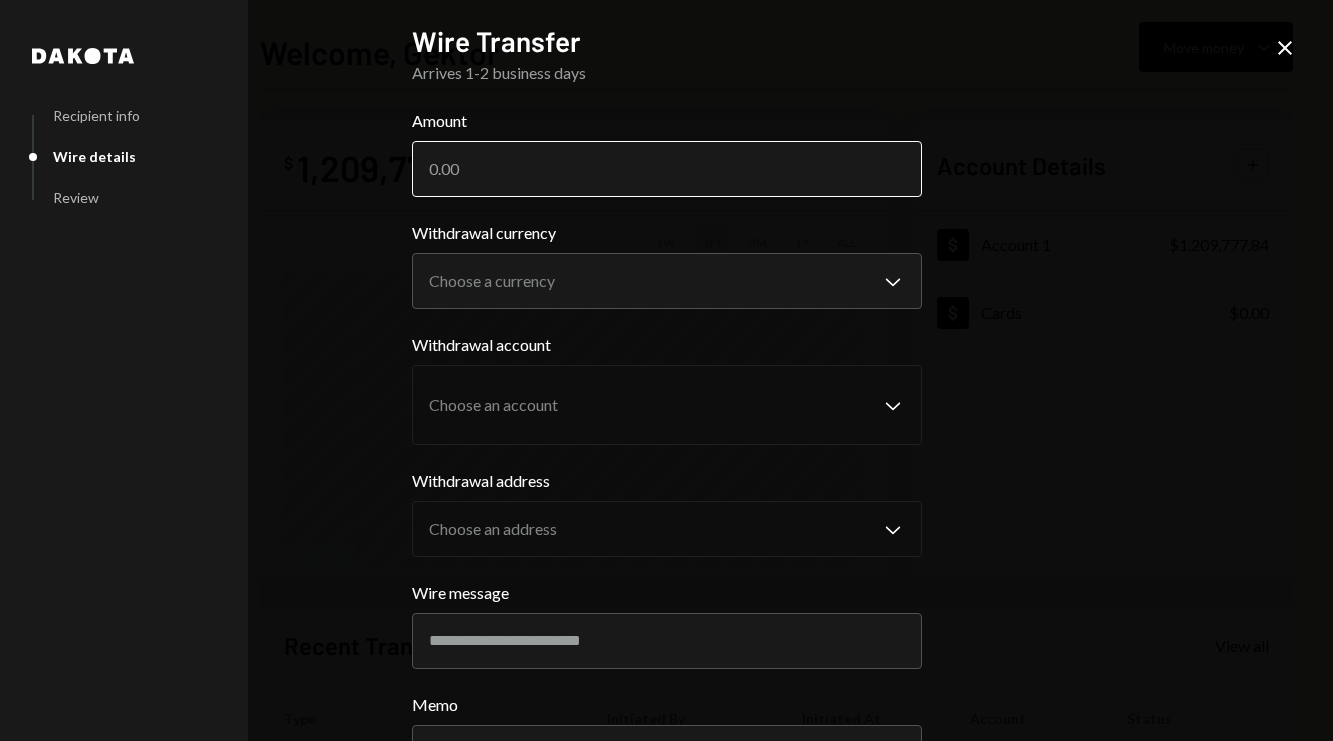click on "Amount" at bounding box center (667, 169) 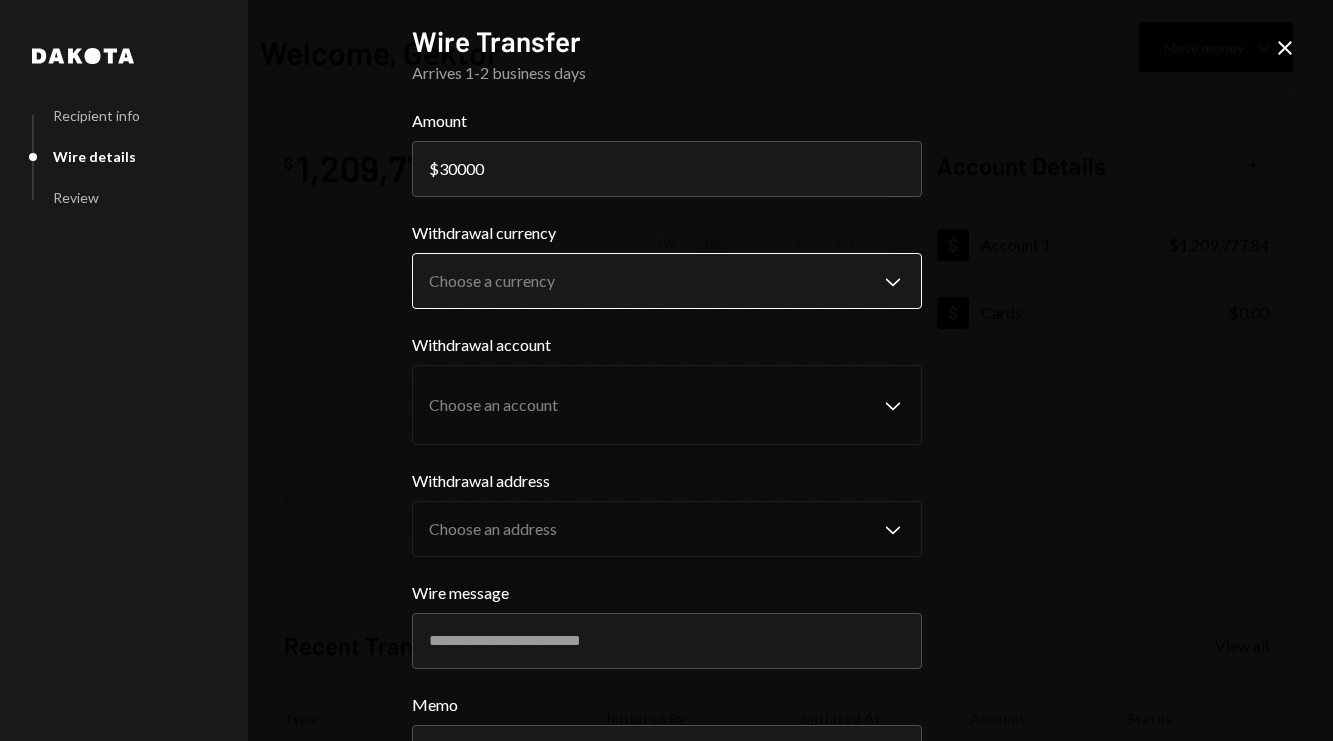 type on "30000" 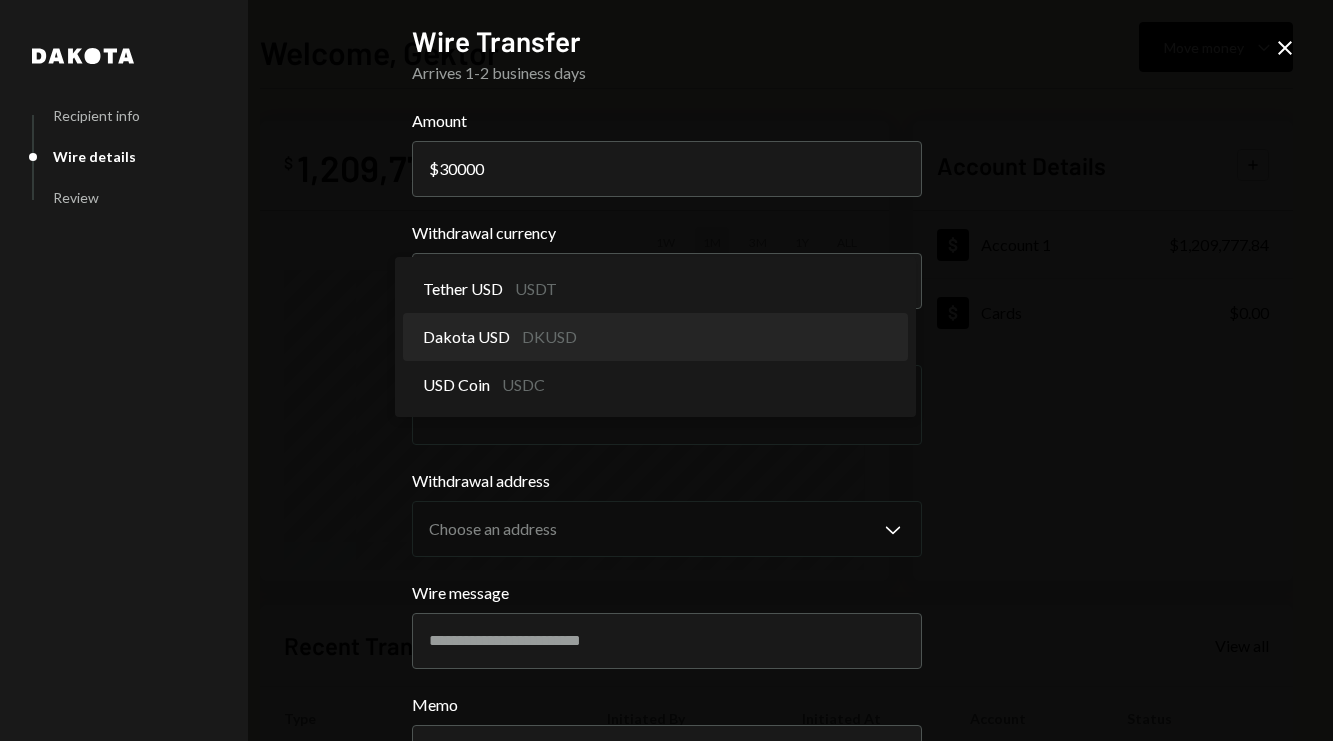 select on "*****" 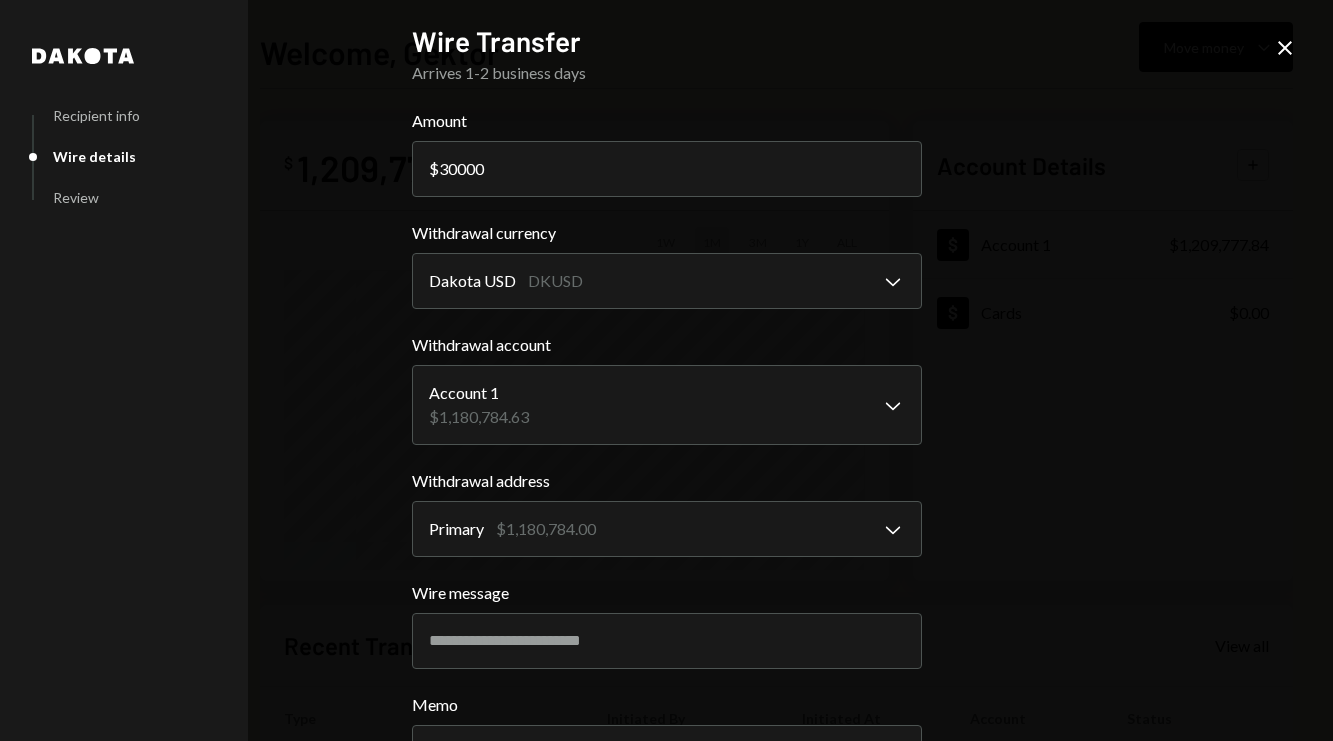 scroll, scrollTop: 166, scrollLeft: 0, axis: vertical 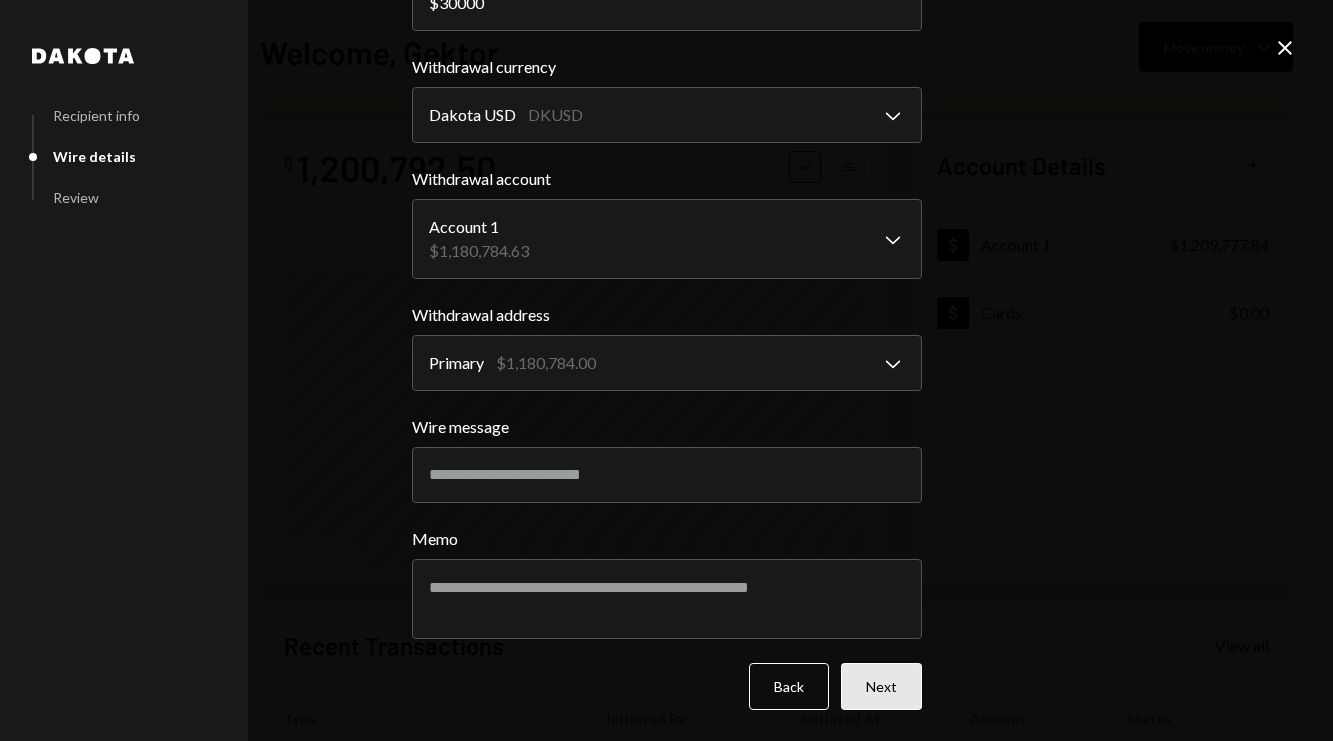 click on "Next" at bounding box center [881, 686] 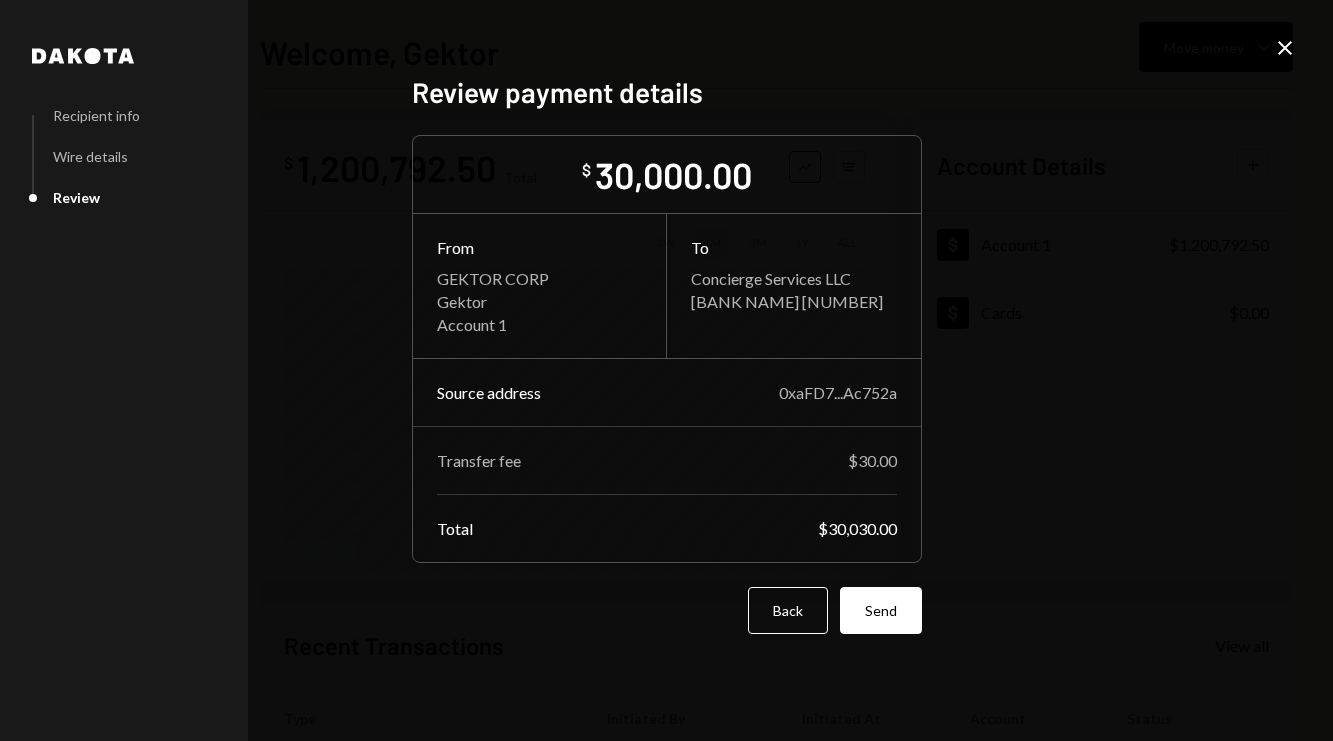 scroll, scrollTop: 0, scrollLeft: 0, axis: both 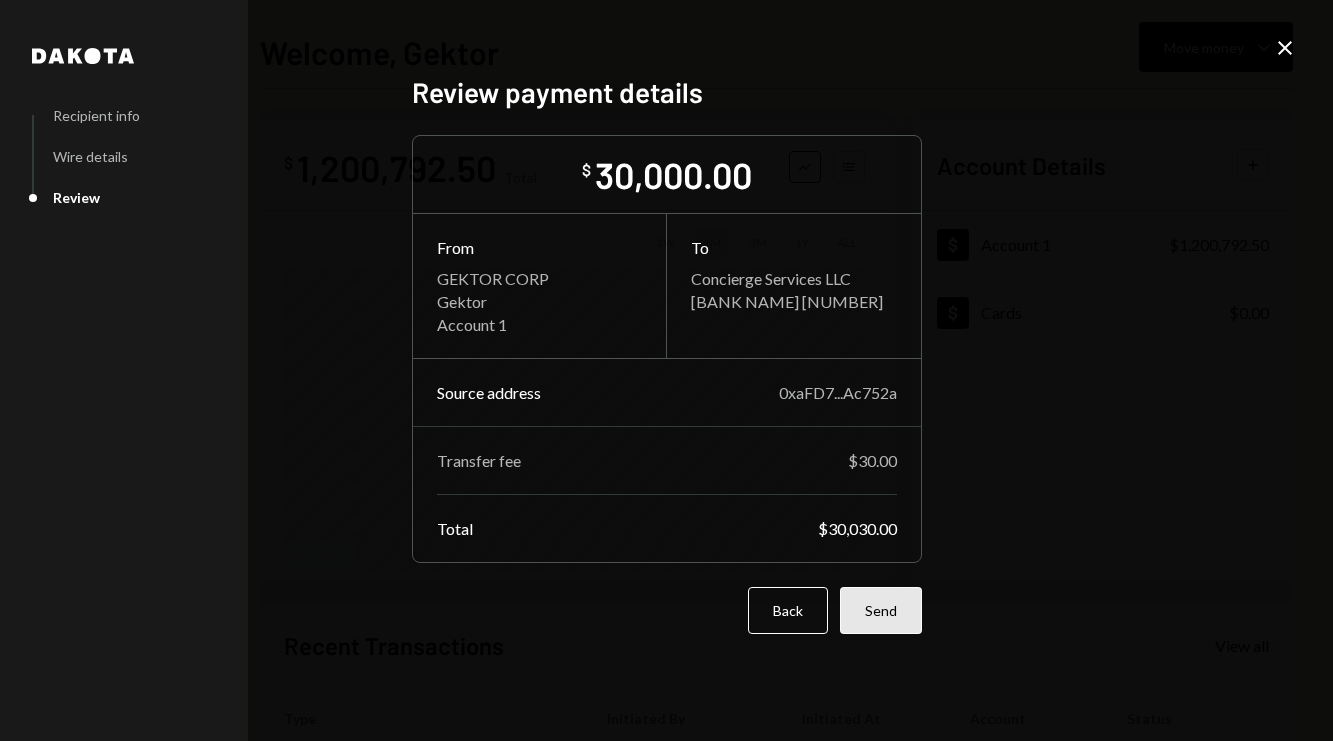 click on "Send" at bounding box center (881, 610) 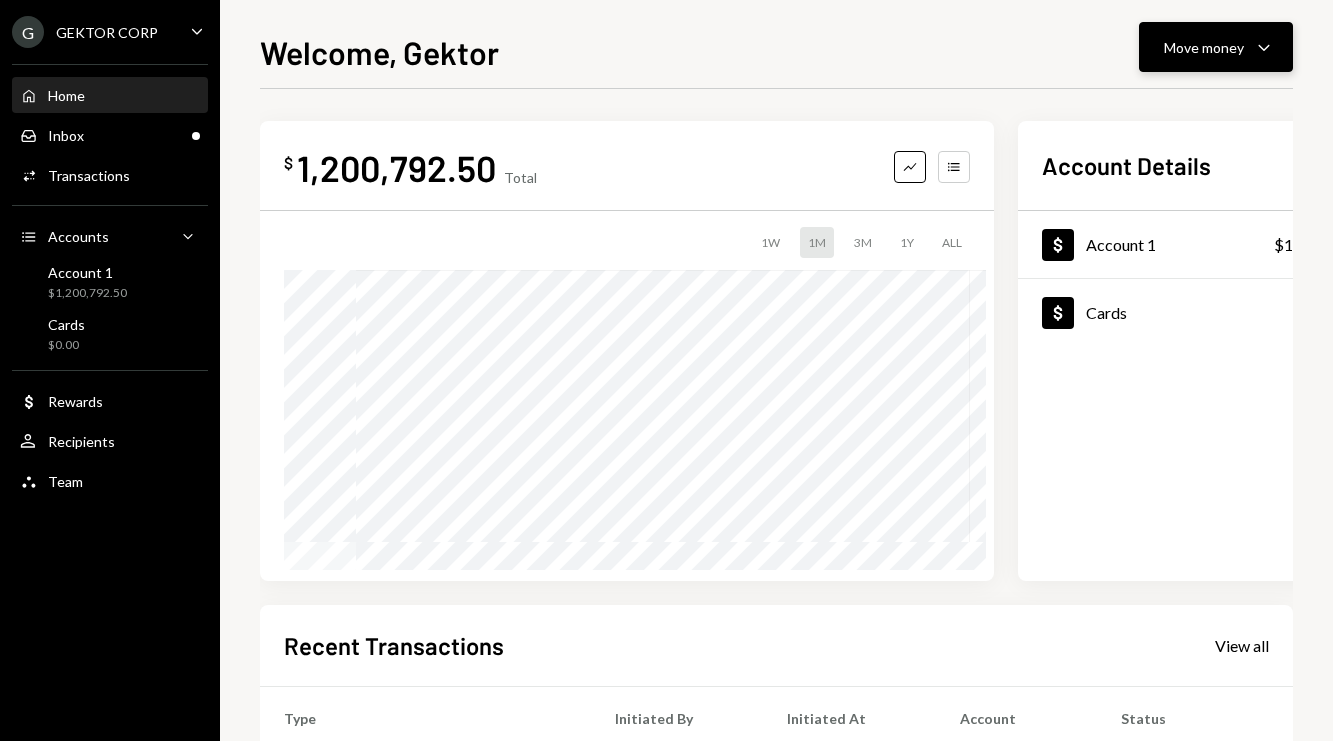 click on "Move money" at bounding box center (1204, 47) 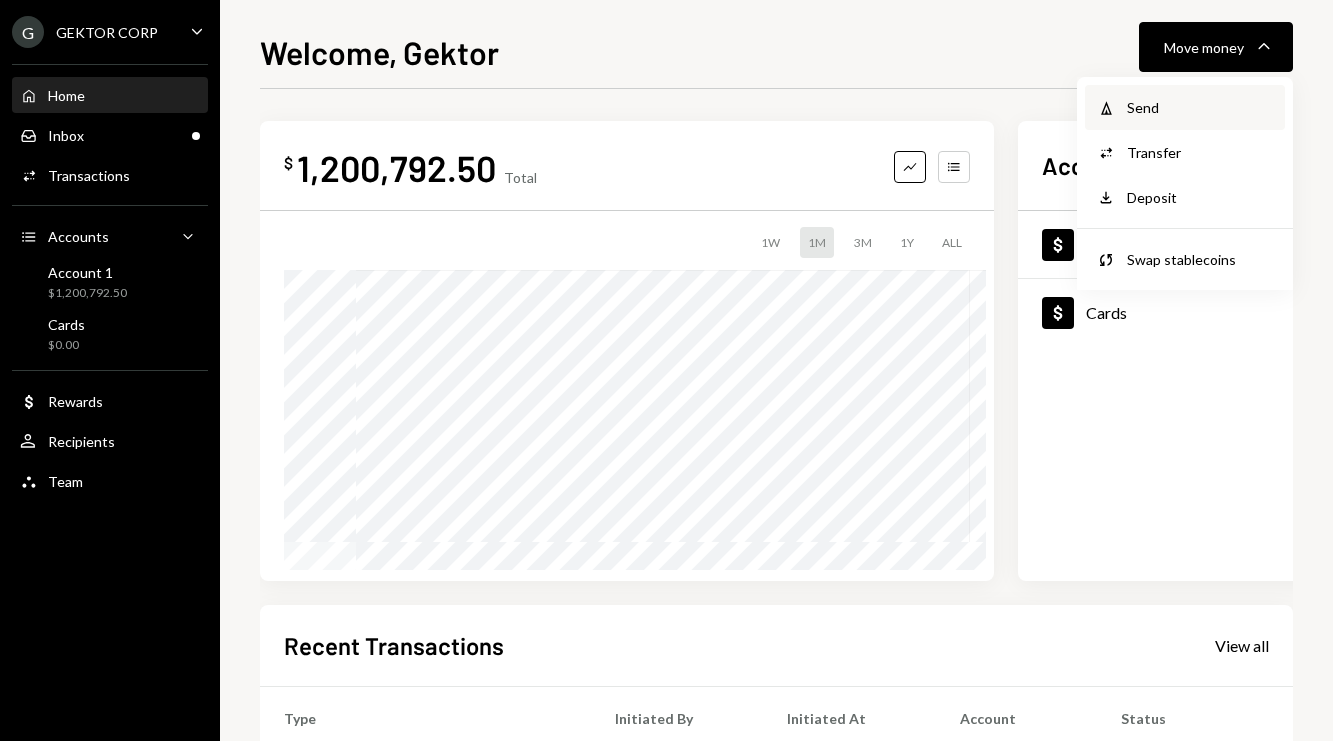 click on "Send" at bounding box center [1200, 107] 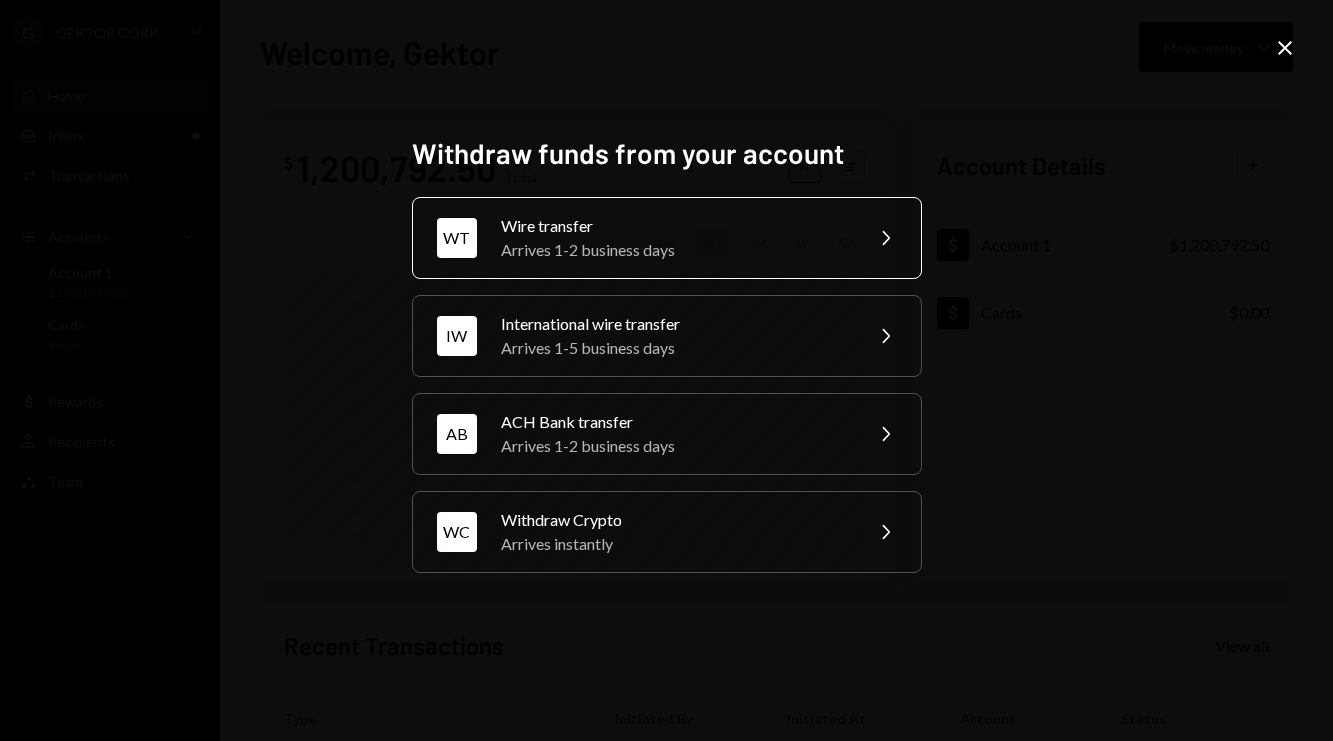 click on "Arrives 1-2 business days" at bounding box center [675, 250] 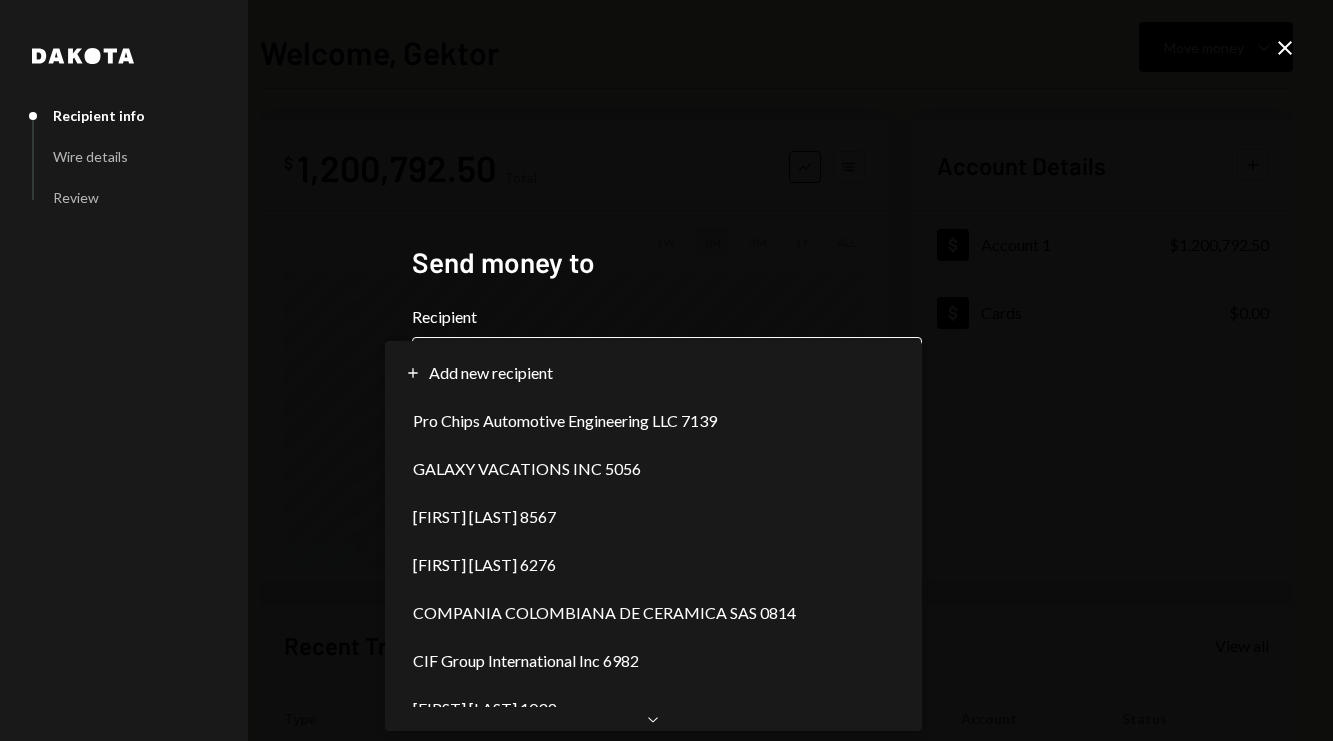 click on "**********" at bounding box center [666, 370] 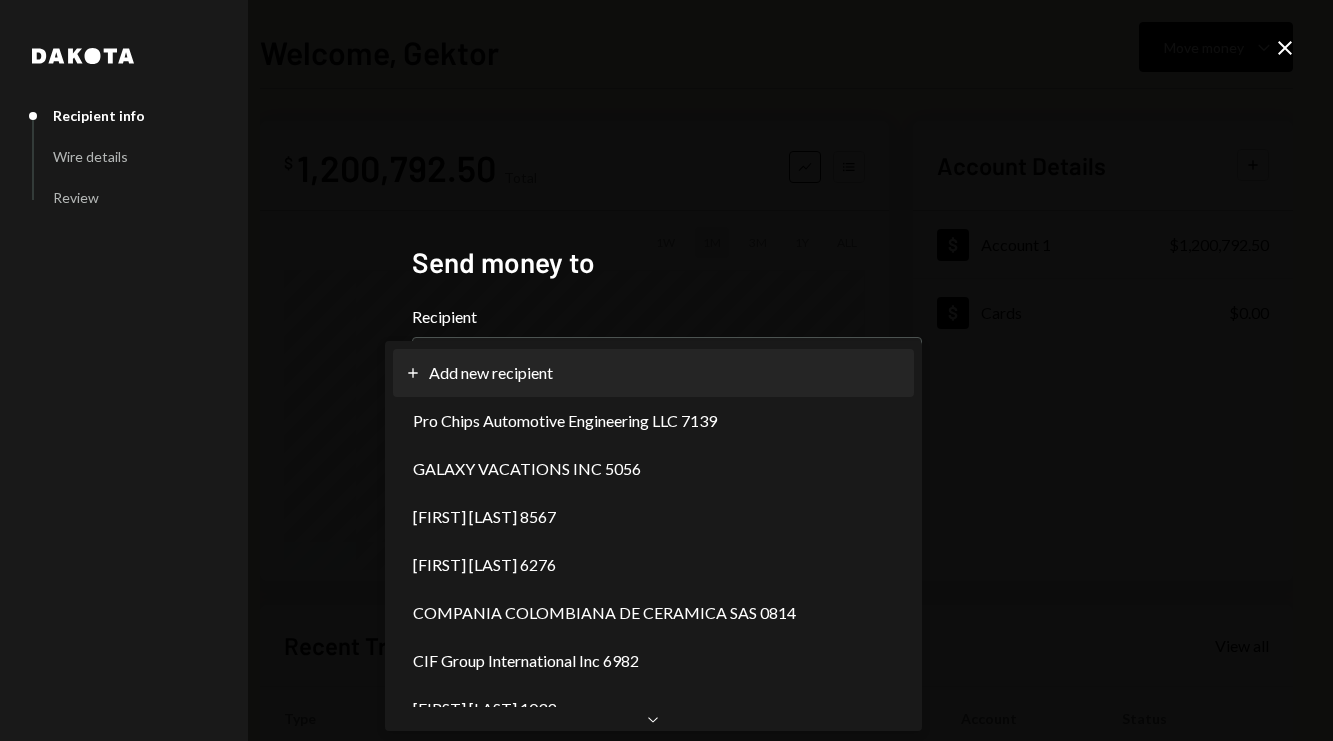 select on "**********" 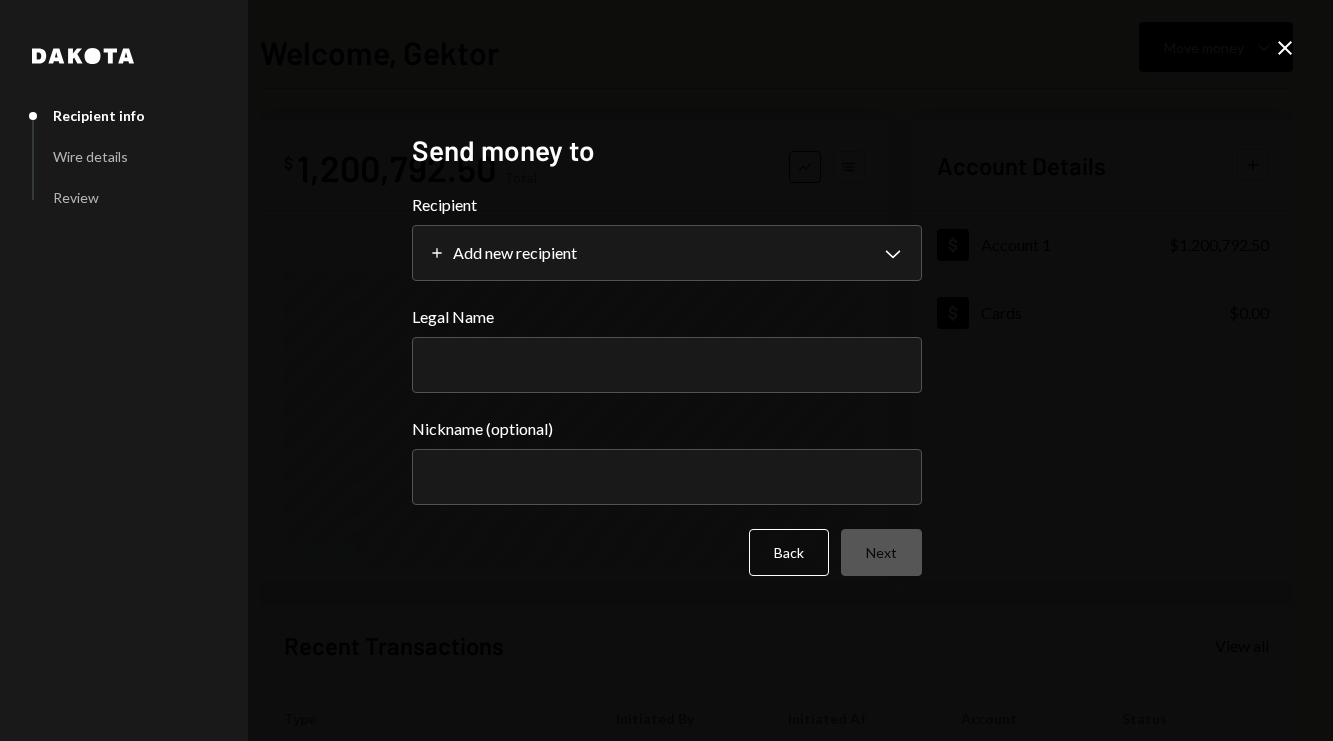 type 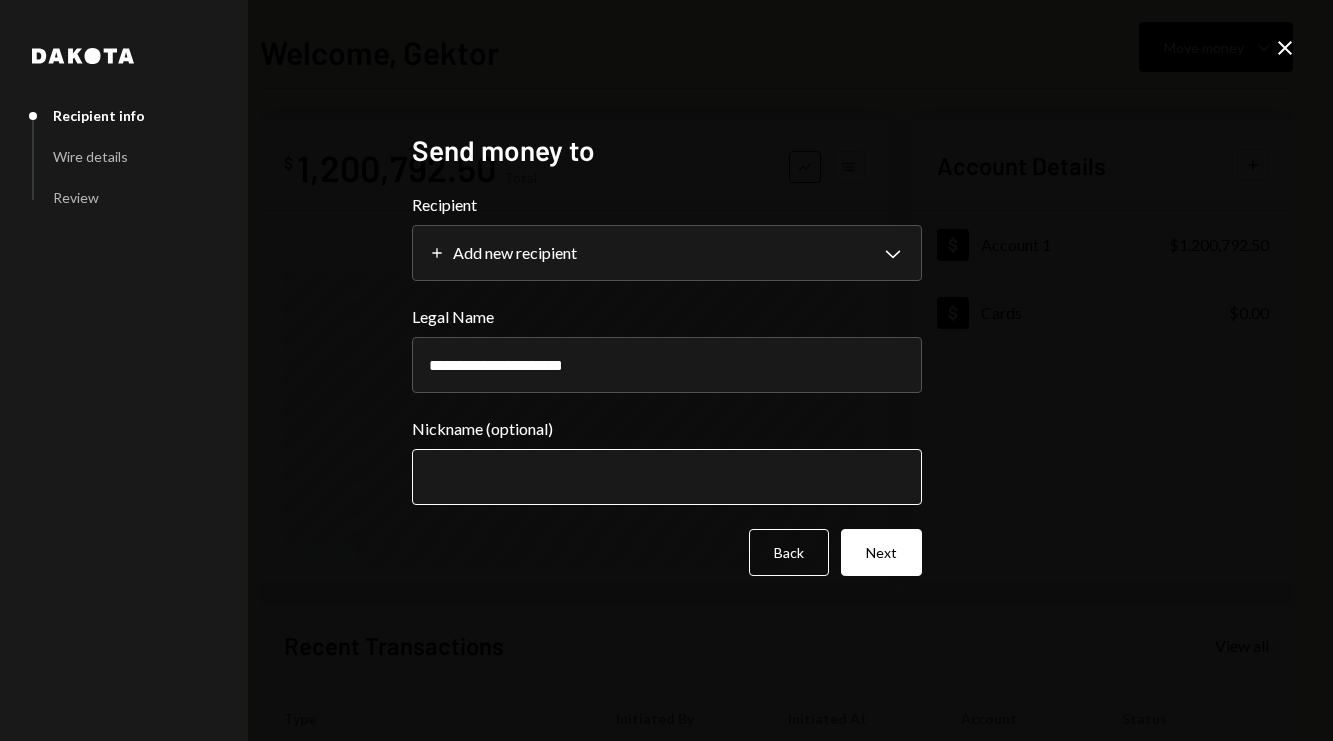 type on "**********" 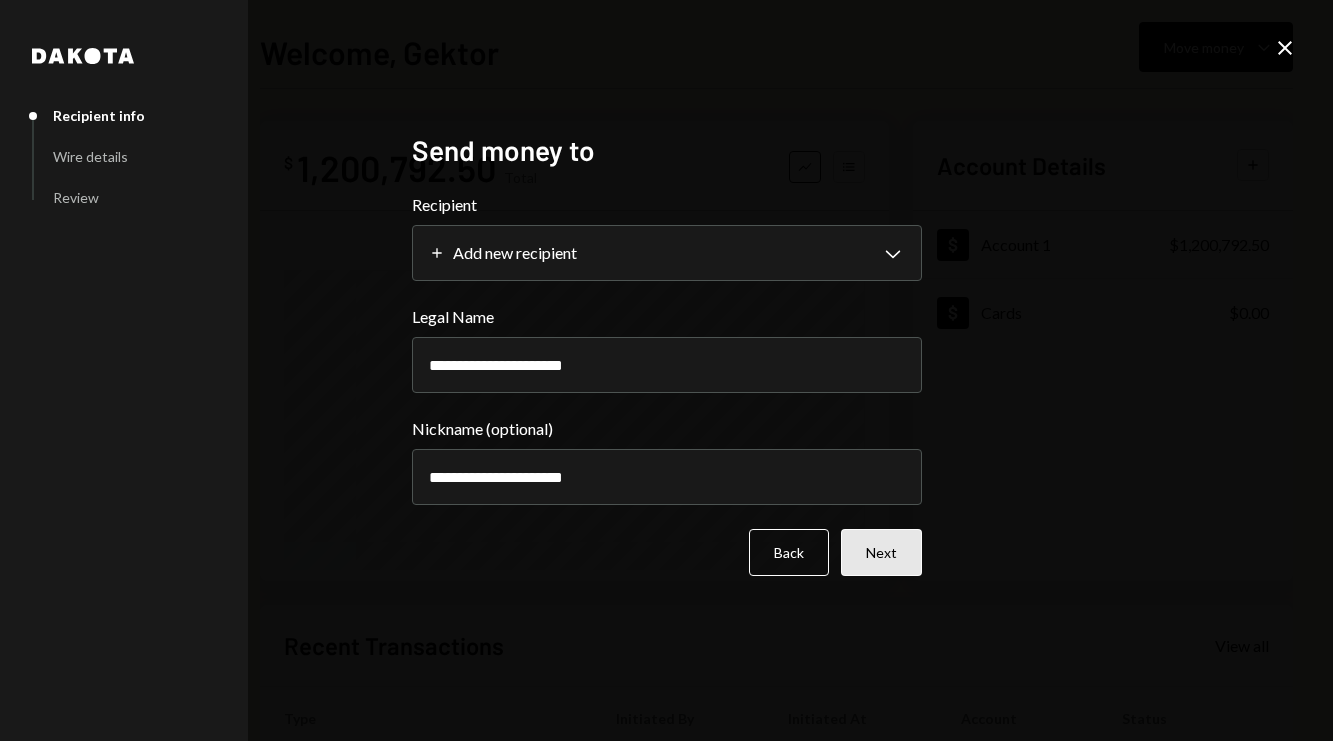 type on "**********" 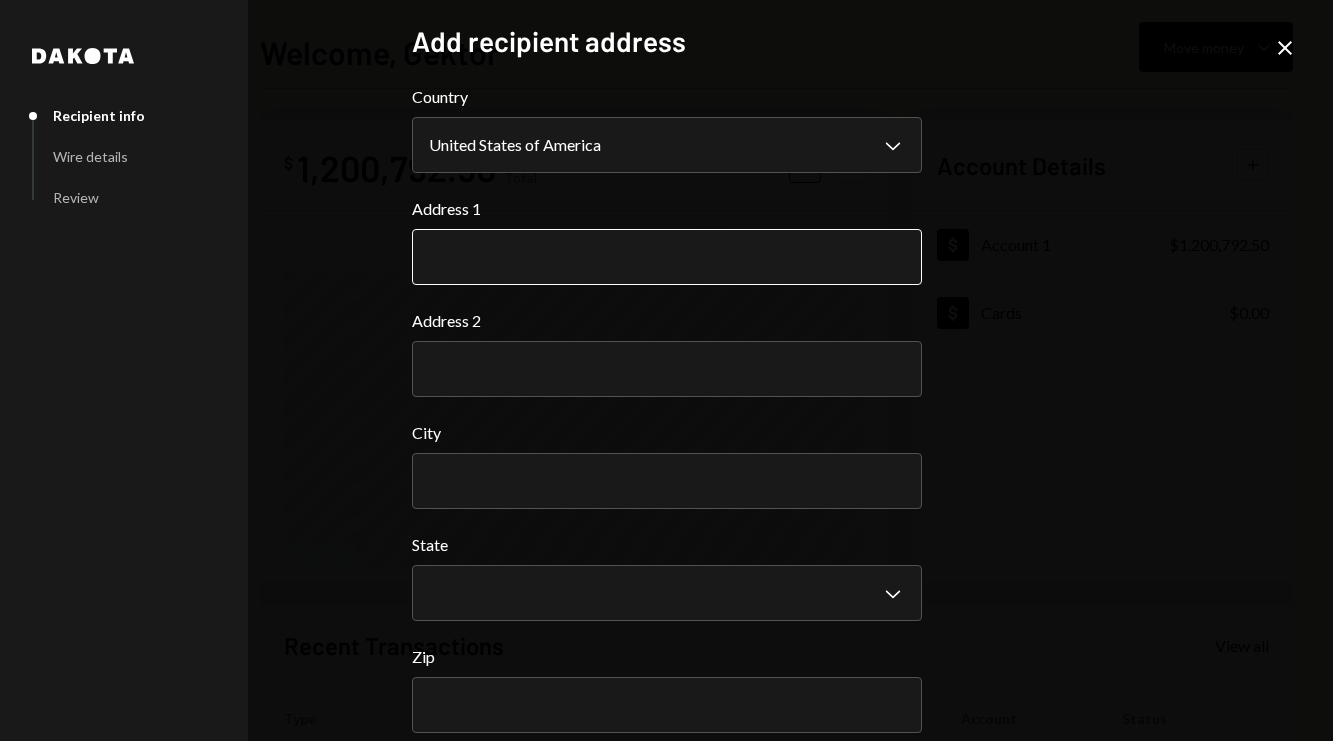 click on "Address 1" at bounding box center [667, 257] 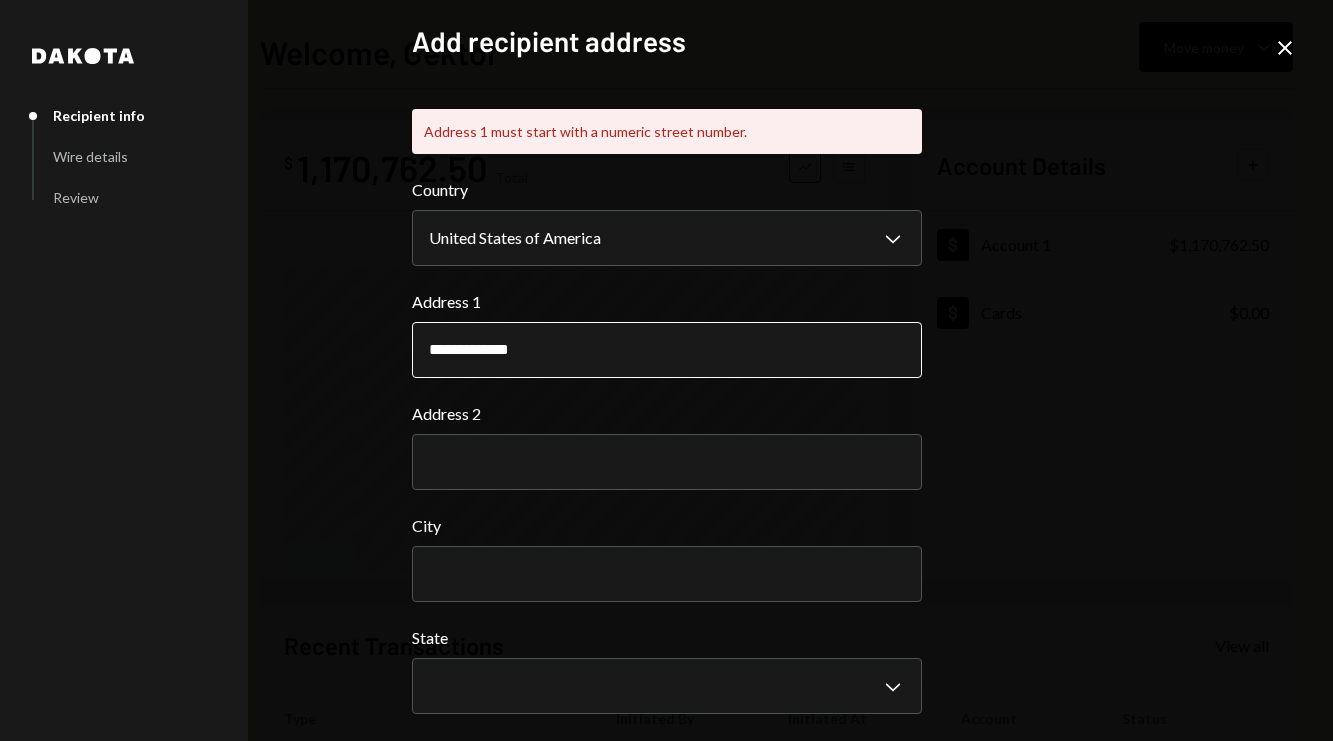 click on "**********" at bounding box center [667, 350] 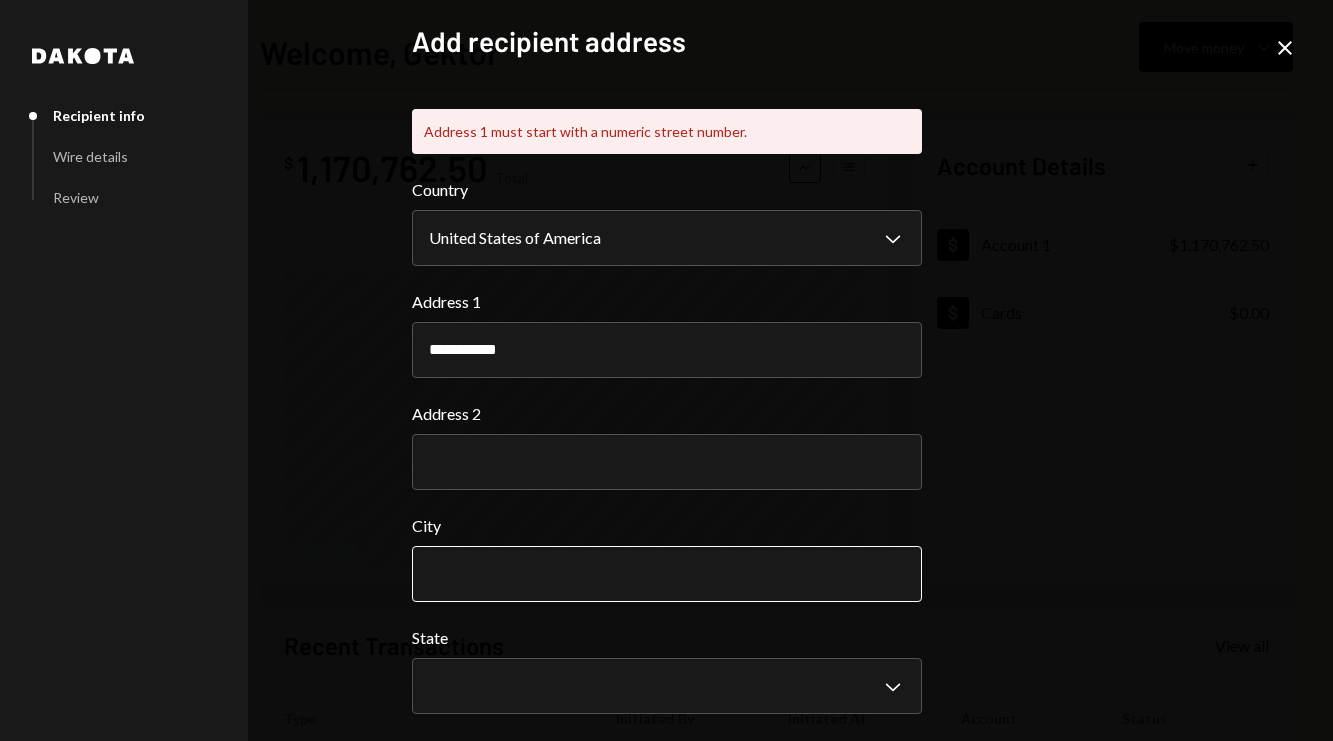 type on "**********" 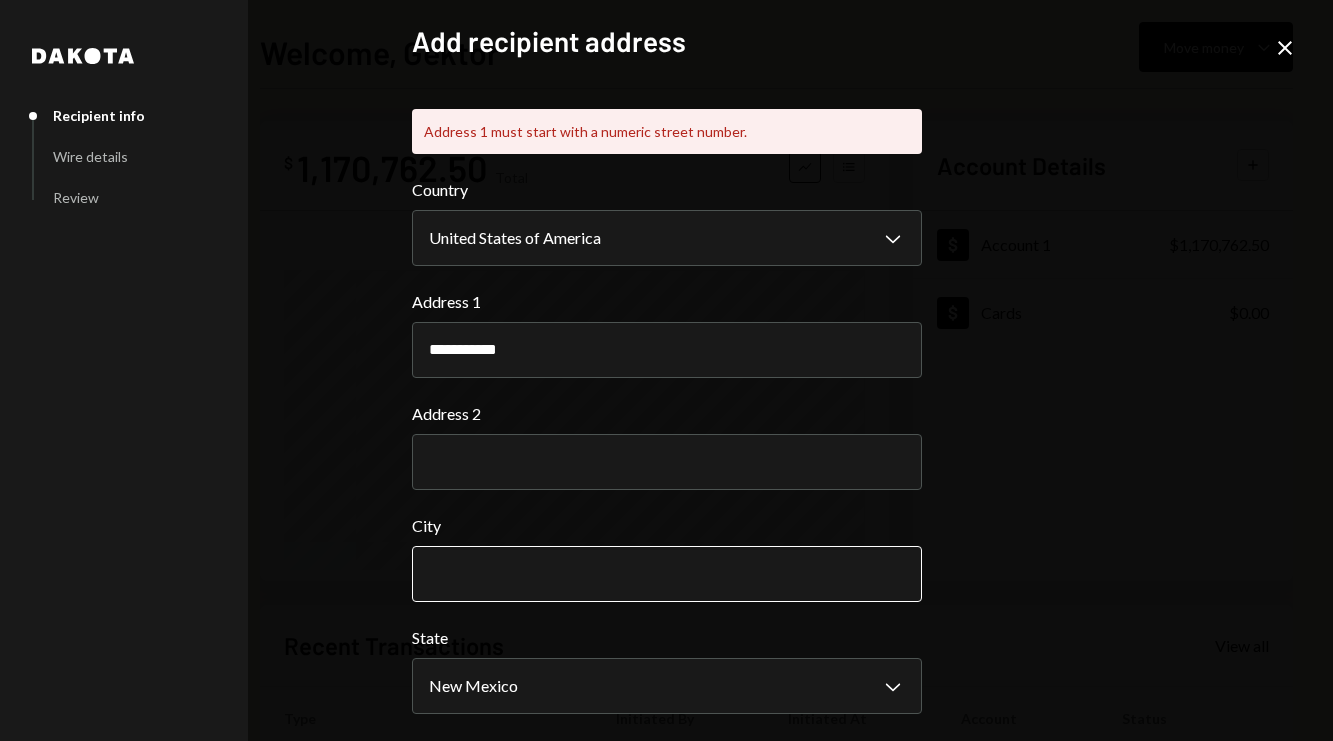 select on "**" 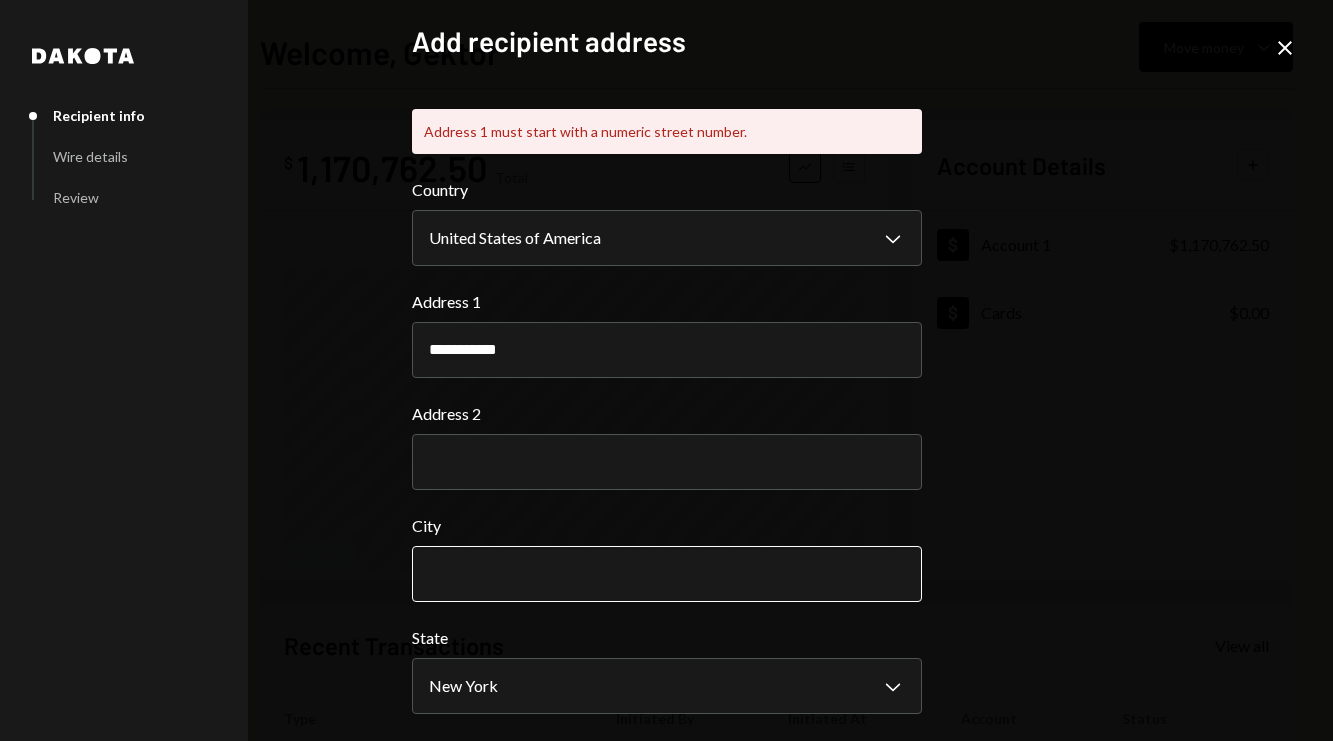 click on "City" at bounding box center (667, 574) 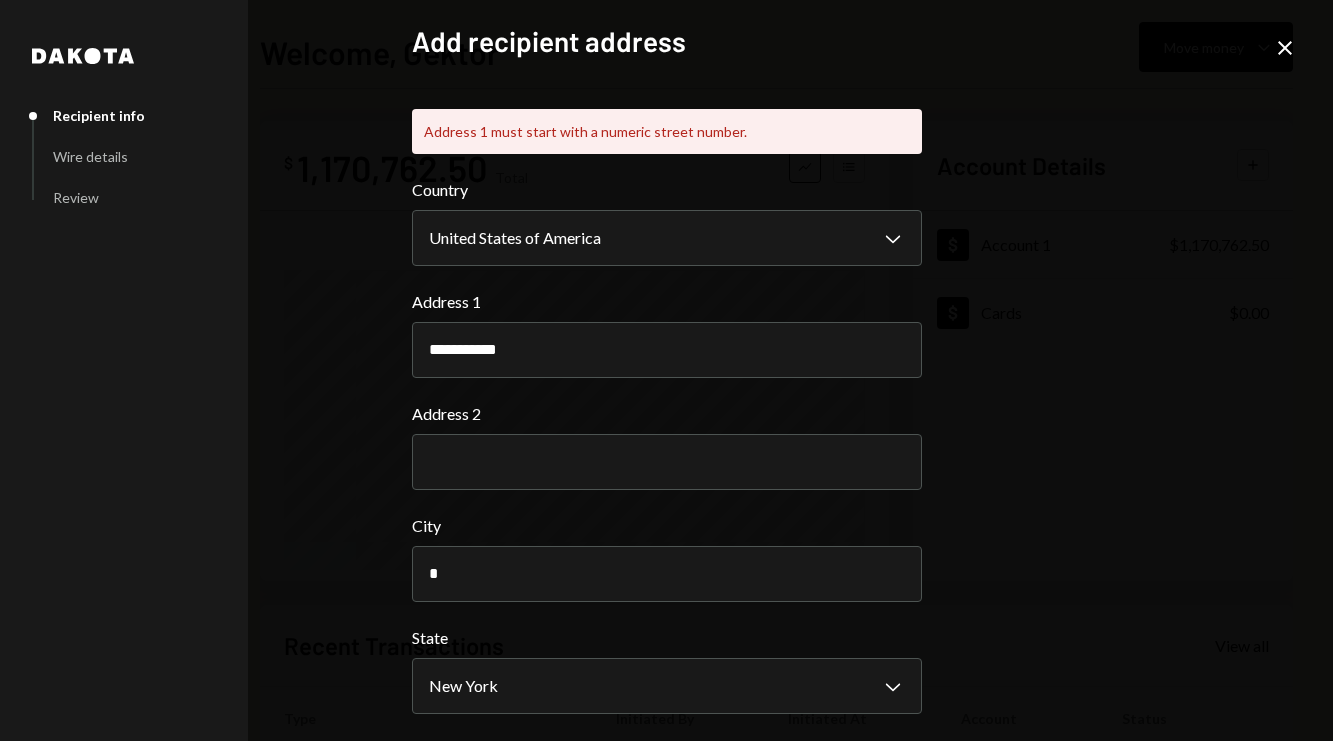 type on "********" 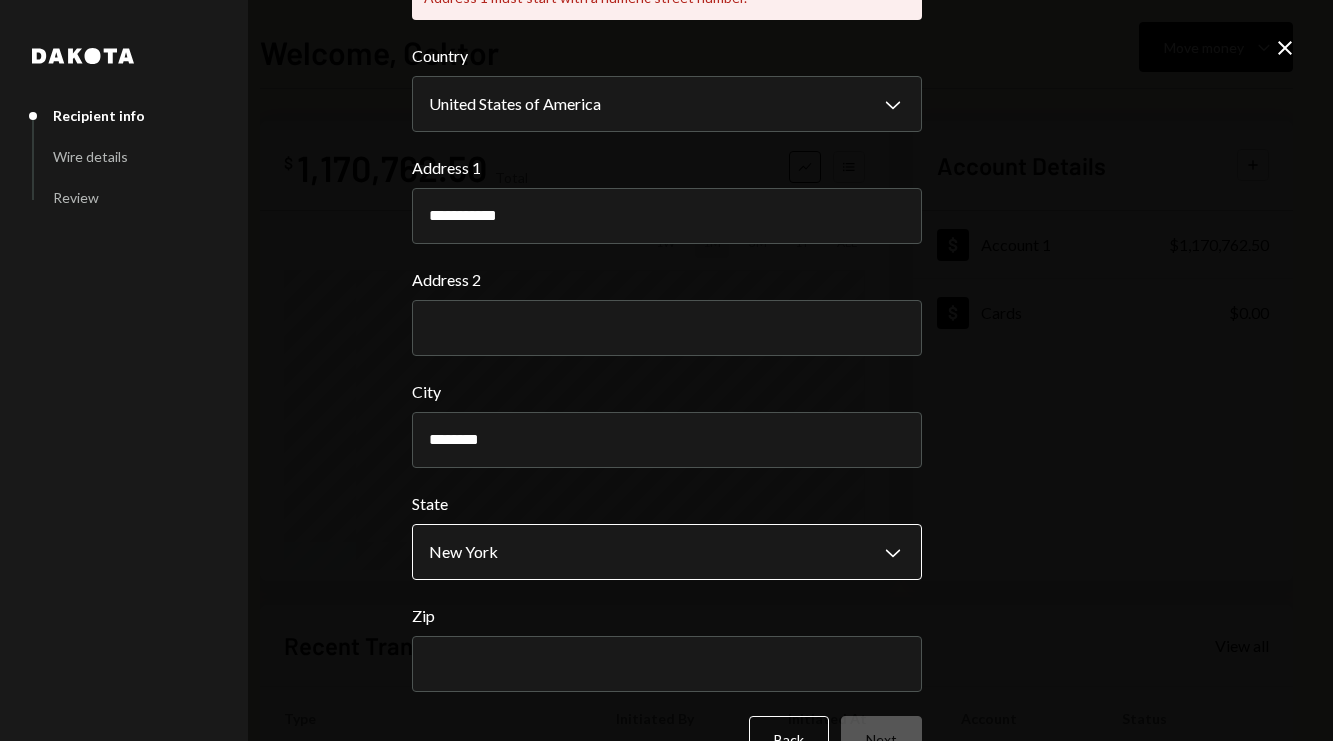 scroll, scrollTop: 187, scrollLeft: 0, axis: vertical 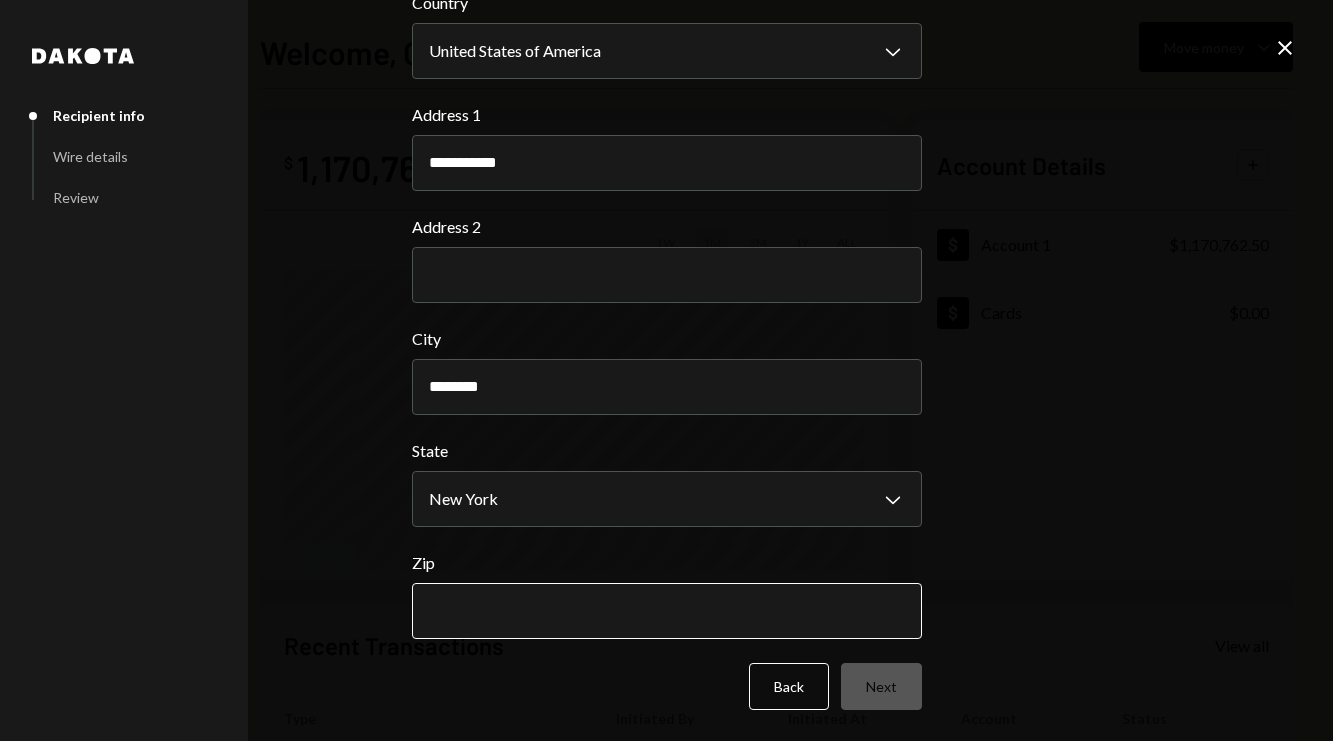 click on "Zip" at bounding box center (667, 611) 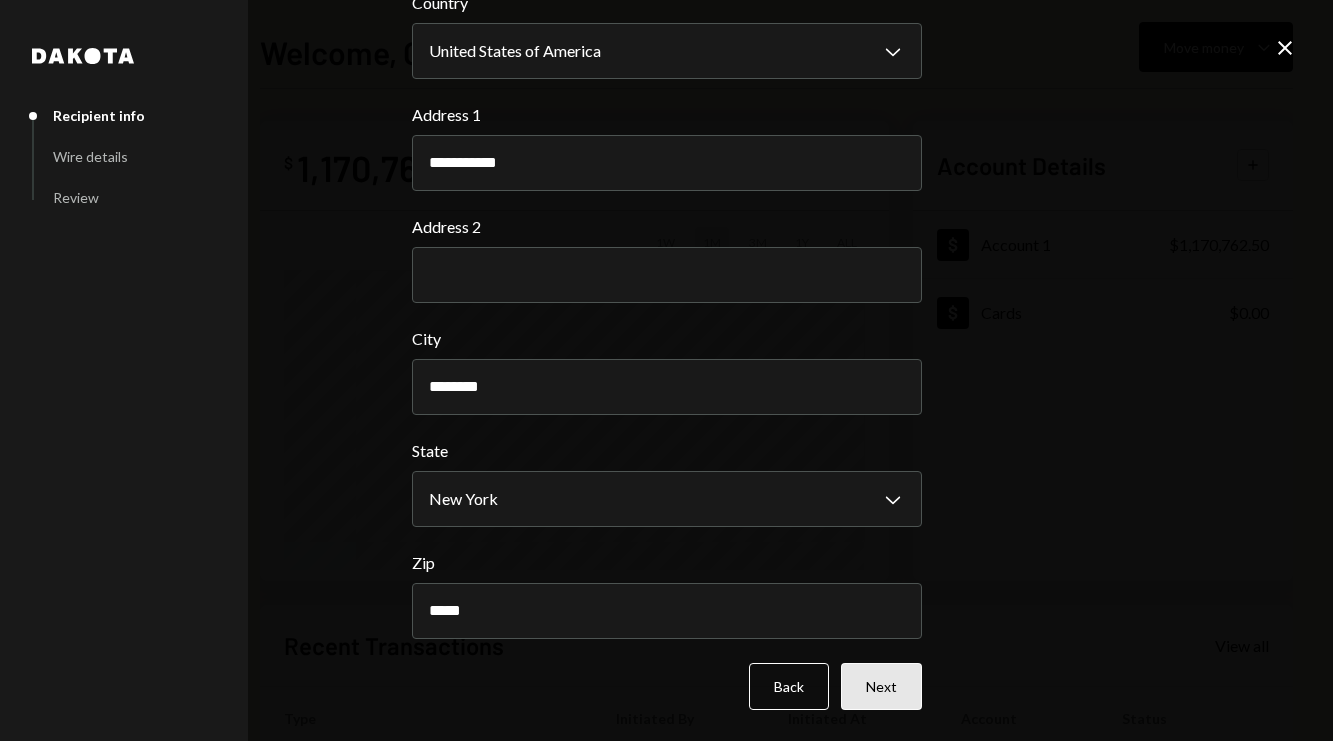 type on "*****" 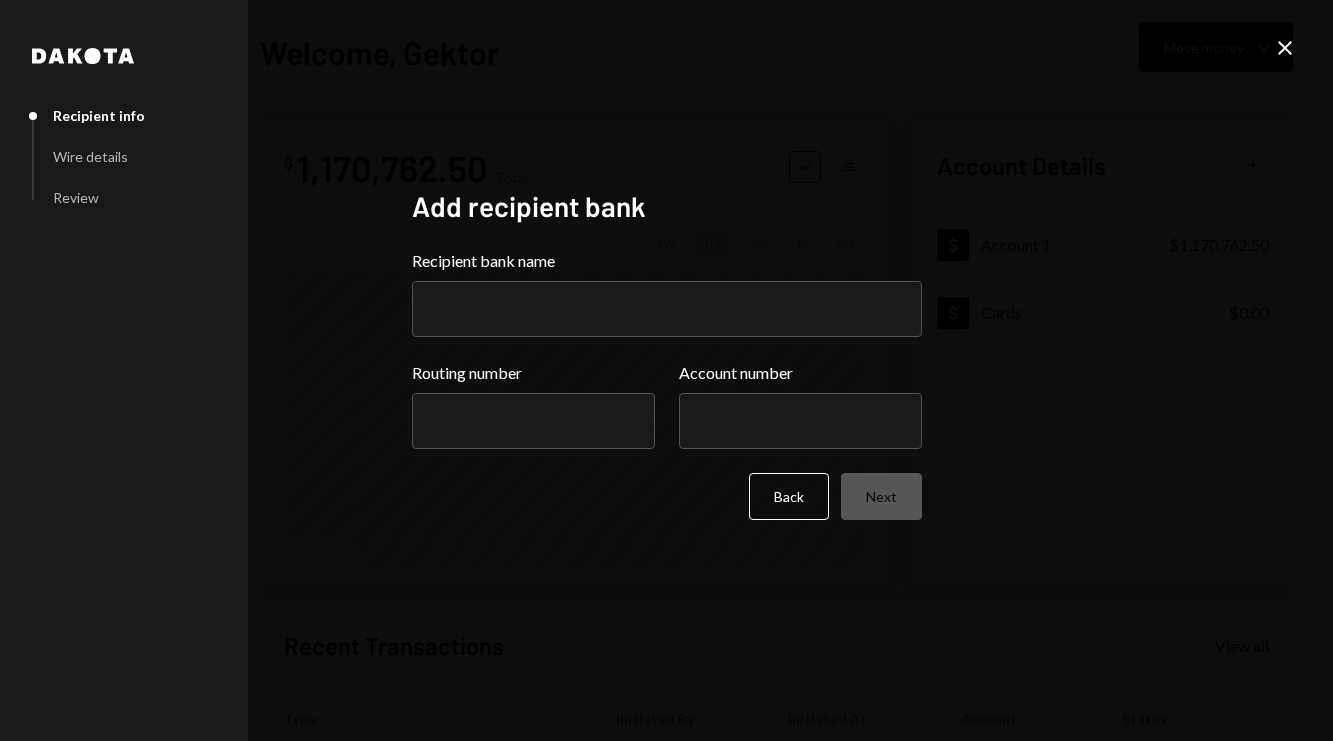 scroll, scrollTop: 0, scrollLeft: 0, axis: both 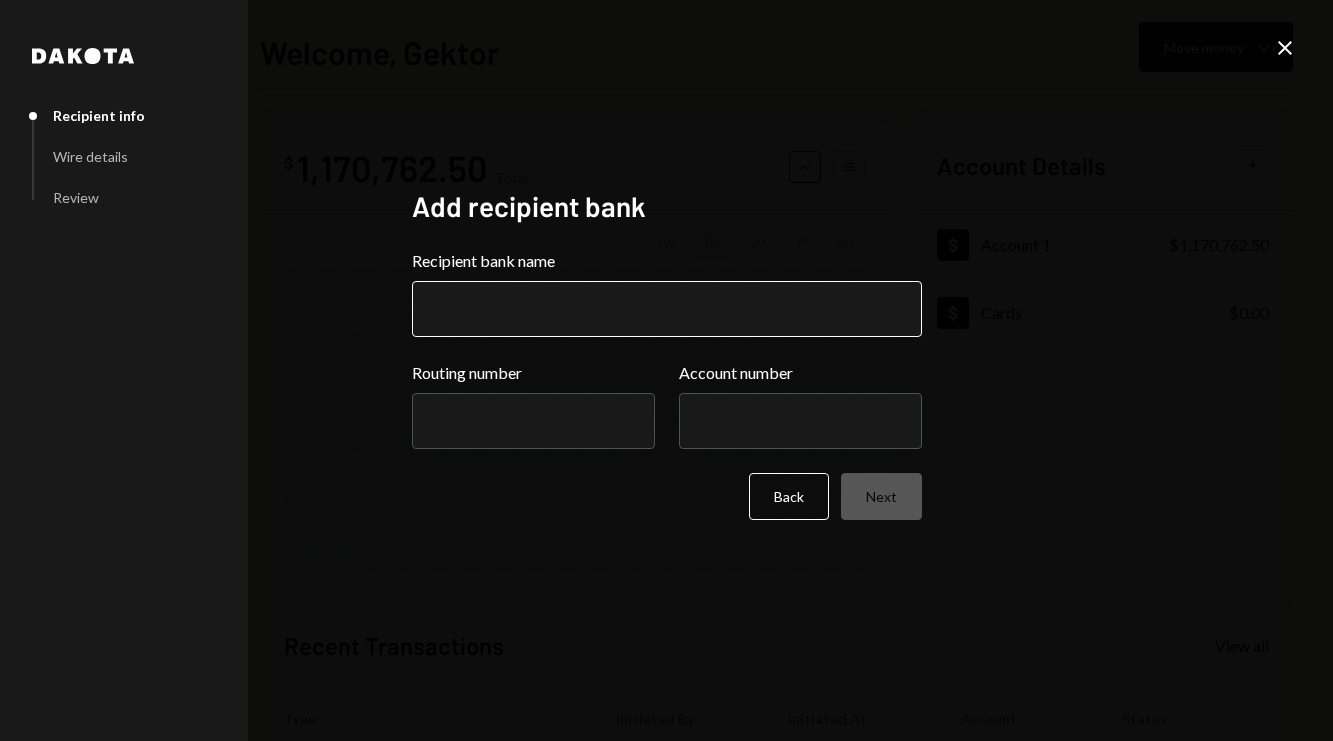 click on "Recipient bank name" at bounding box center [667, 309] 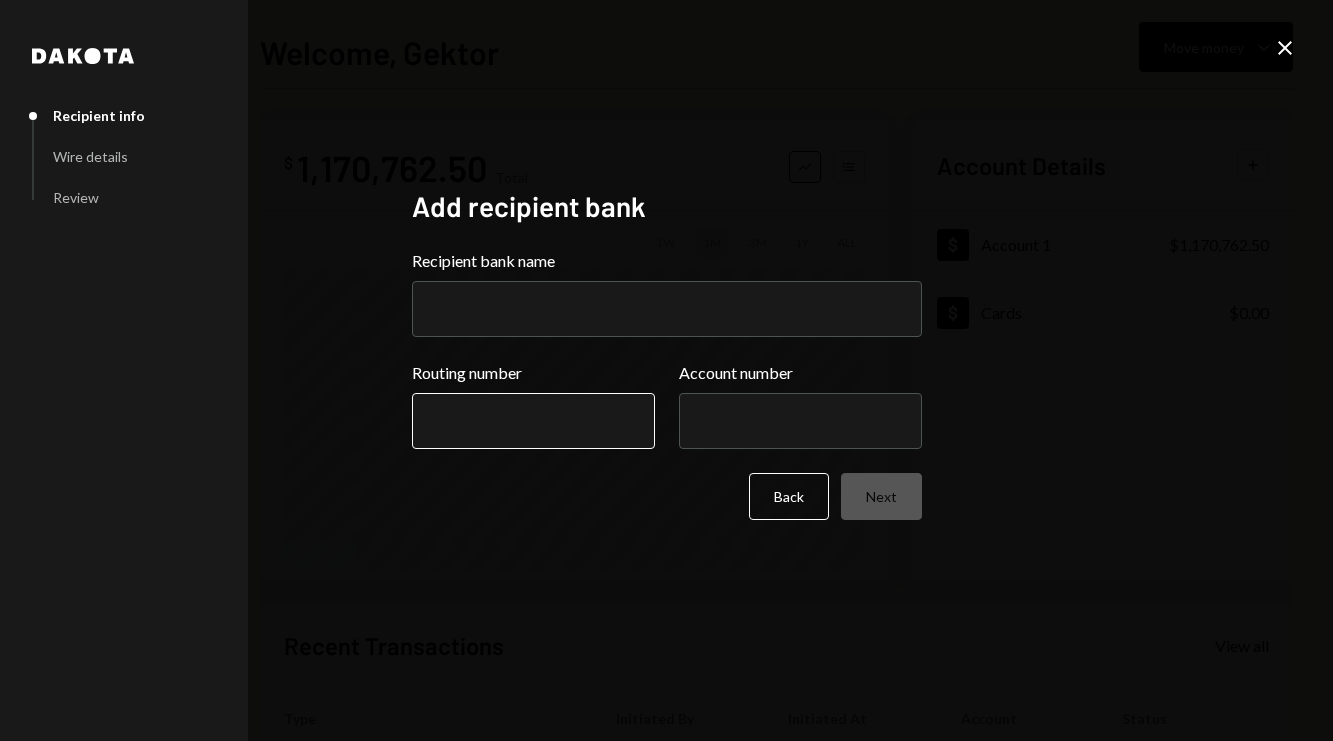 click on "Routing number" at bounding box center (533, 421) 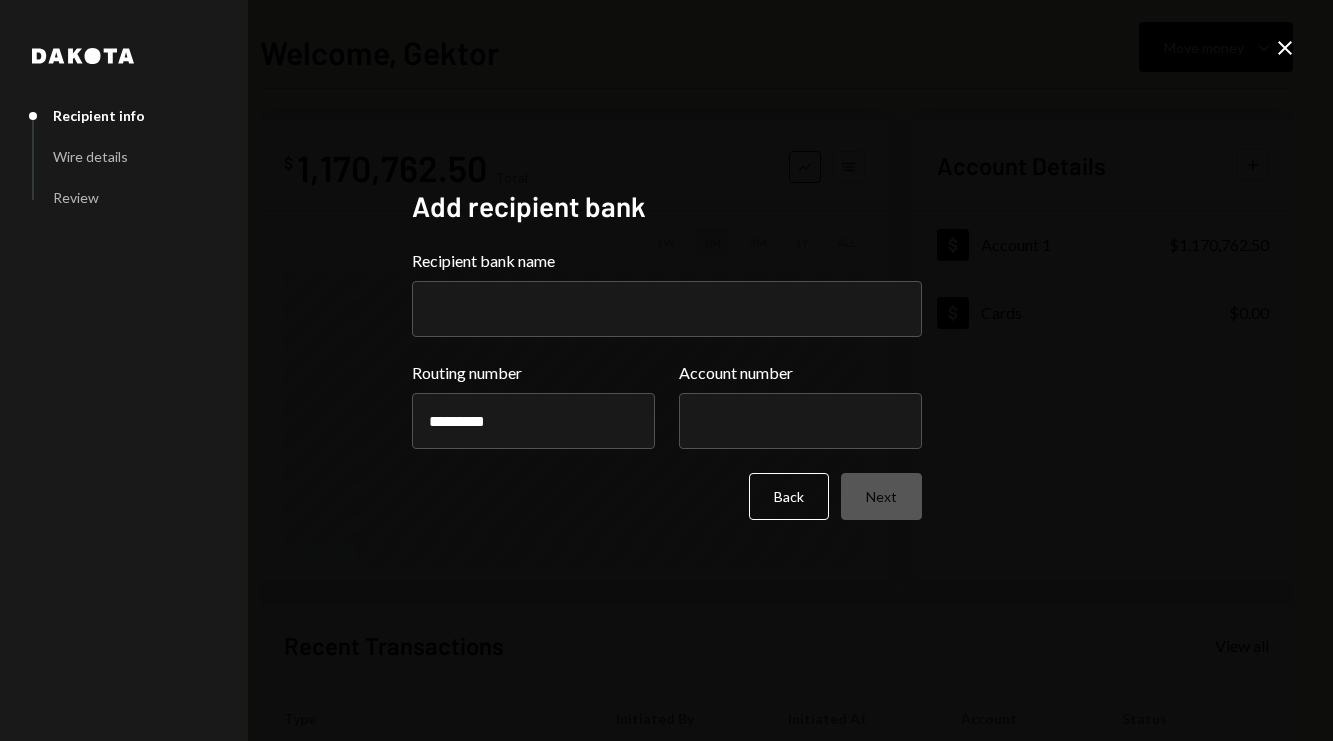 type on "*********" 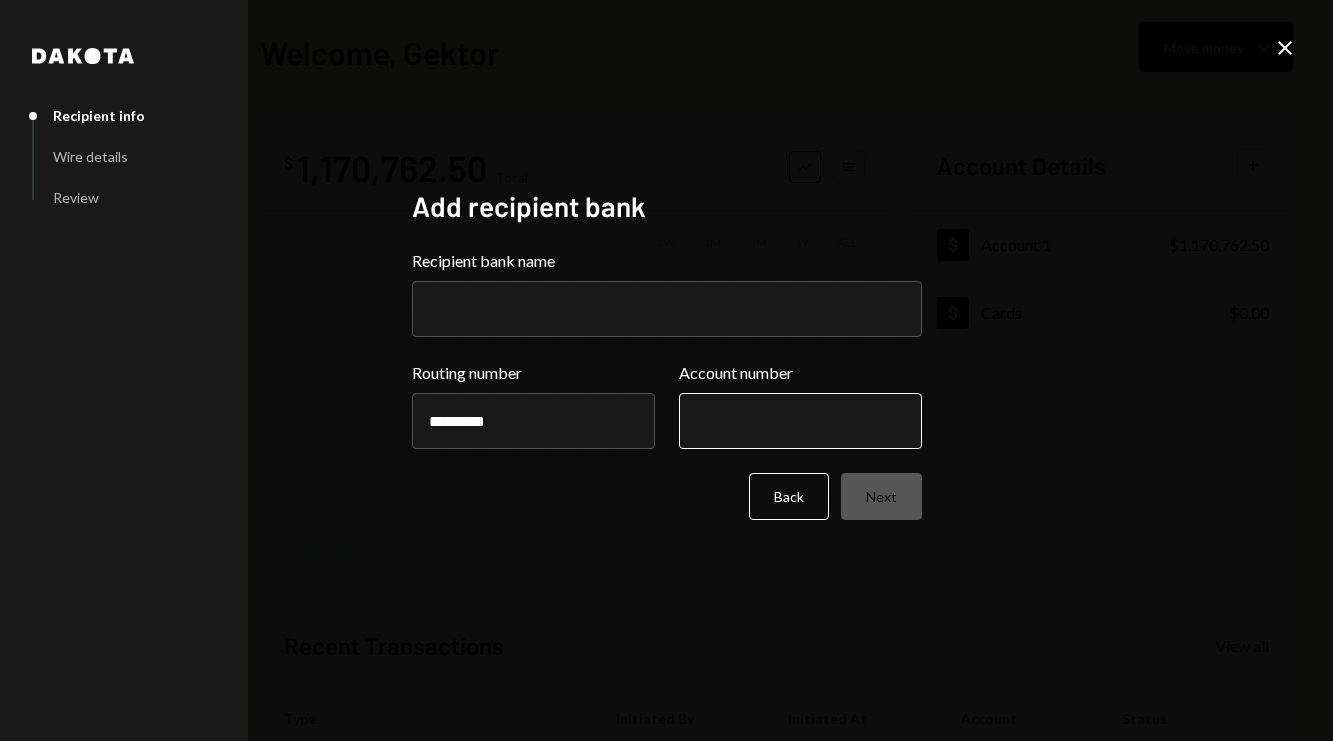 click on "Account number" at bounding box center [800, 421] 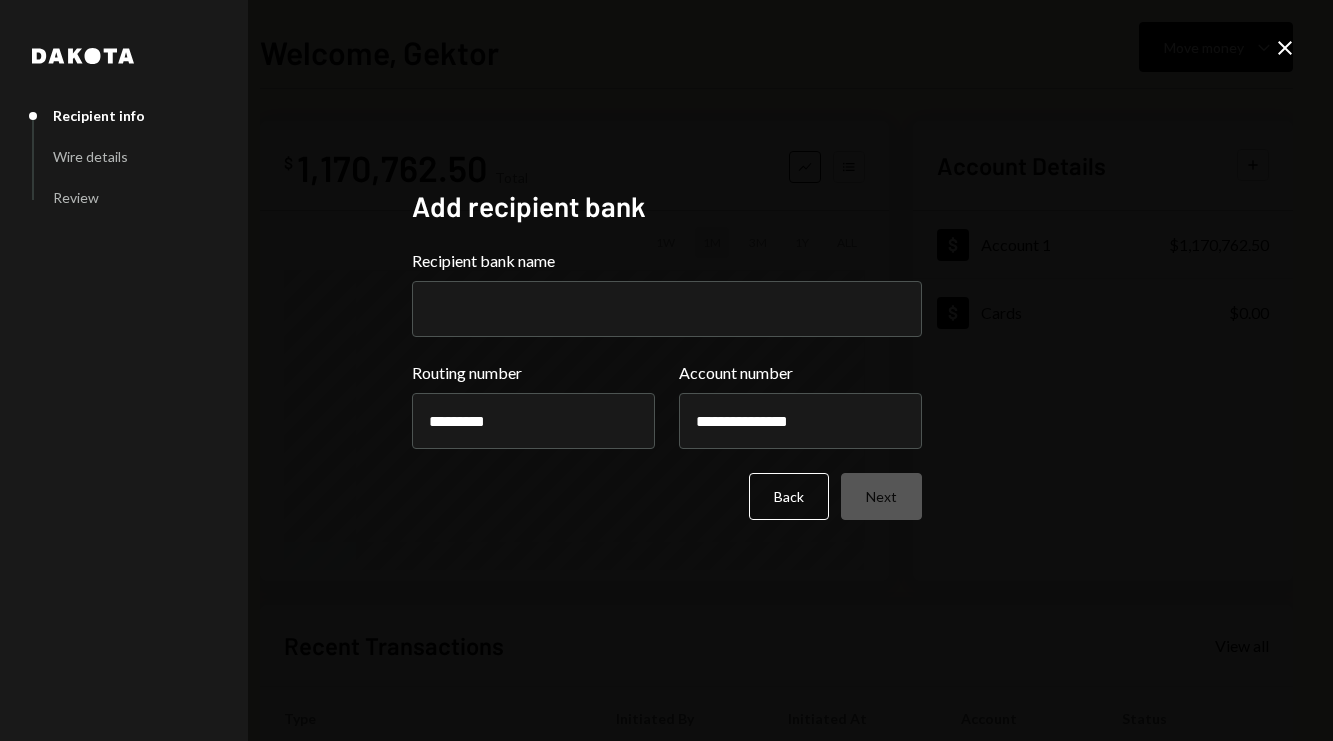 type on "**********" 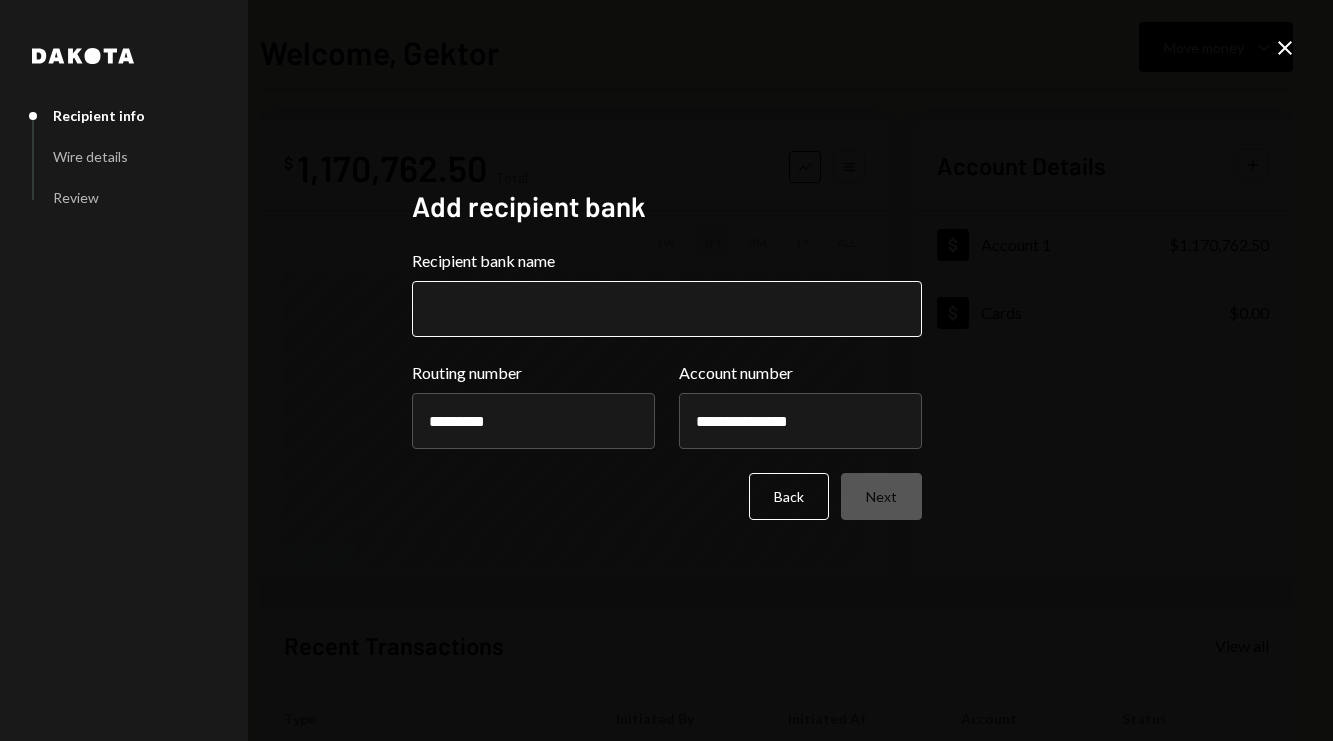 click on "Recipient bank name" at bounding box center (667, 309) 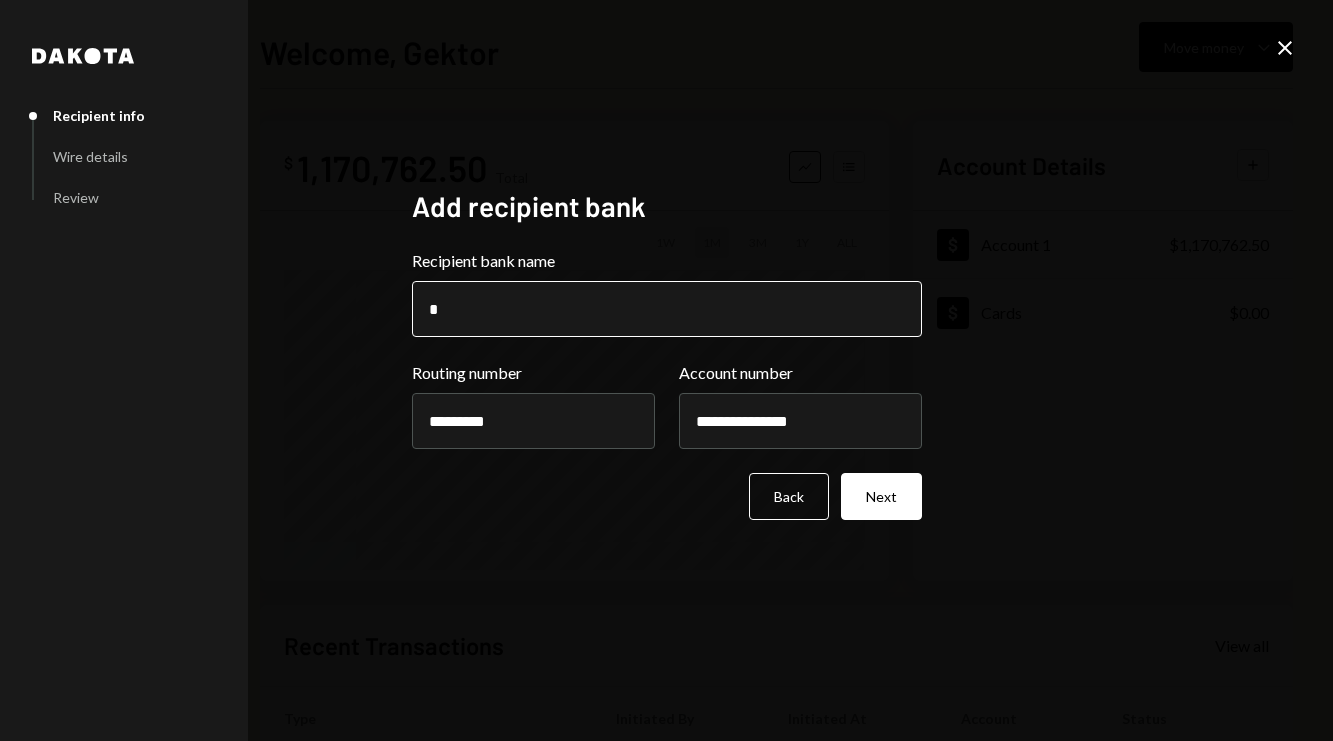 type on "**********" 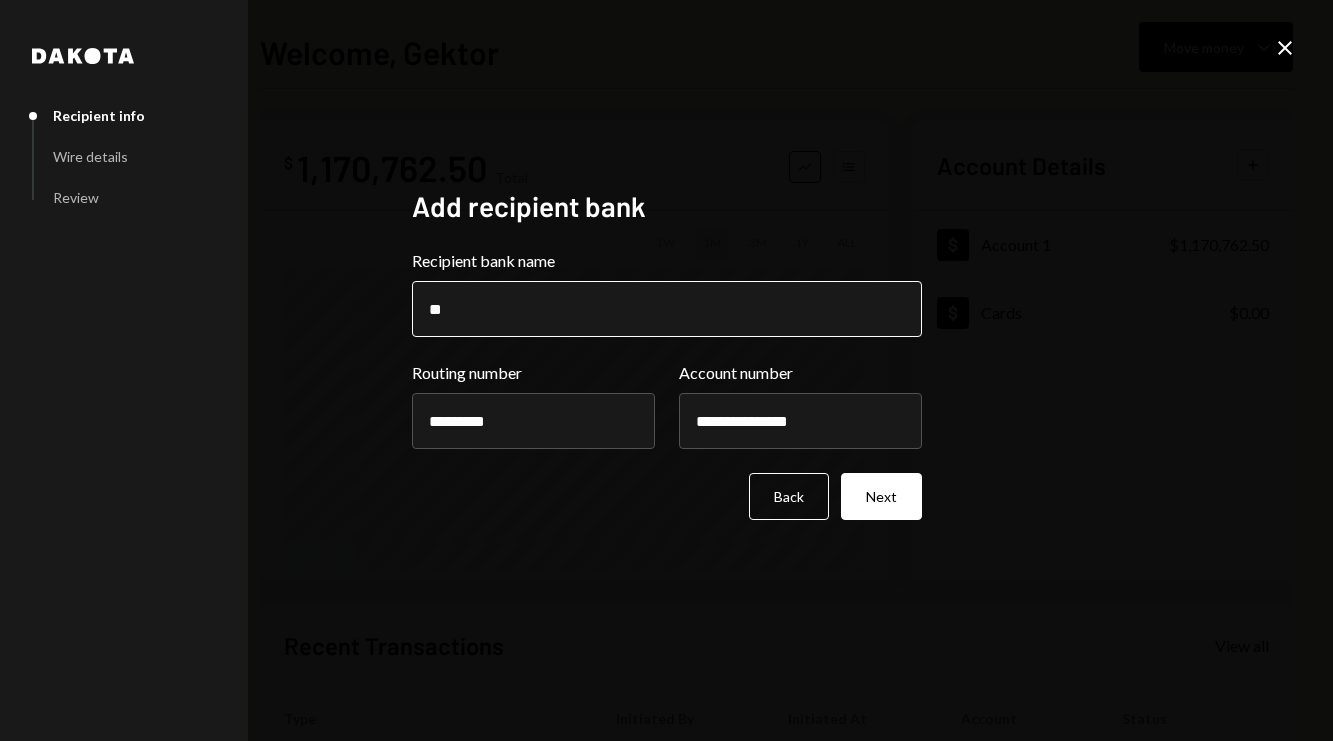 type on "**********" 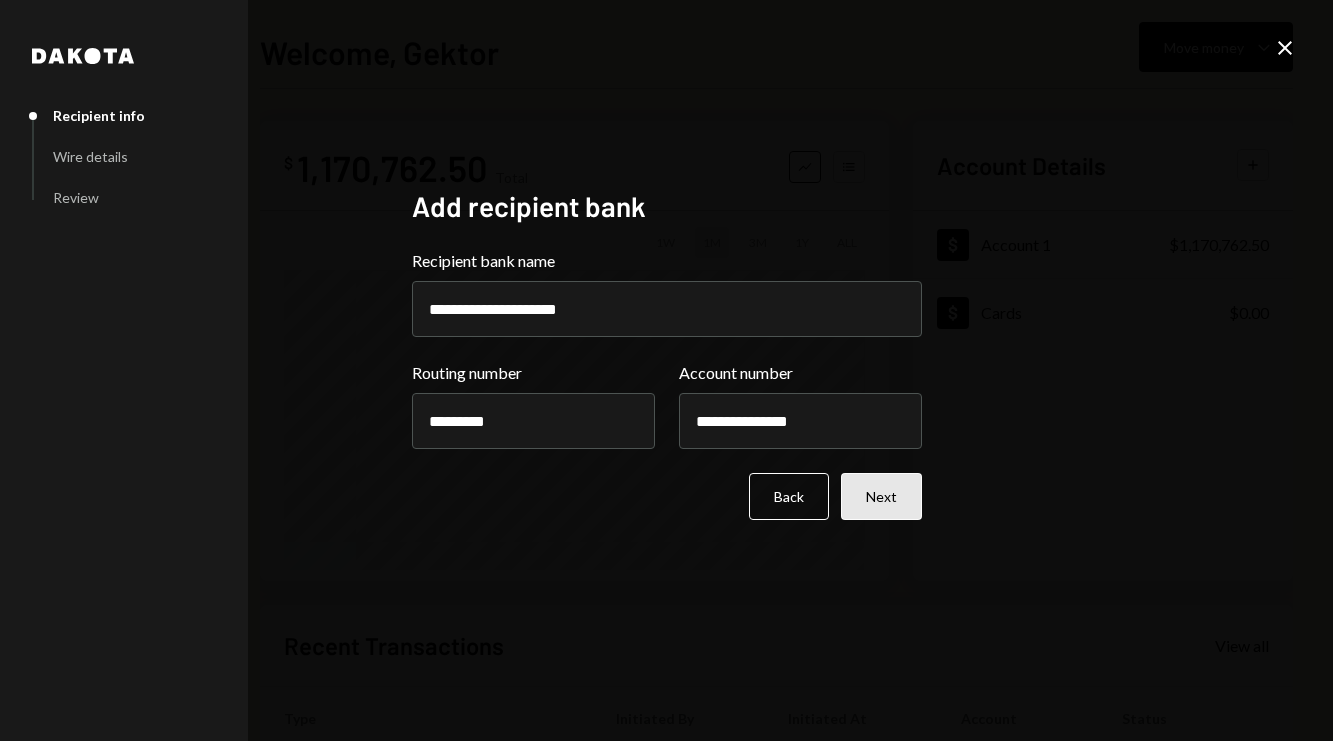 click on "Next" at bounding box center [881, 496] 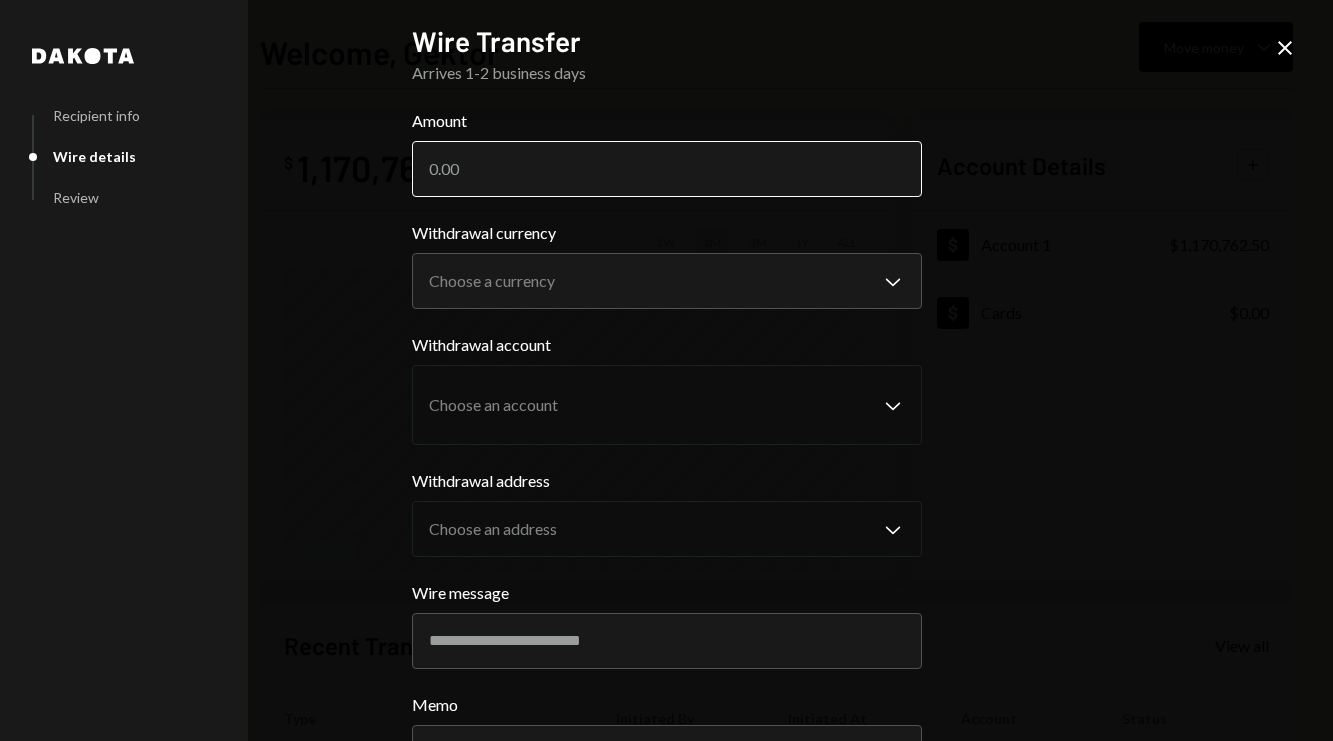 click on "Amount" at bounding box center [667, 169] 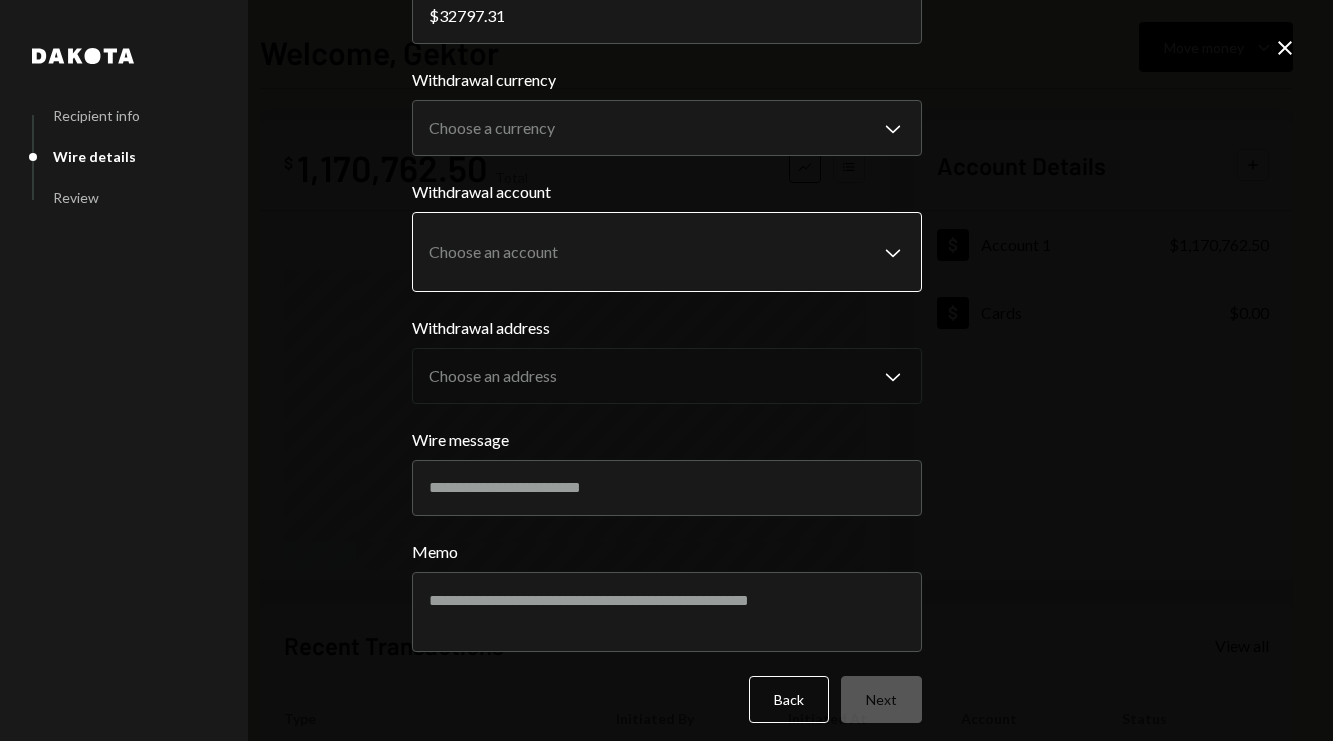 scroll, scrollTop: 166, scrollLeft: 0, axis: vertical 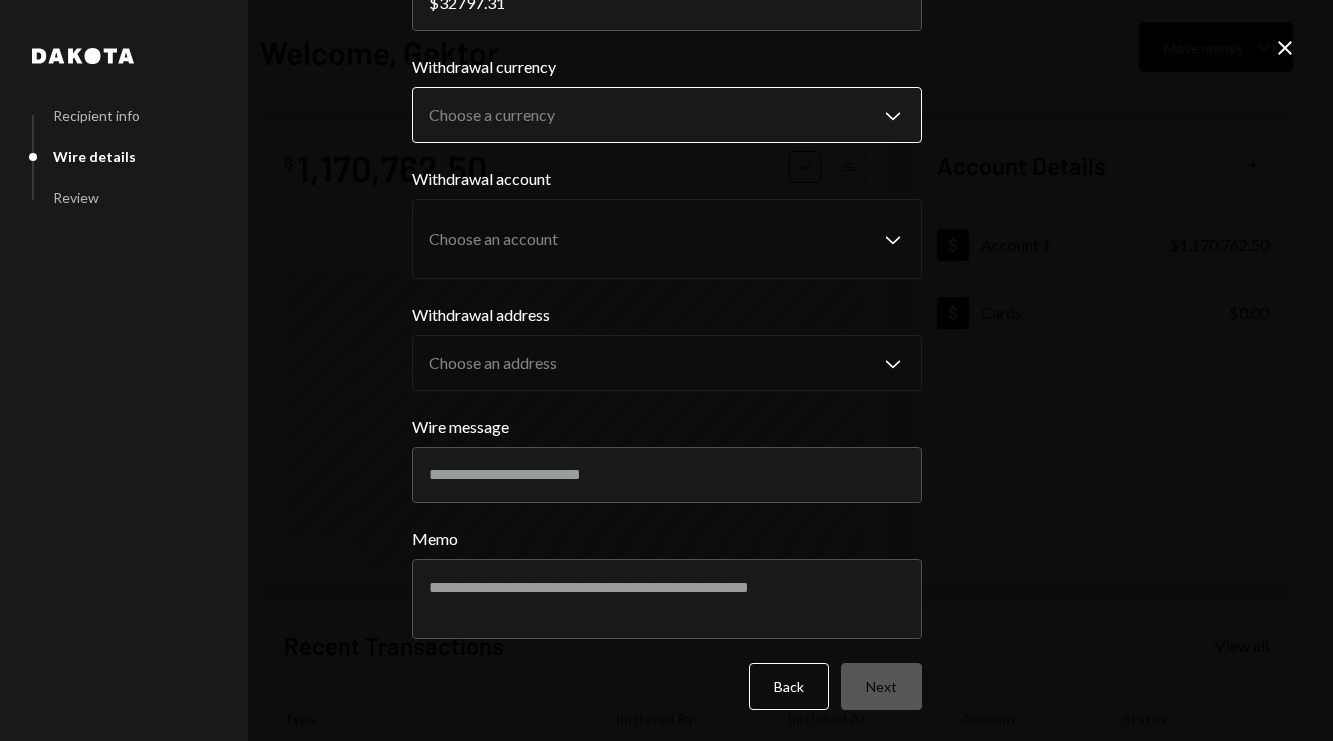 type on "32797.31" 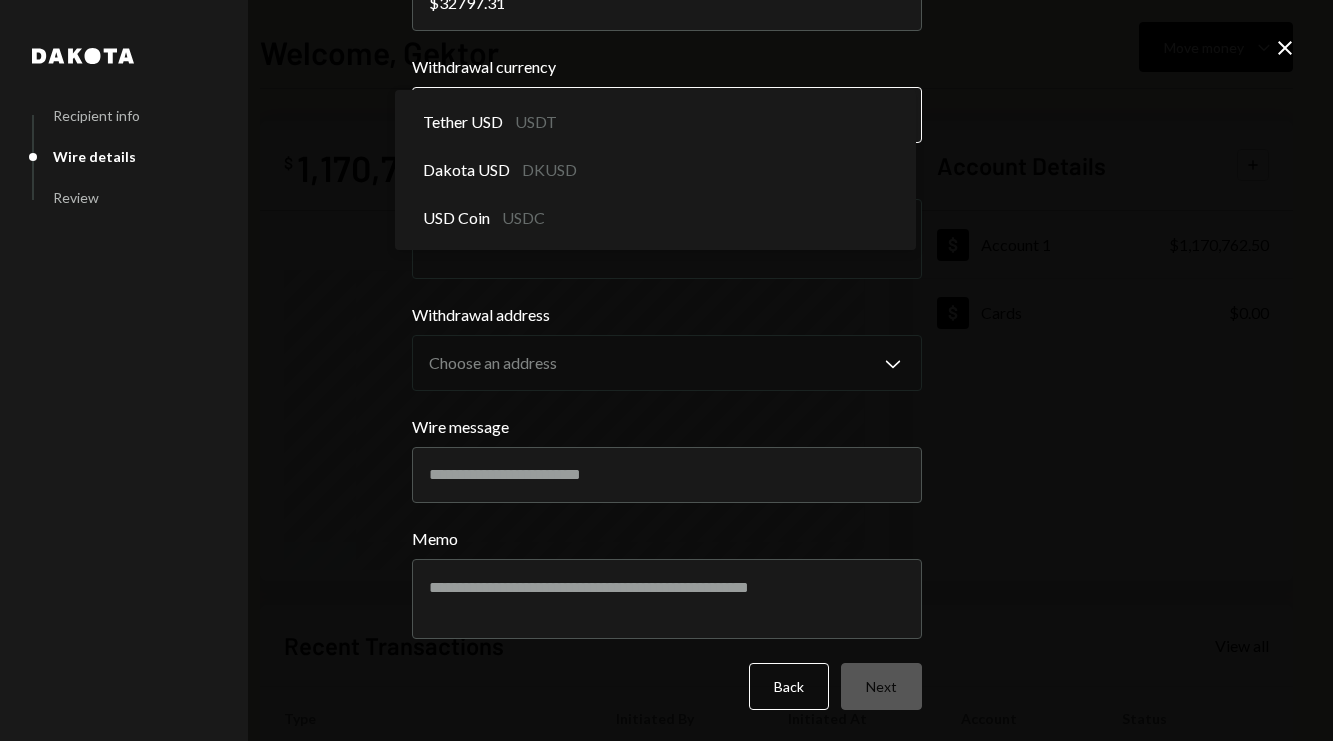 click on "**********" at bounding box center [666, 370] 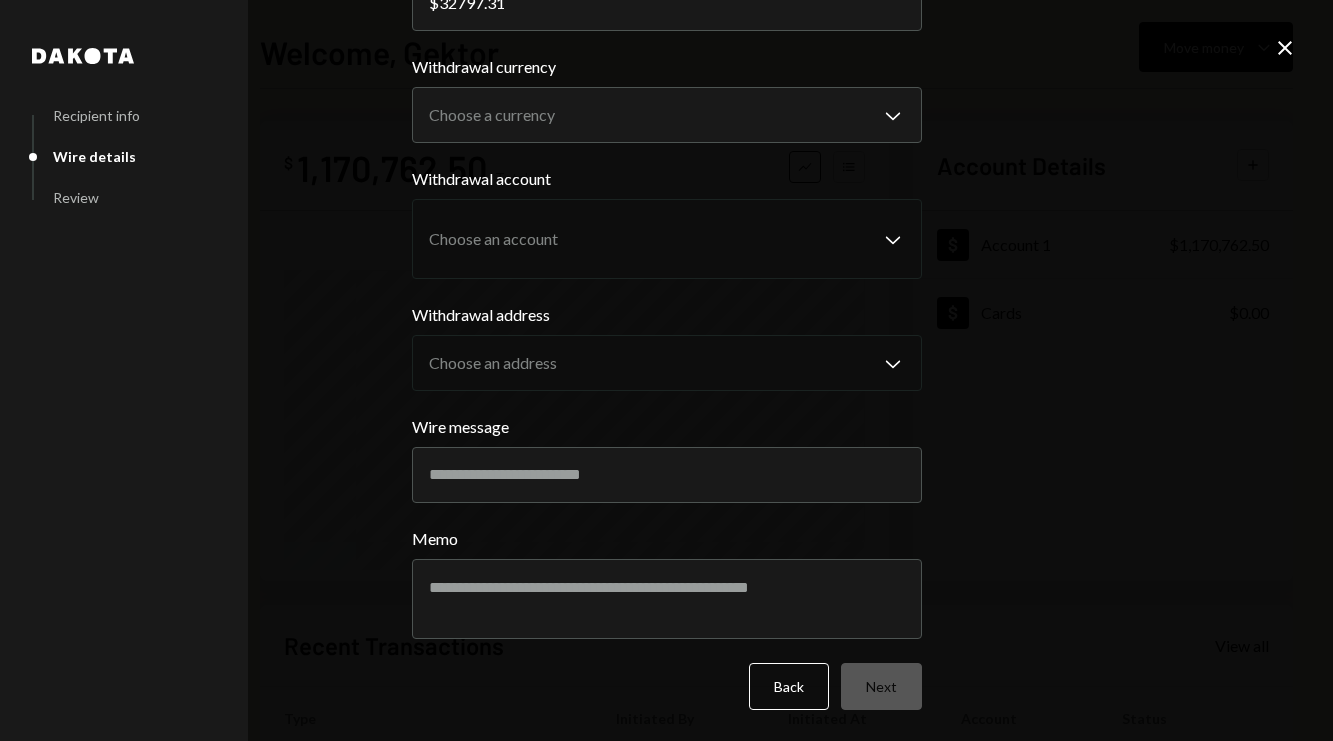 click on "**********" at bounding box center (667, 326) 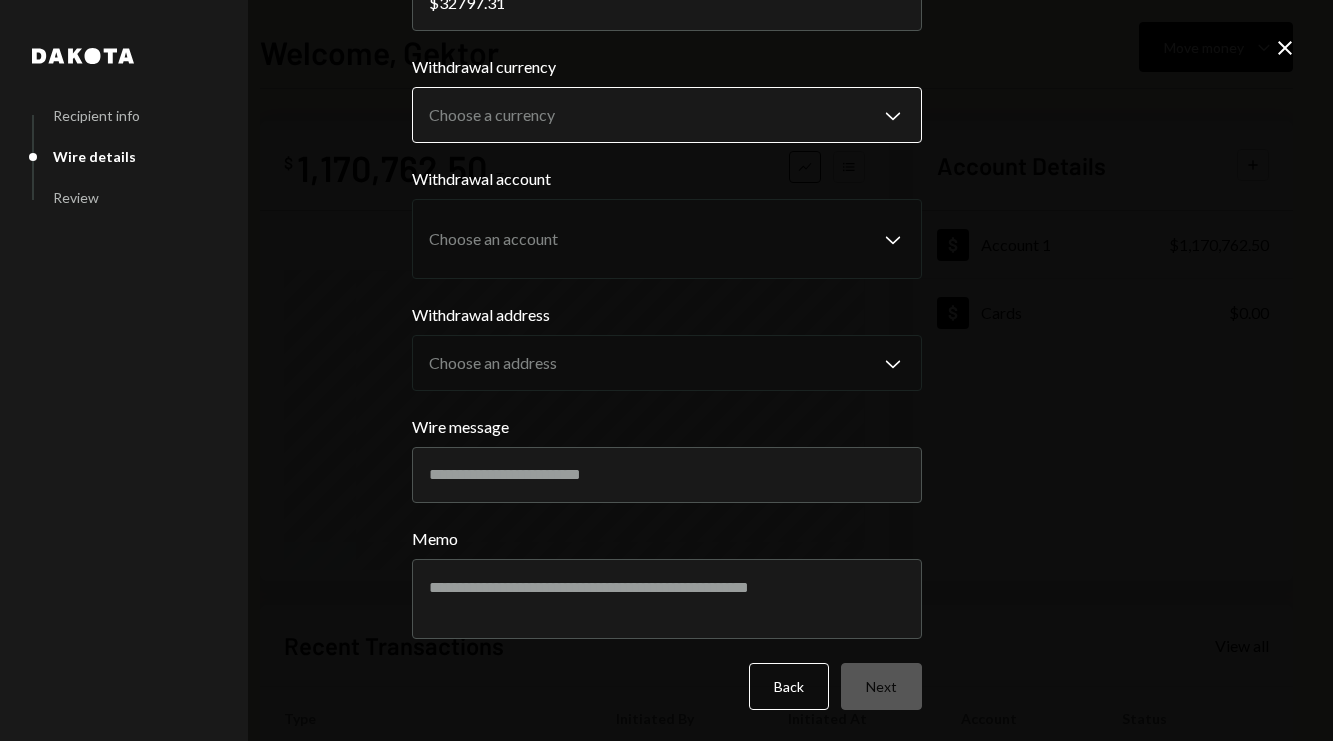 click on "**********" at bounding box center [666, 370] 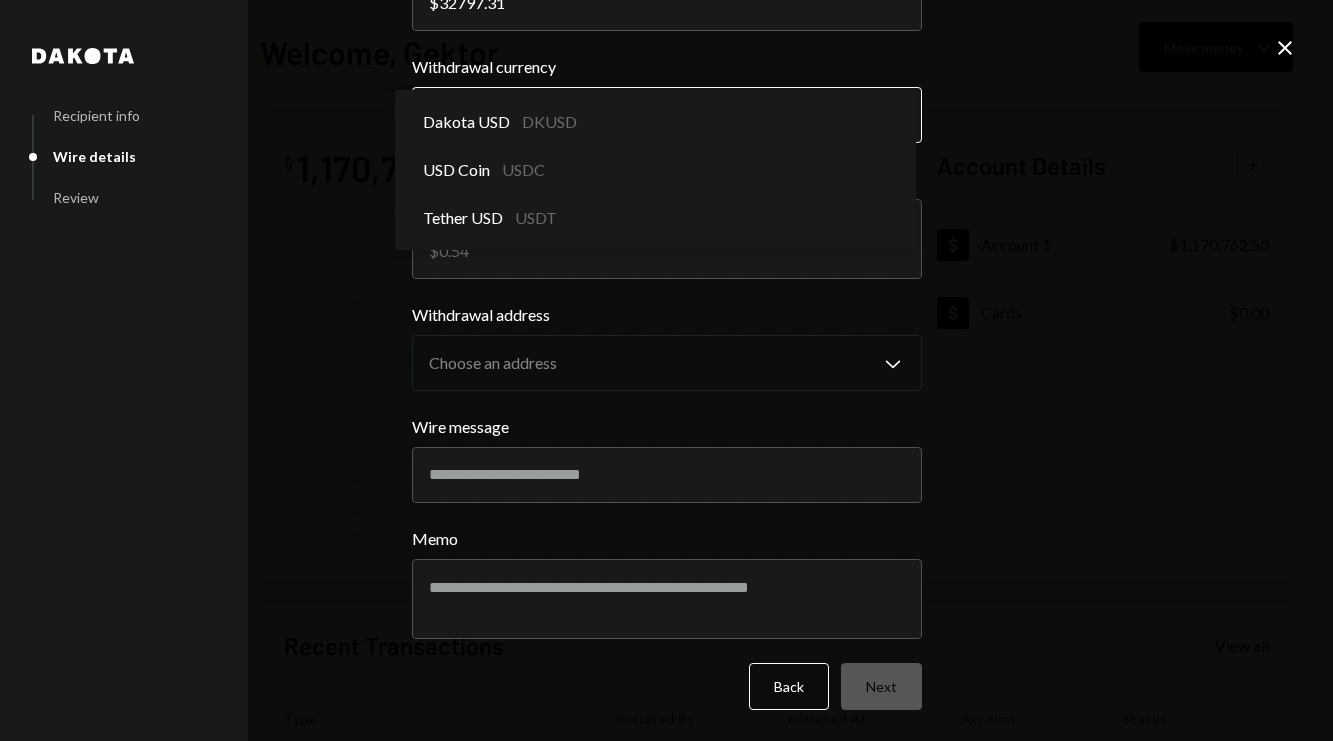 click on "**********" at bounding box center (666, 370) 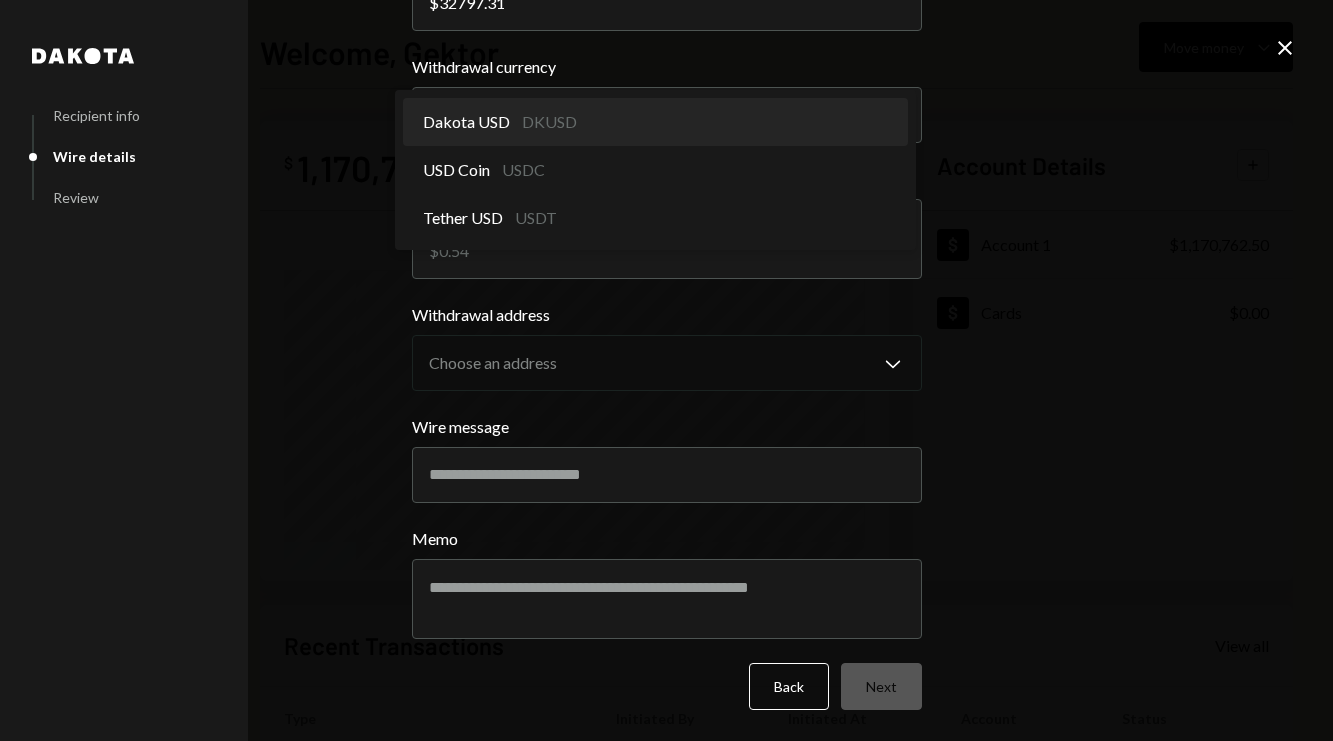 select on "*****" 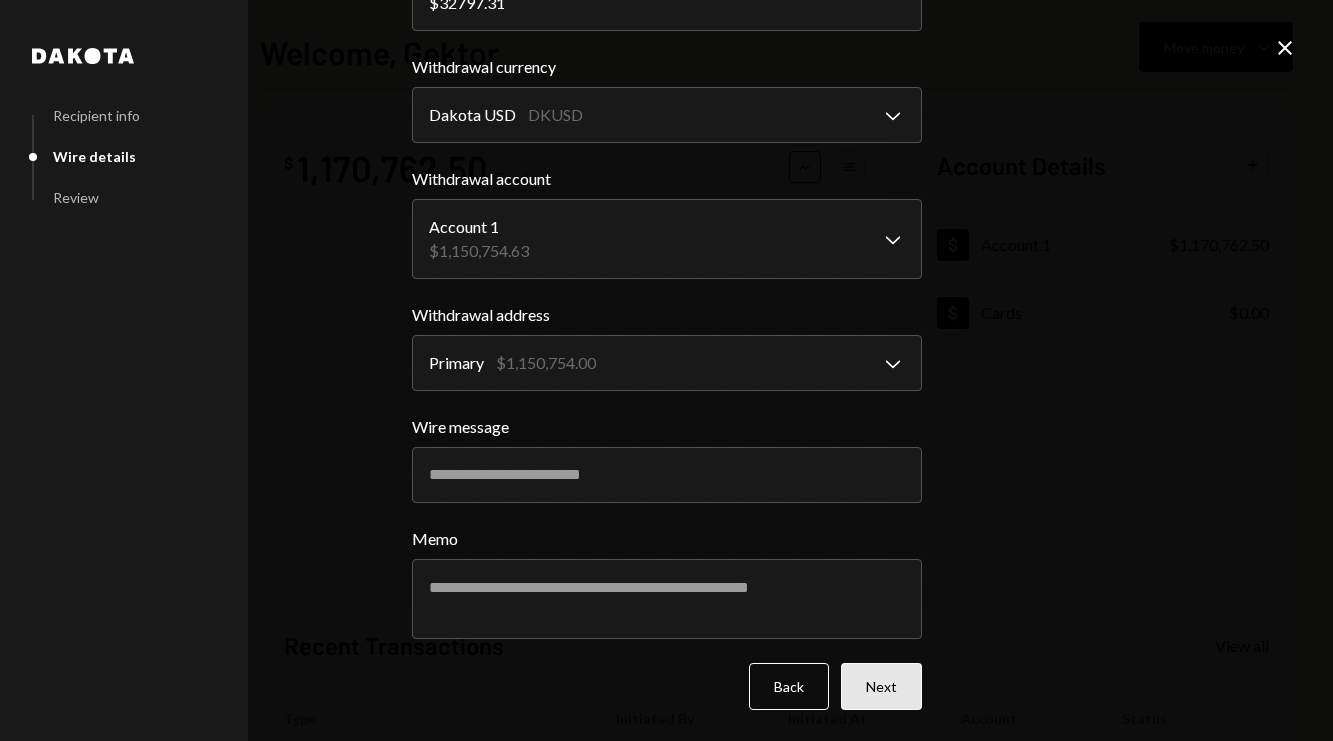 click on "Next" at bounding box center (881, 686) 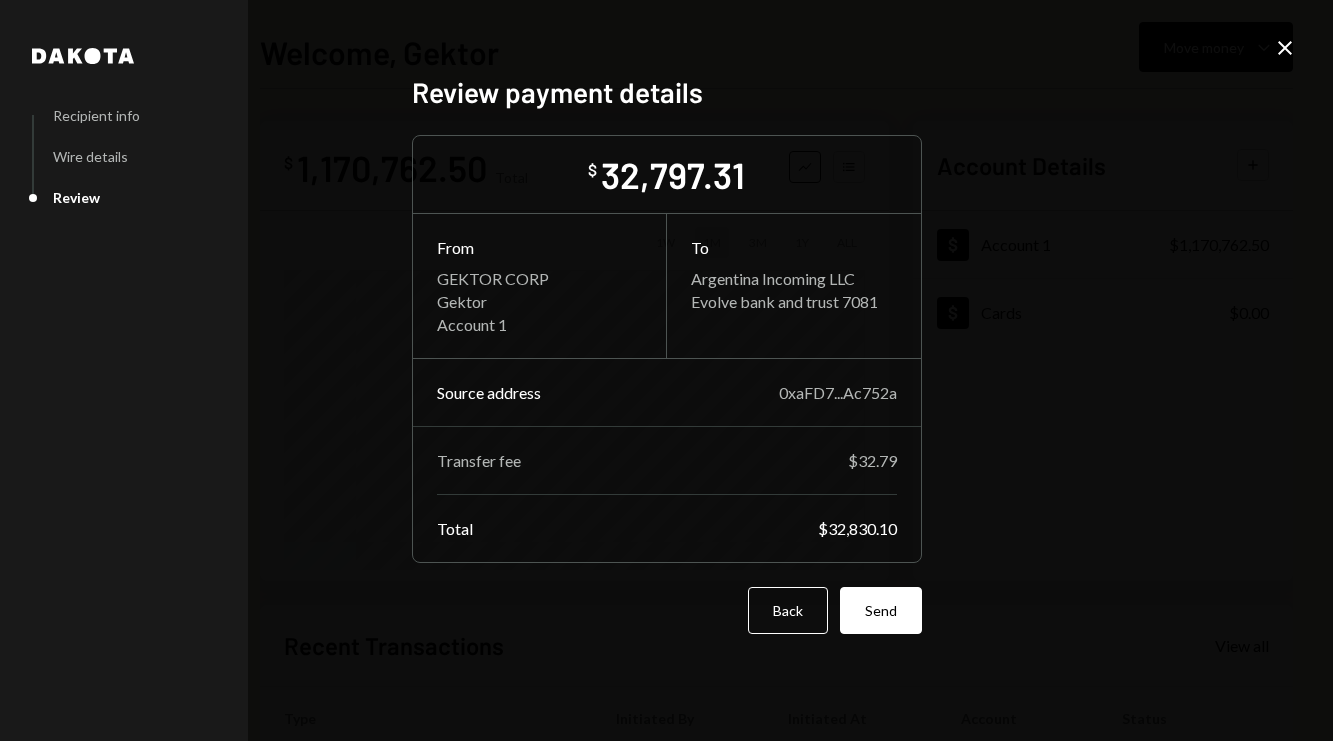 scroll, scrollTop: 0, scrollLeft: 0, axis: both 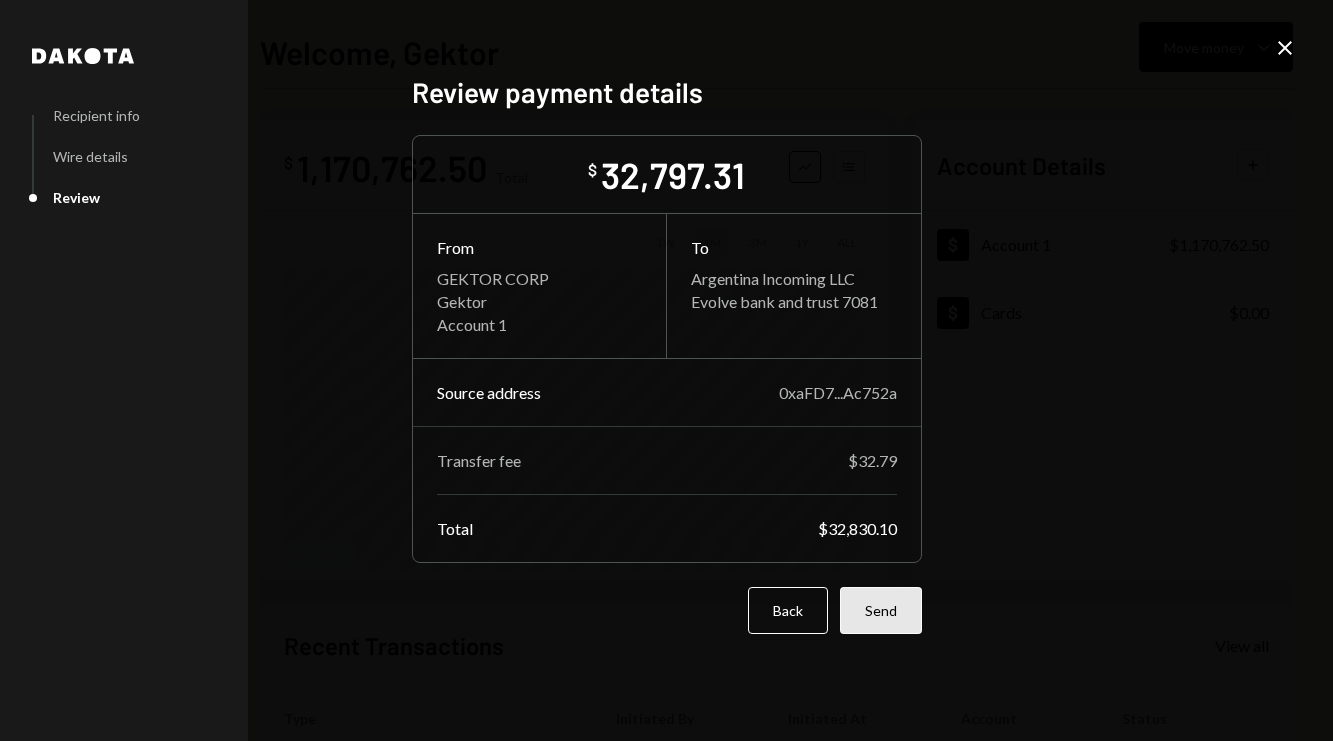 click on "Send" at bounding box center (881, 610) 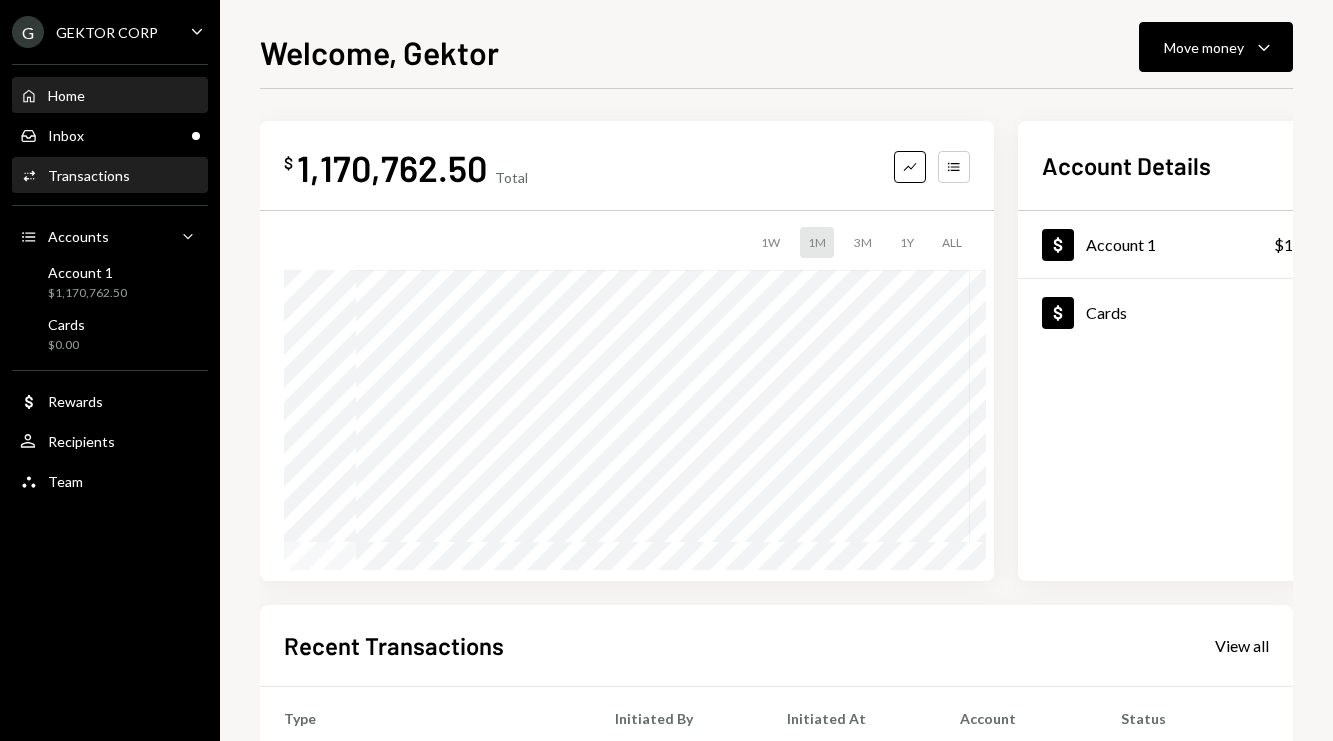click on "Activities Transactions" at bounding box center (110, 176) 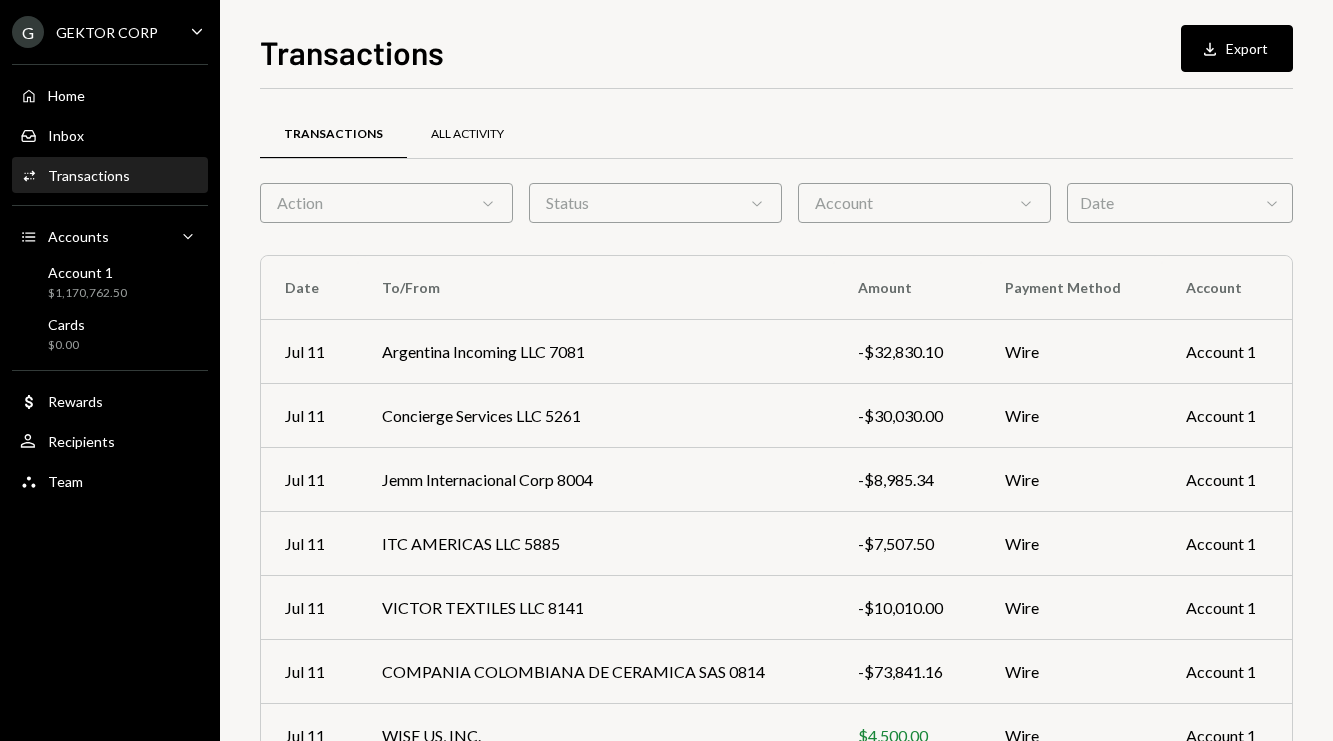 click on "All Activity" at bounding box center [467, 135] 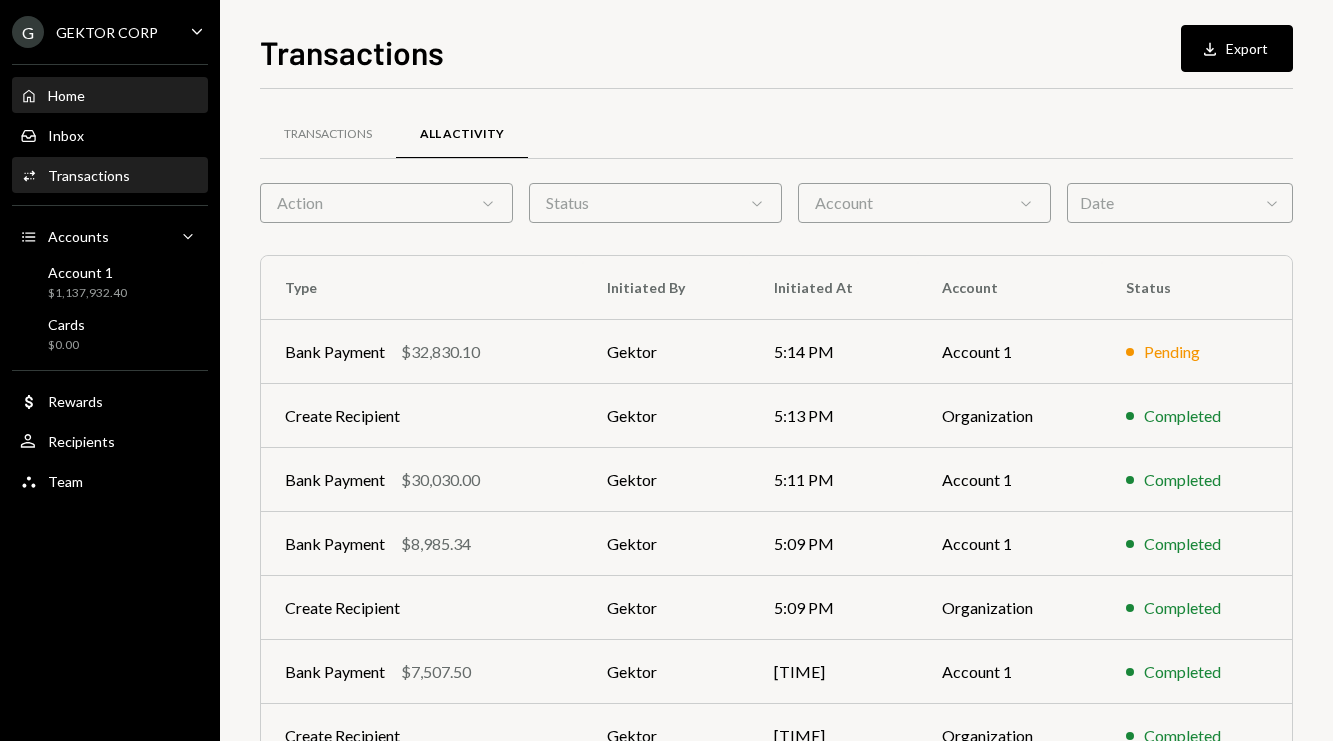 click on "Home Home" at bounding box center (110, 96) 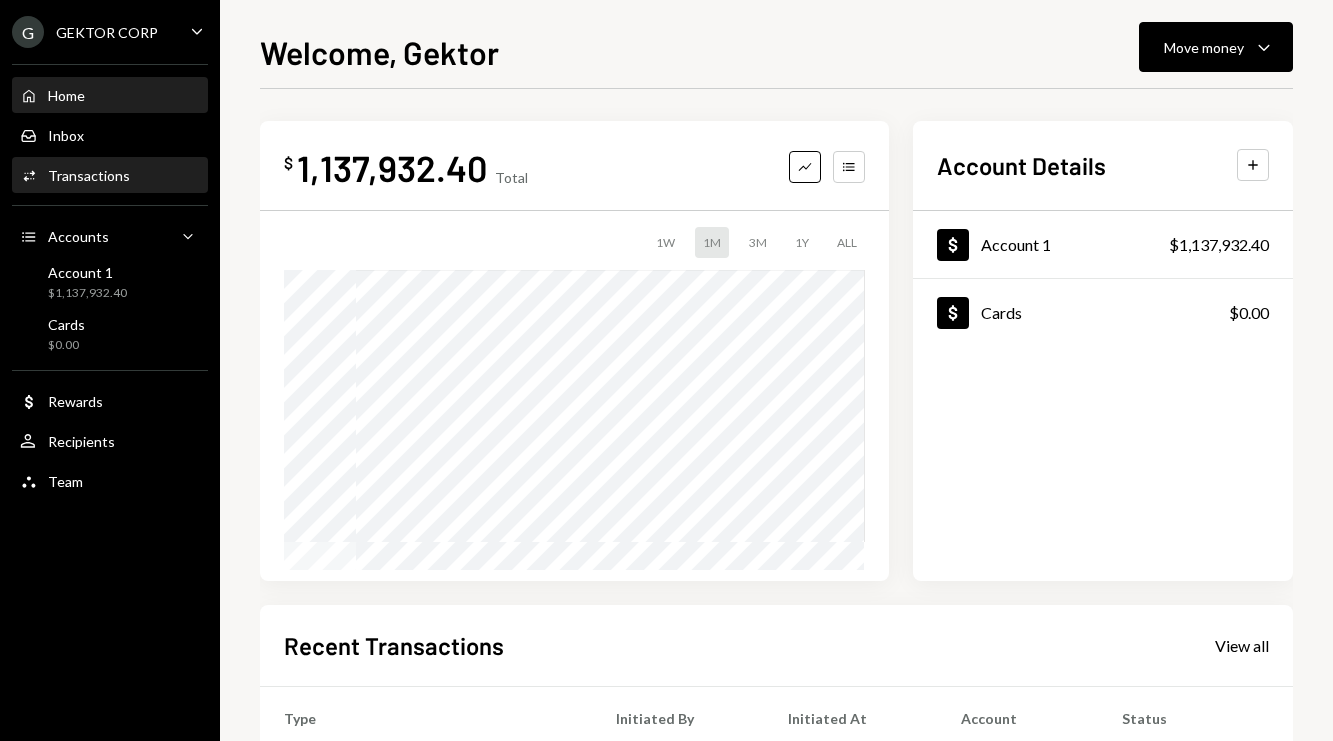 click on "Transactions" at bounding box center (89, 175) 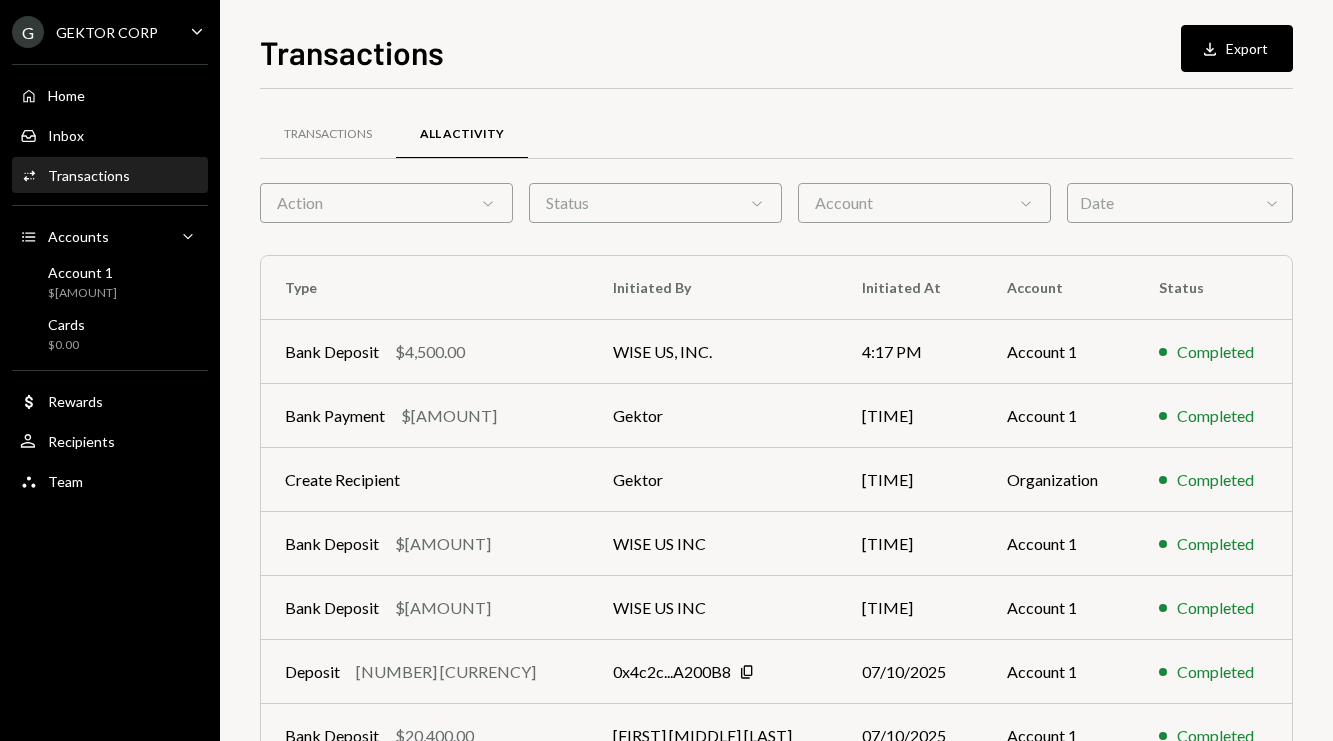 scroll, scrollTop: 0, scrollLeft: 0, axis: both 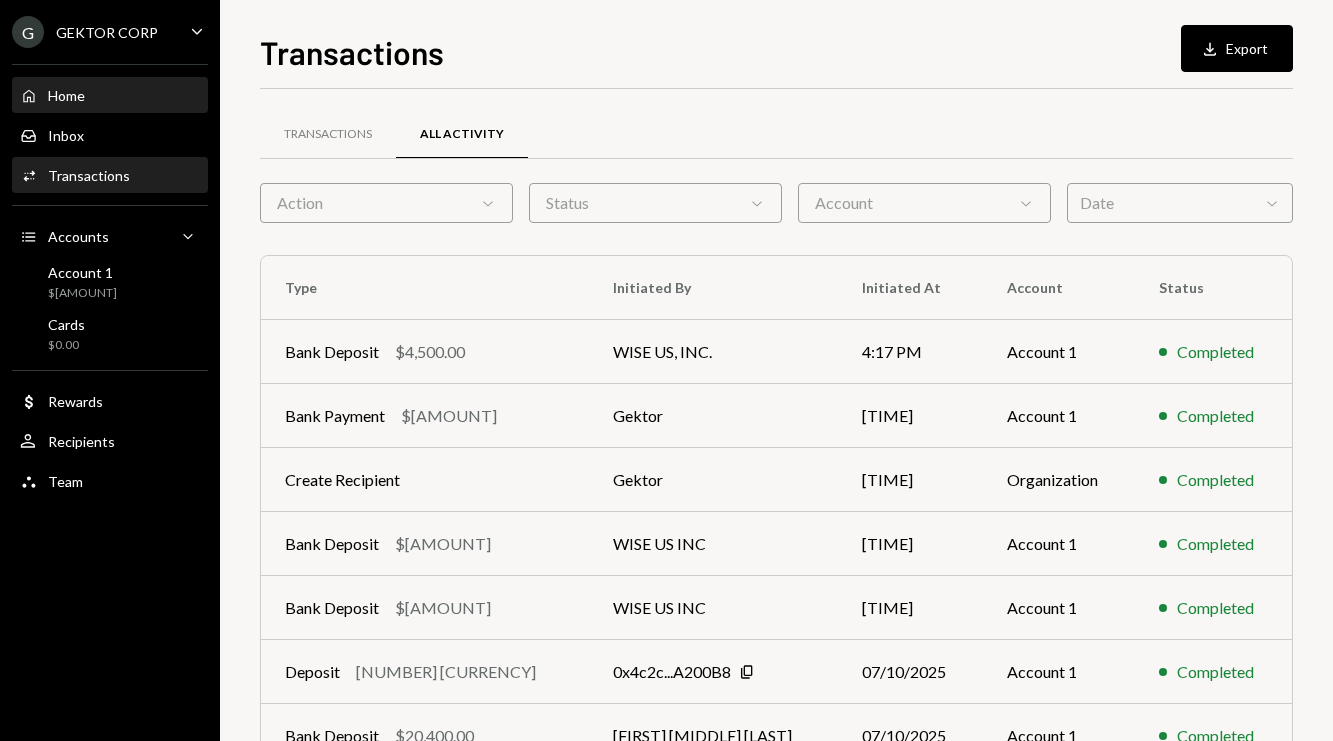 click on "Home" at bounding box center [66, 95] 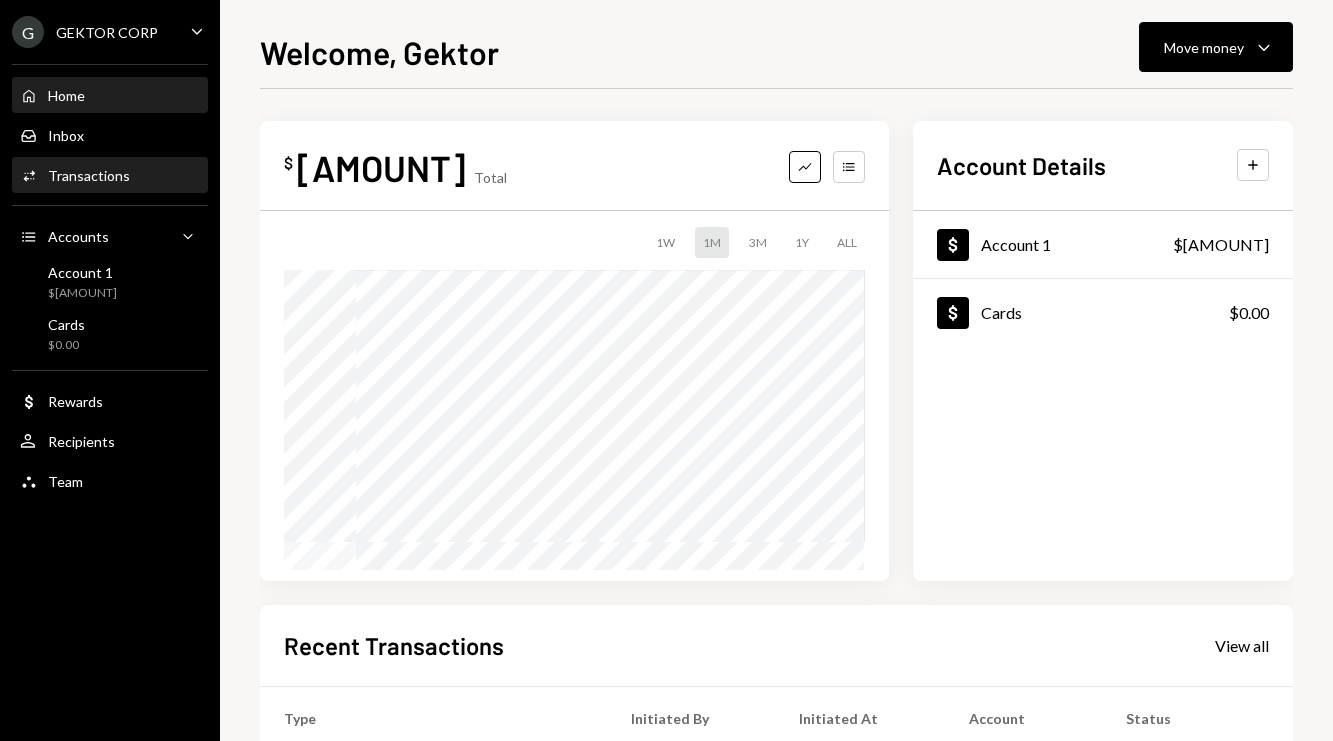 click on "Transactions" at bounding box center (89, 175) 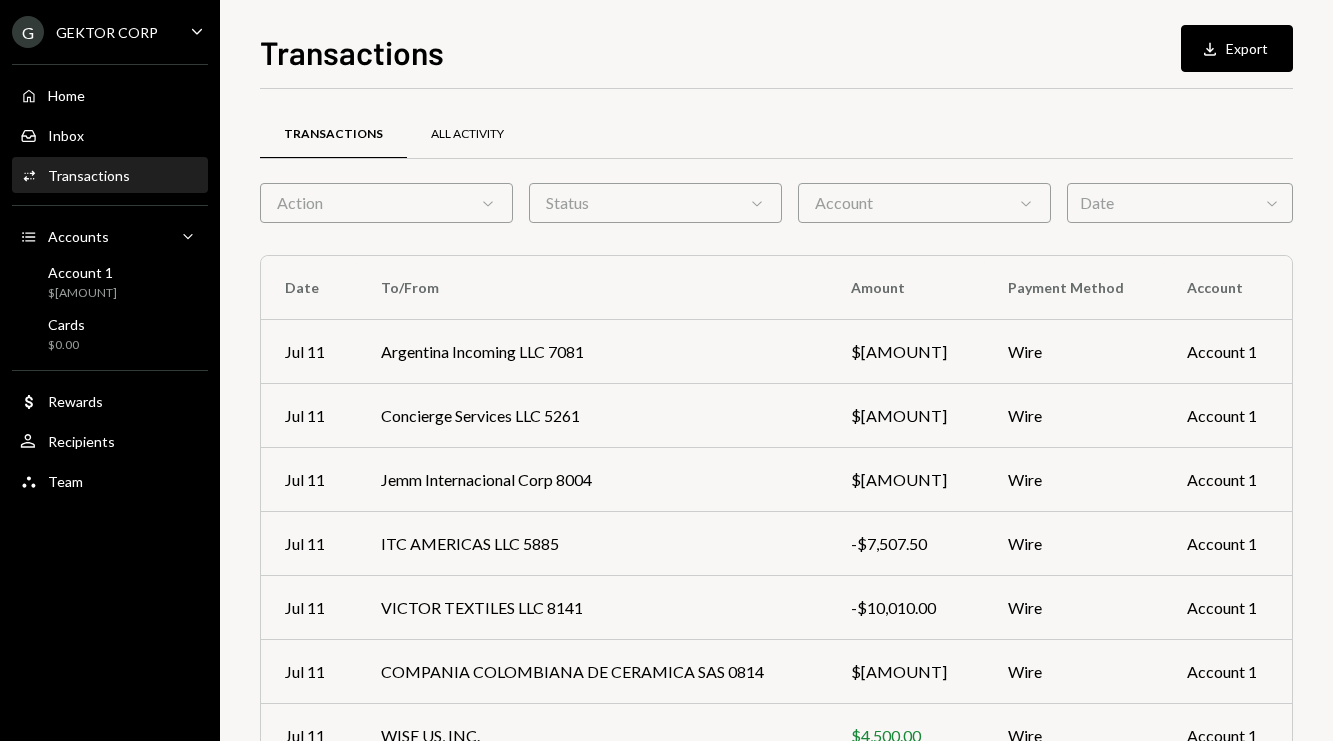 click on "All Activity" at bounding box center (467, 134) 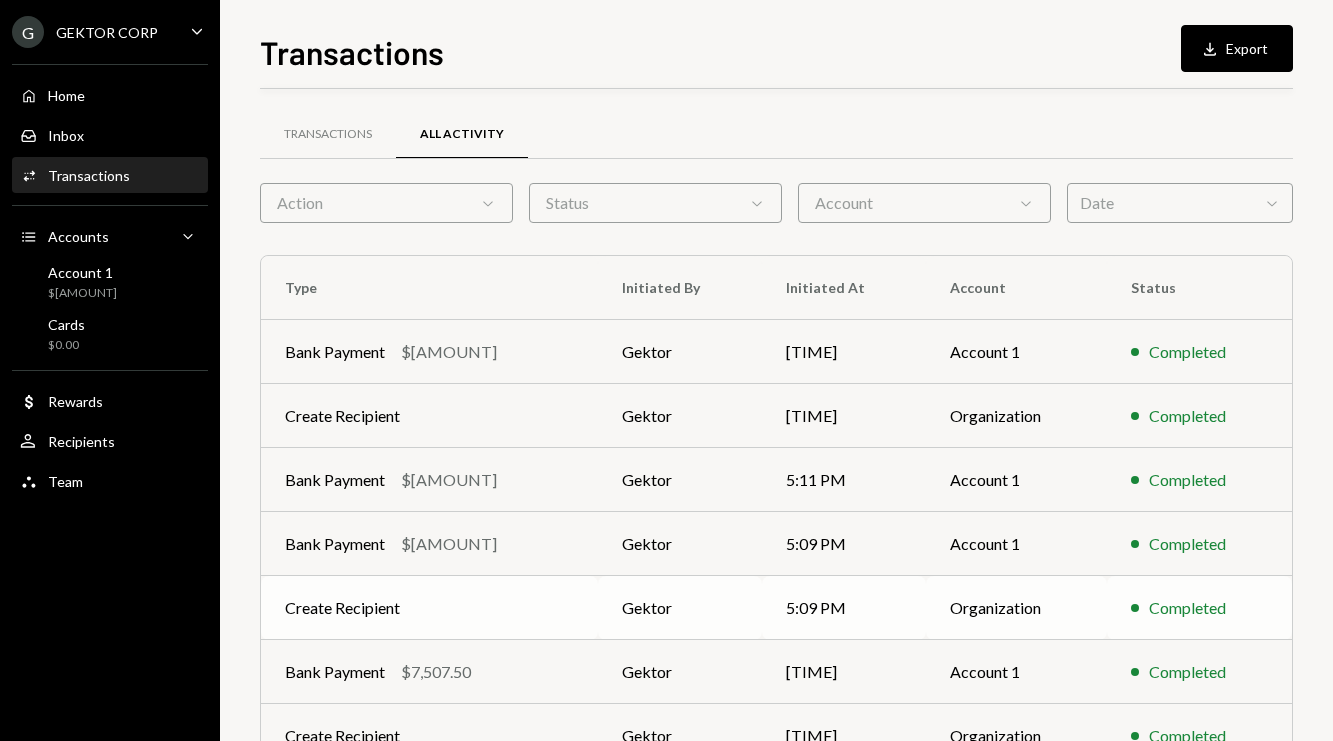 scroll, scrollTop: 303, scrollLeft: 0, axis: vertical 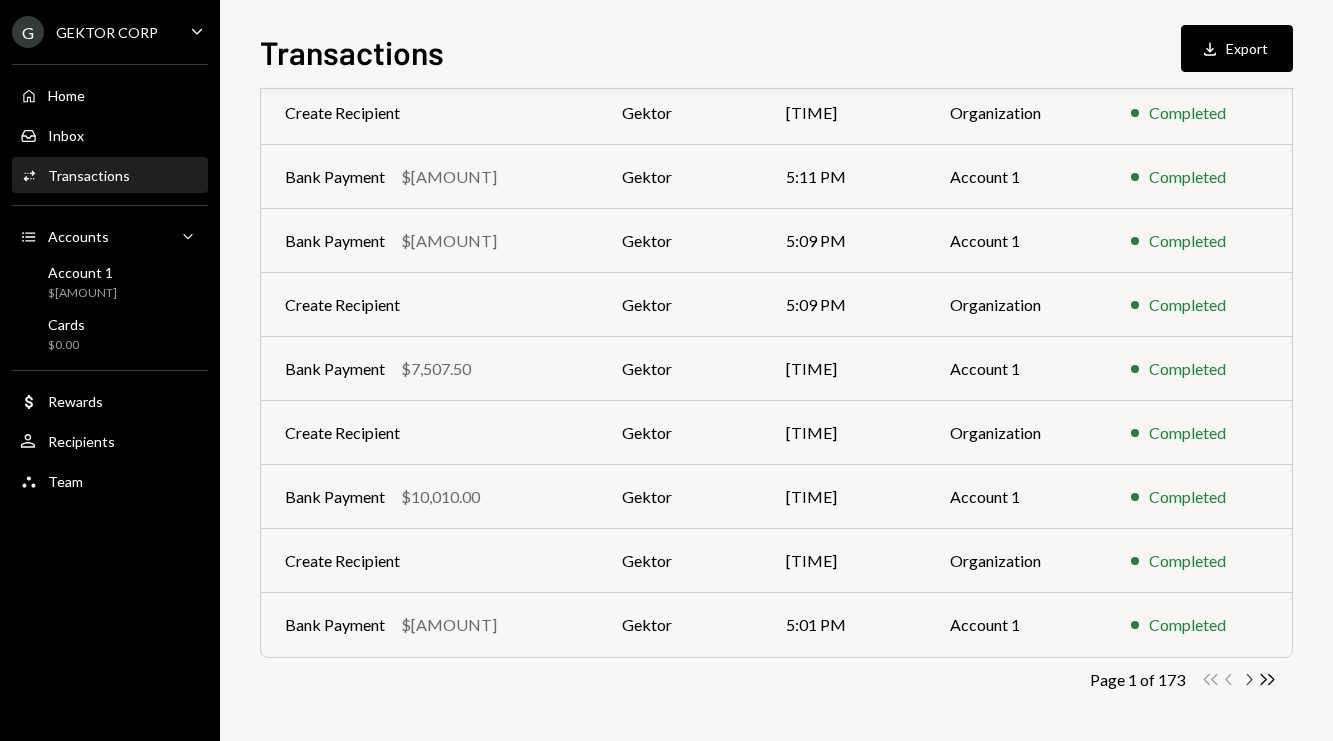 click 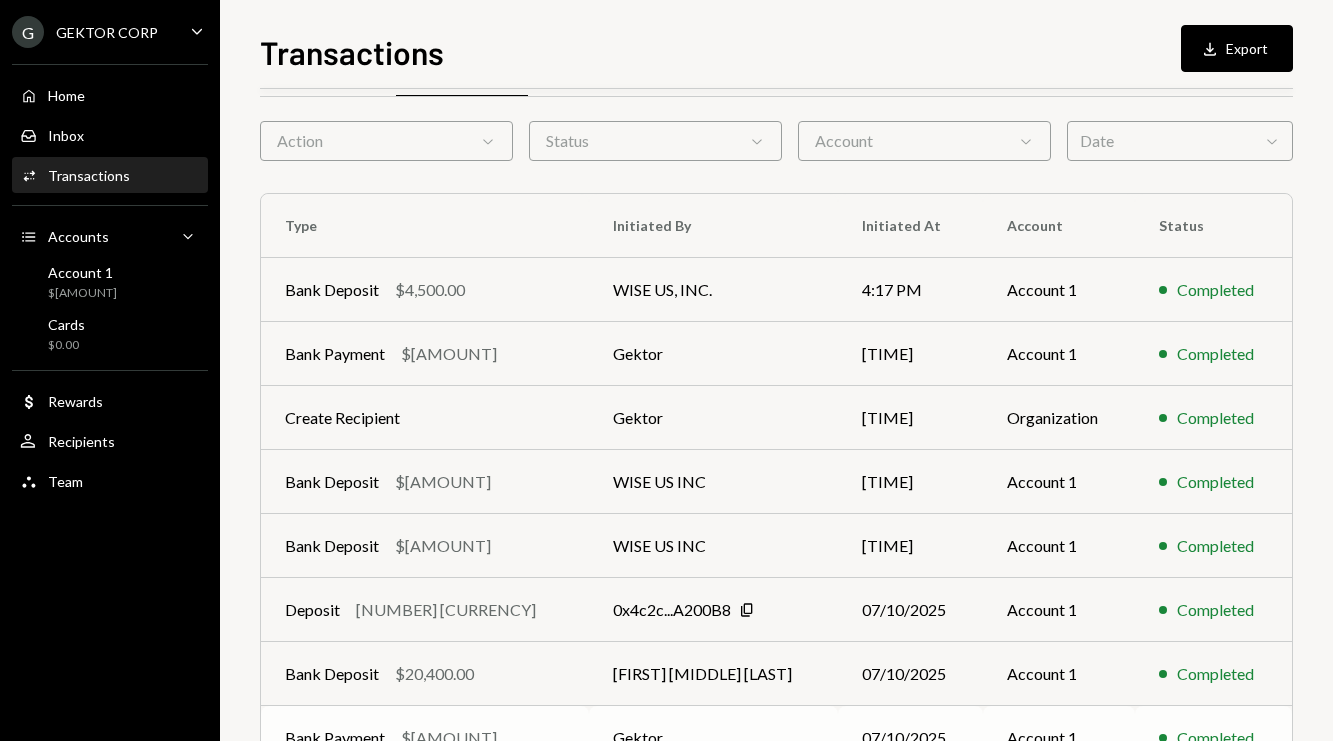 scroll, scrollTop: 40, scrollLeft: 0, axis: vertical 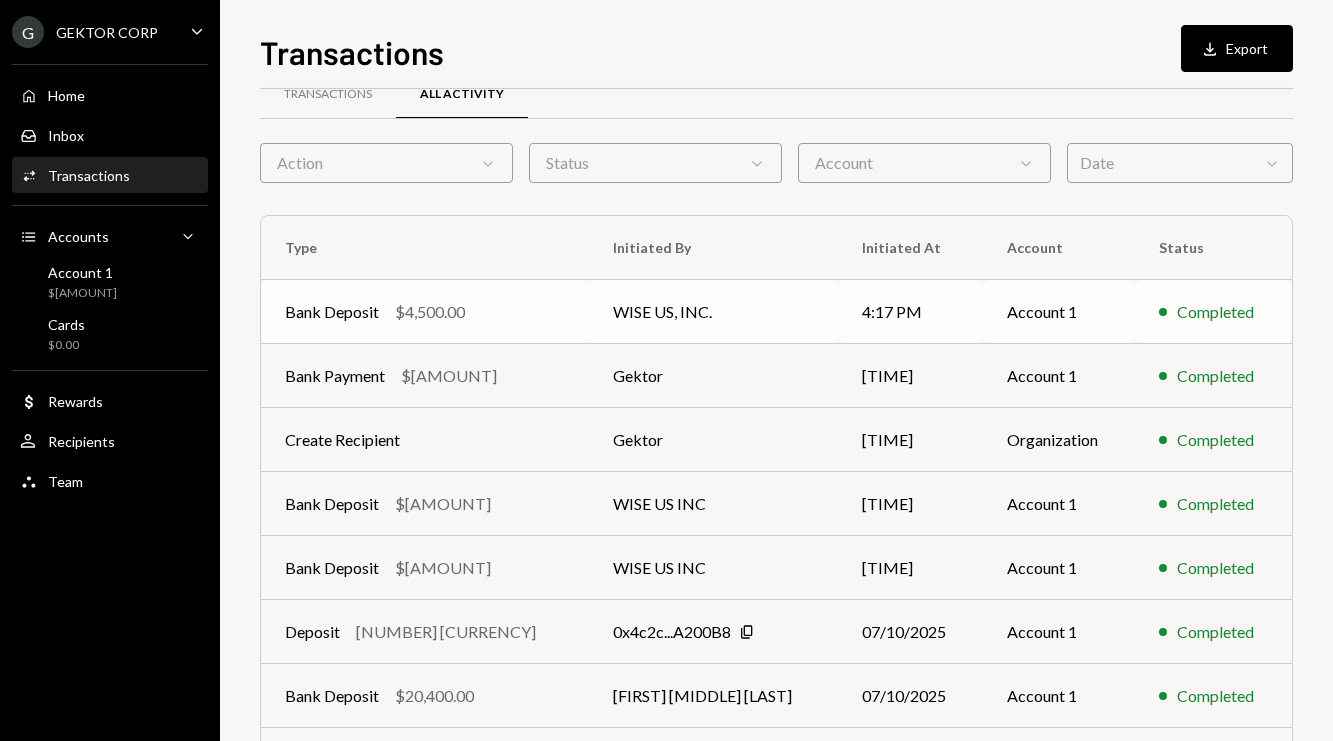 click on "WISE US, INC." at bounding box center (713, 312) 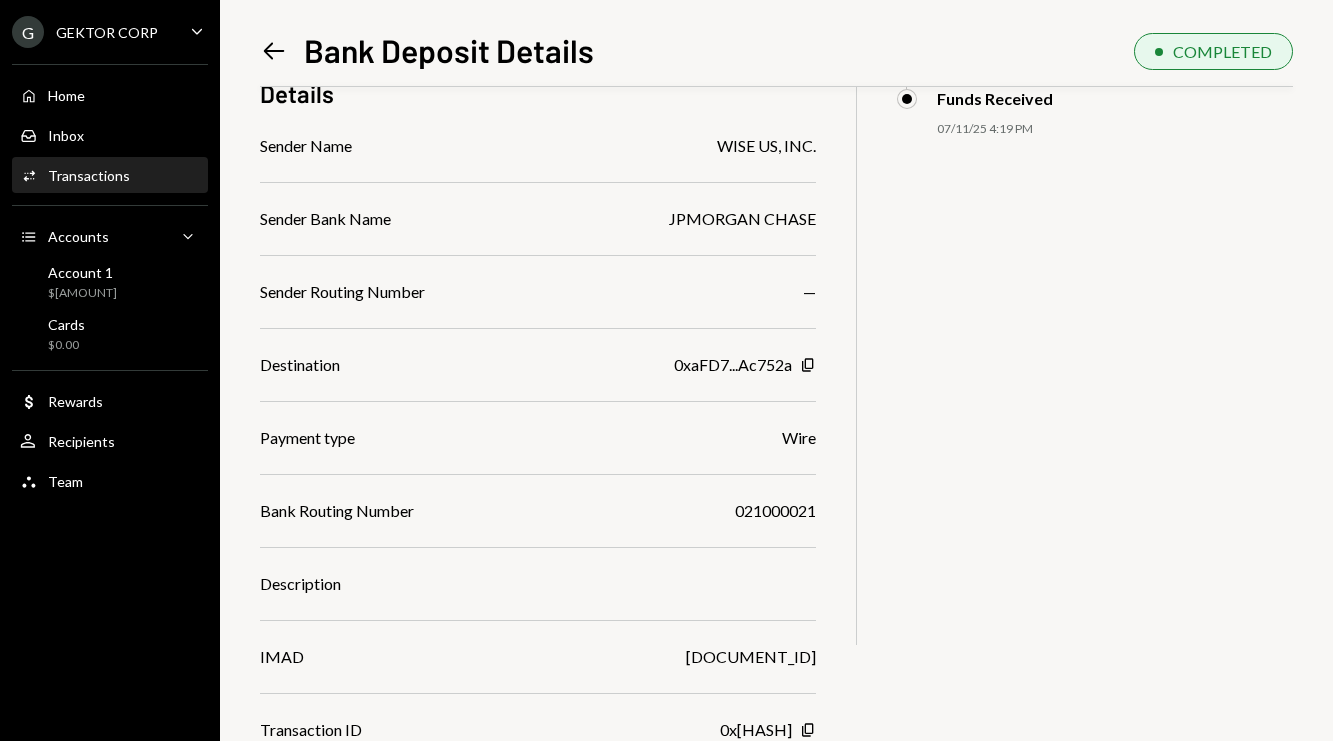 scroll, scrollTop: 0, scrollLeft: 0, axis: both 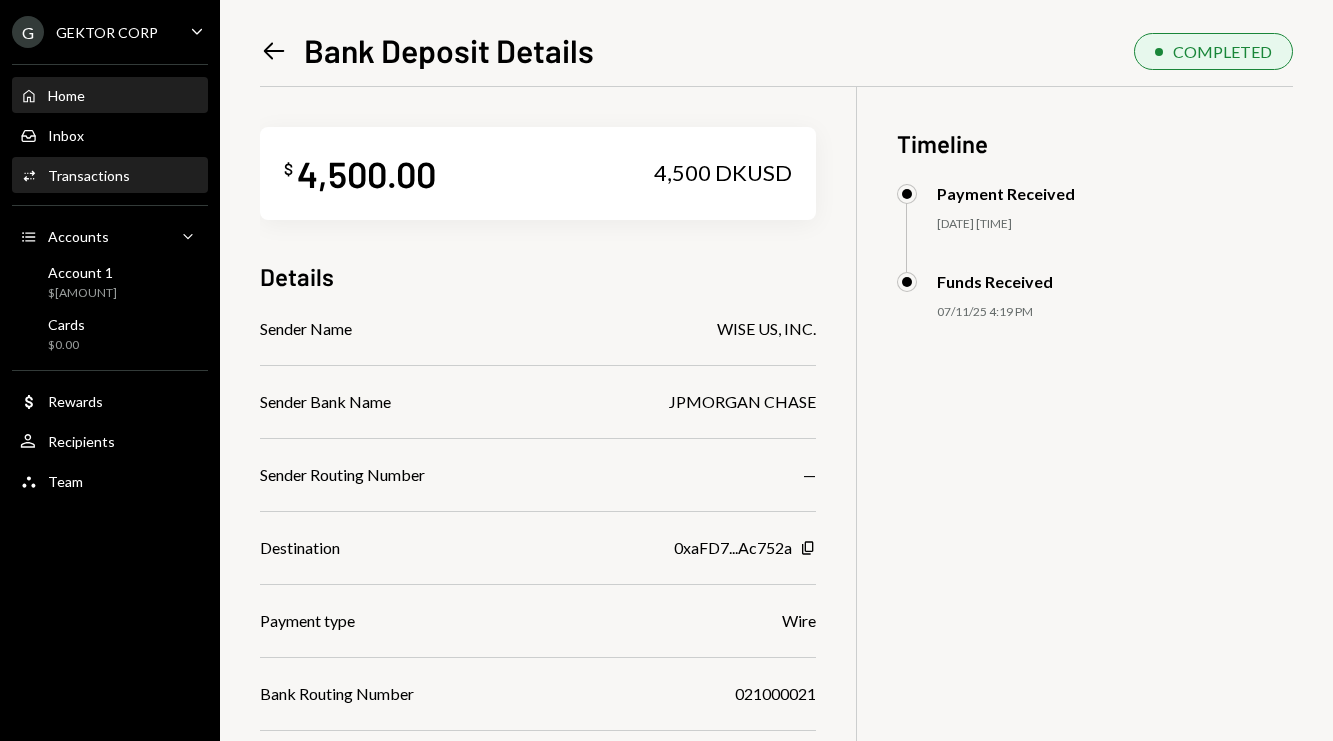 click on "Home Home" at bounding box center [110, 96] 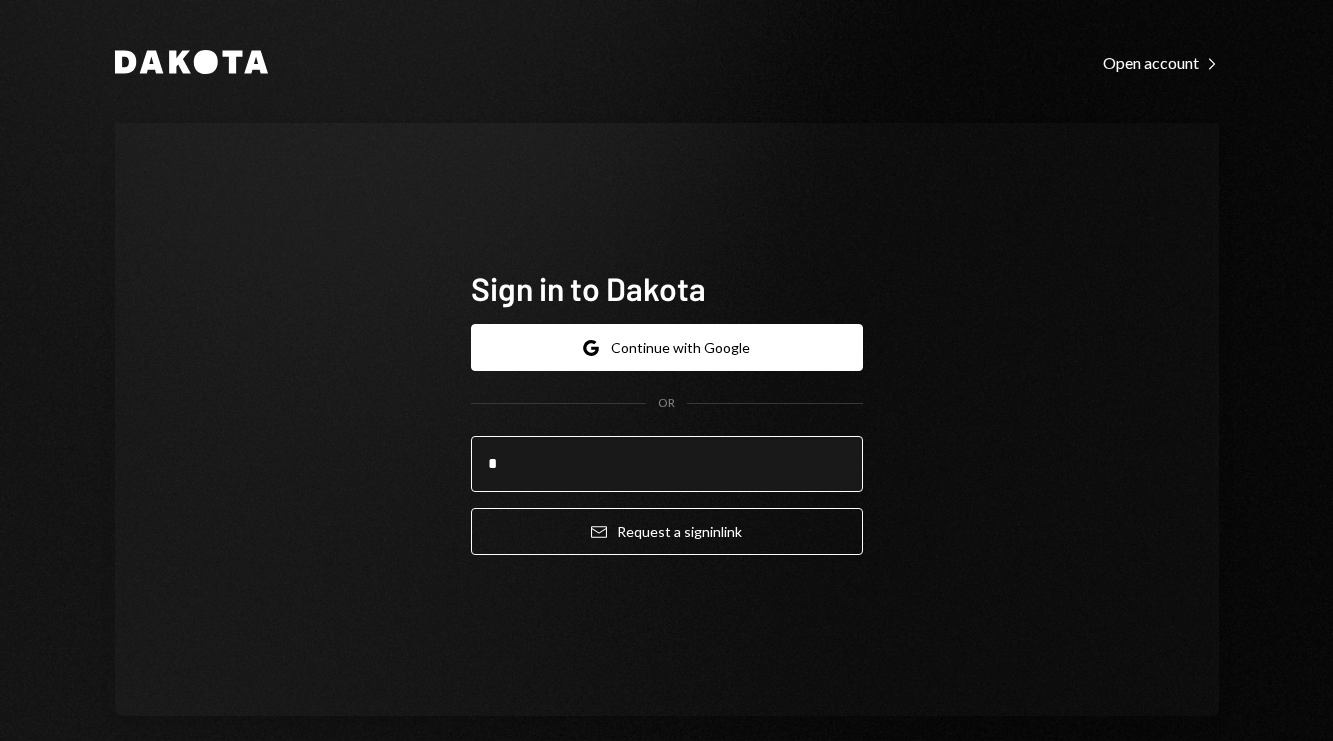 type on "**********" 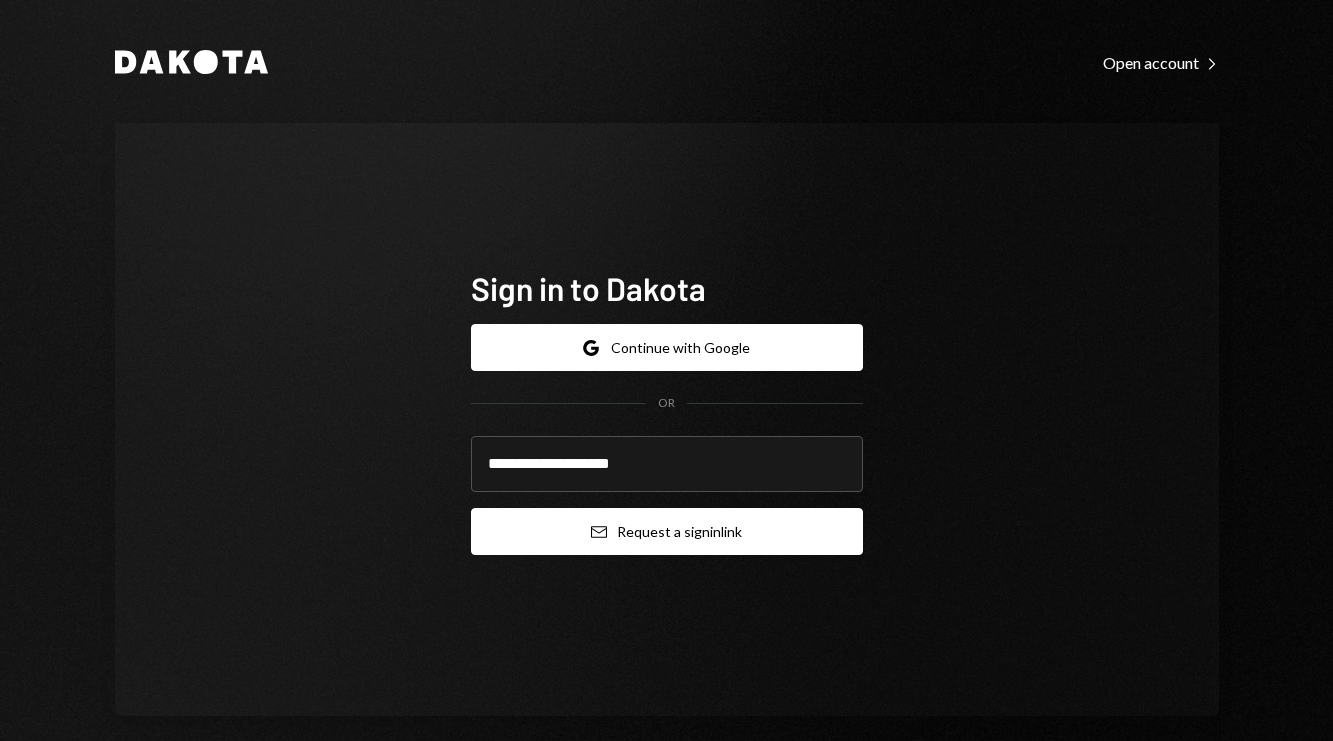 click on "Email Request a sign  in  link" at bounding box center [667, 531] 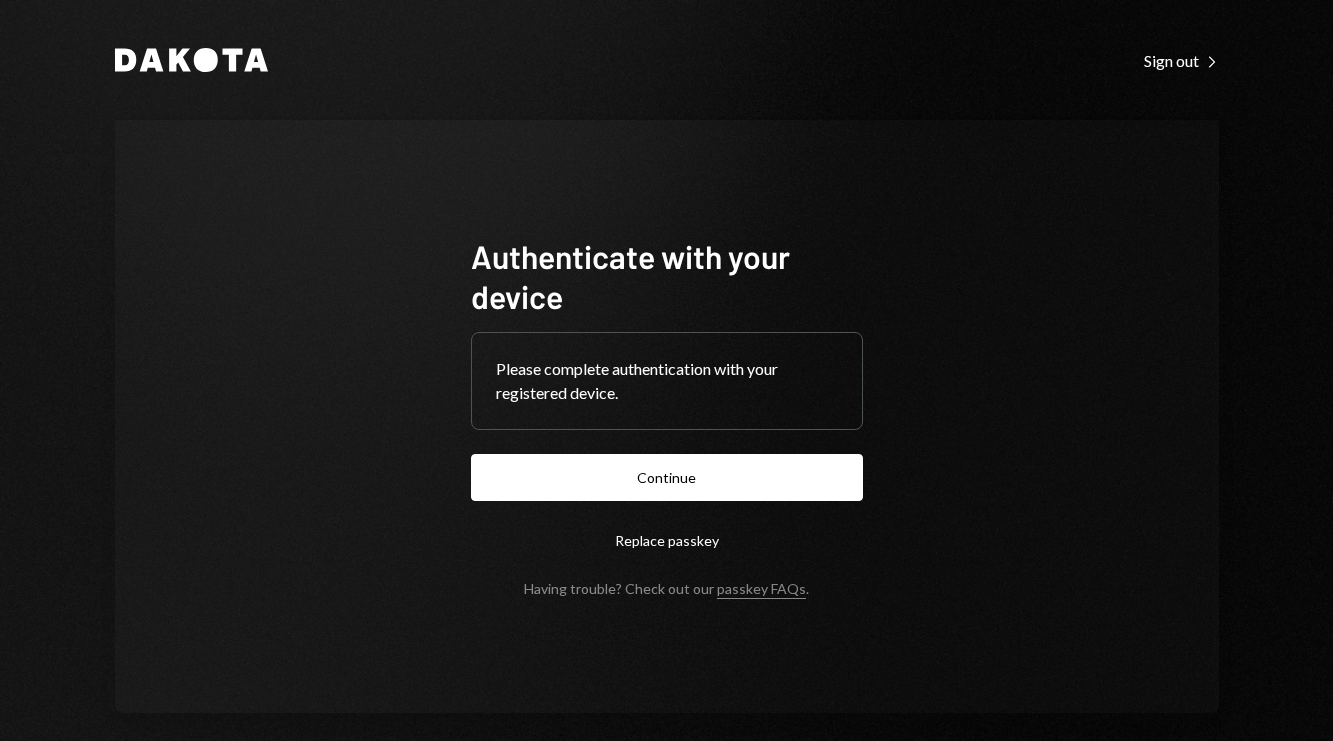 scroll, scrollTop: 0, scrollLeft: 0, axis: both 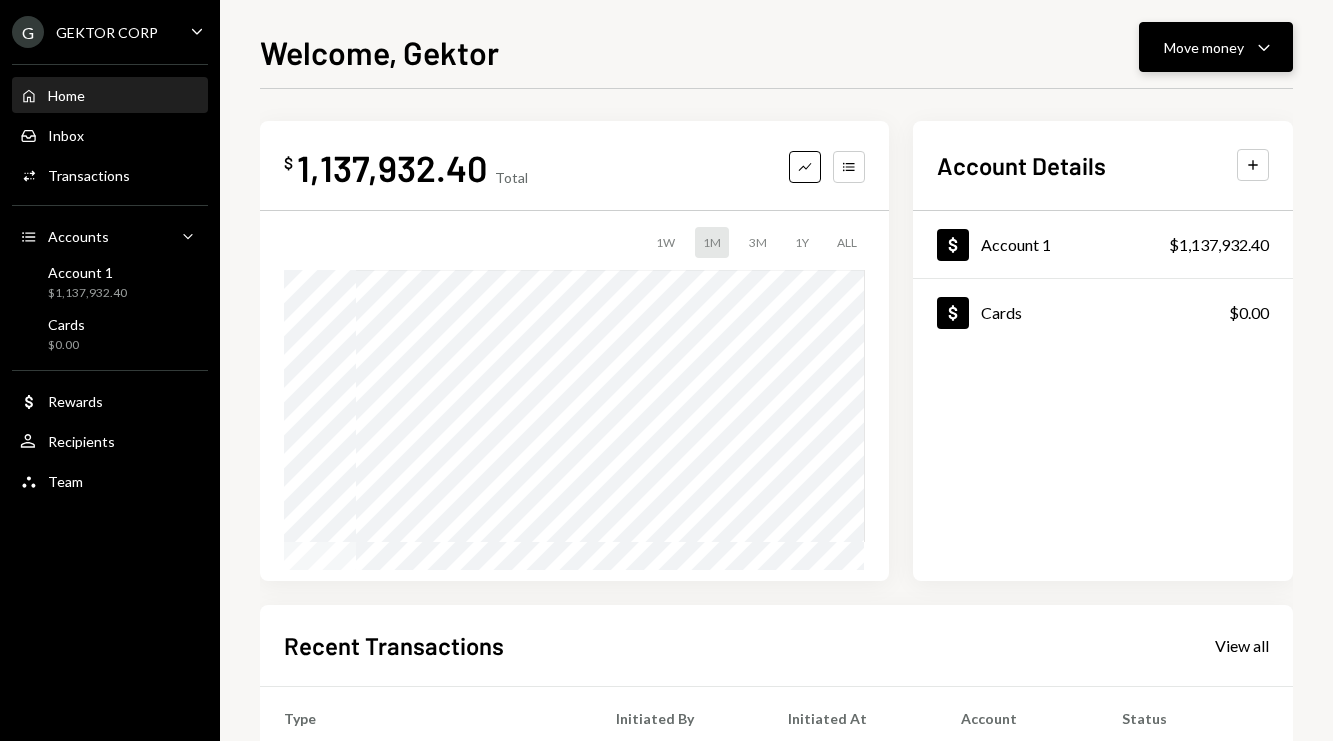 click on "Move money" at bounding box center (1204, 47) 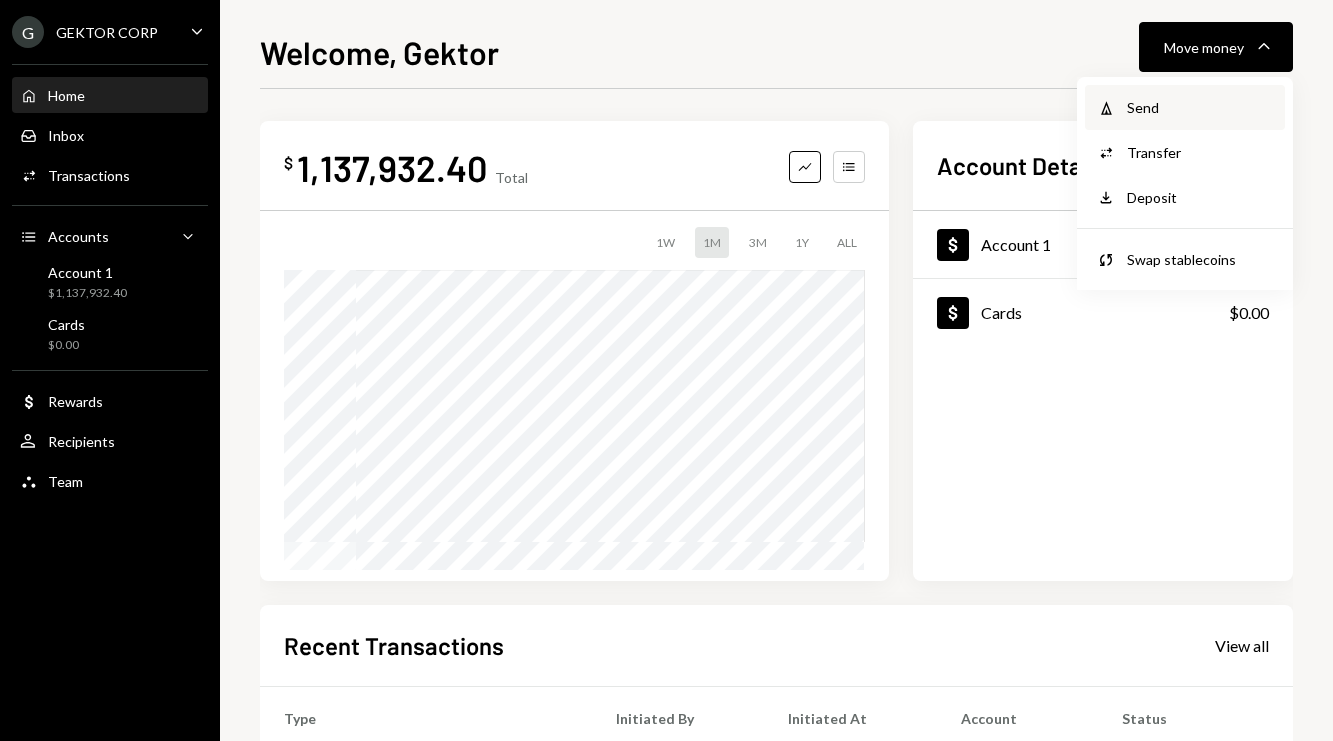 click on "Send" at bounding box center [1200, 107] 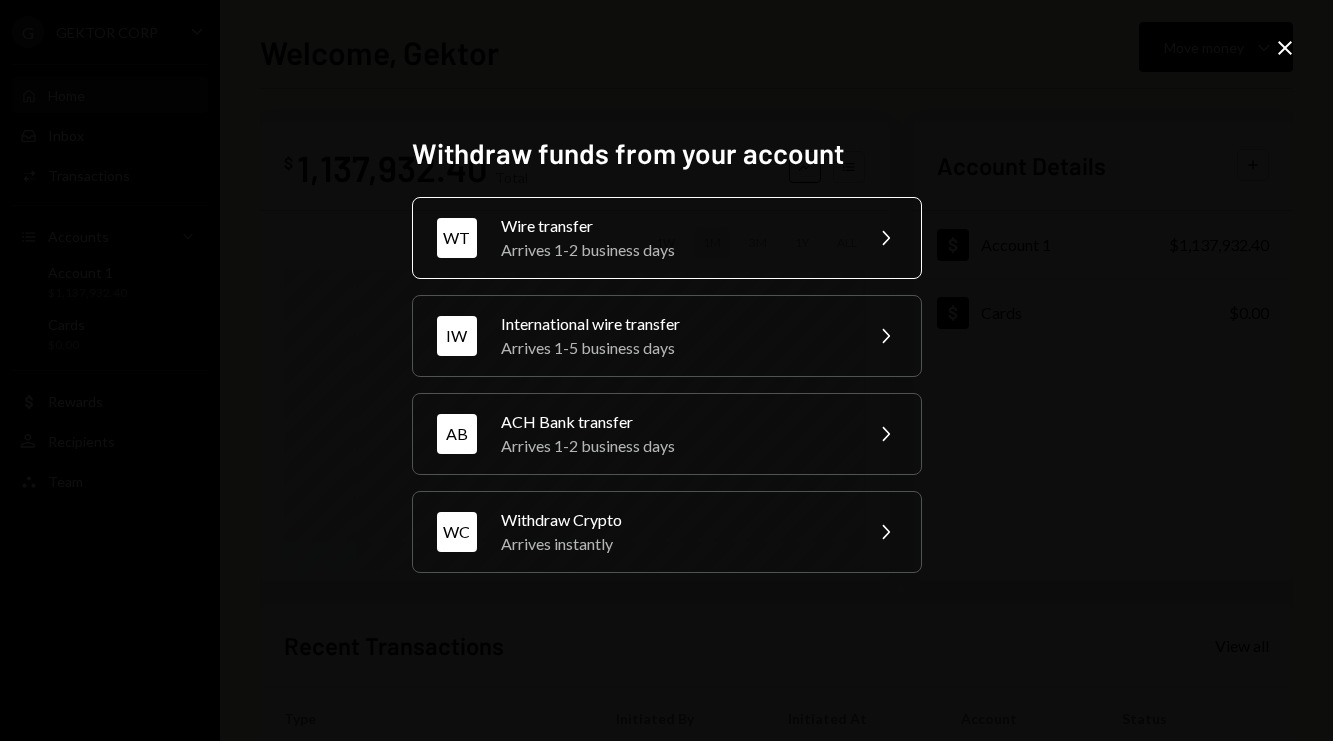 click on "Arrives 1-2 business days" at bounding box center [675, 250] 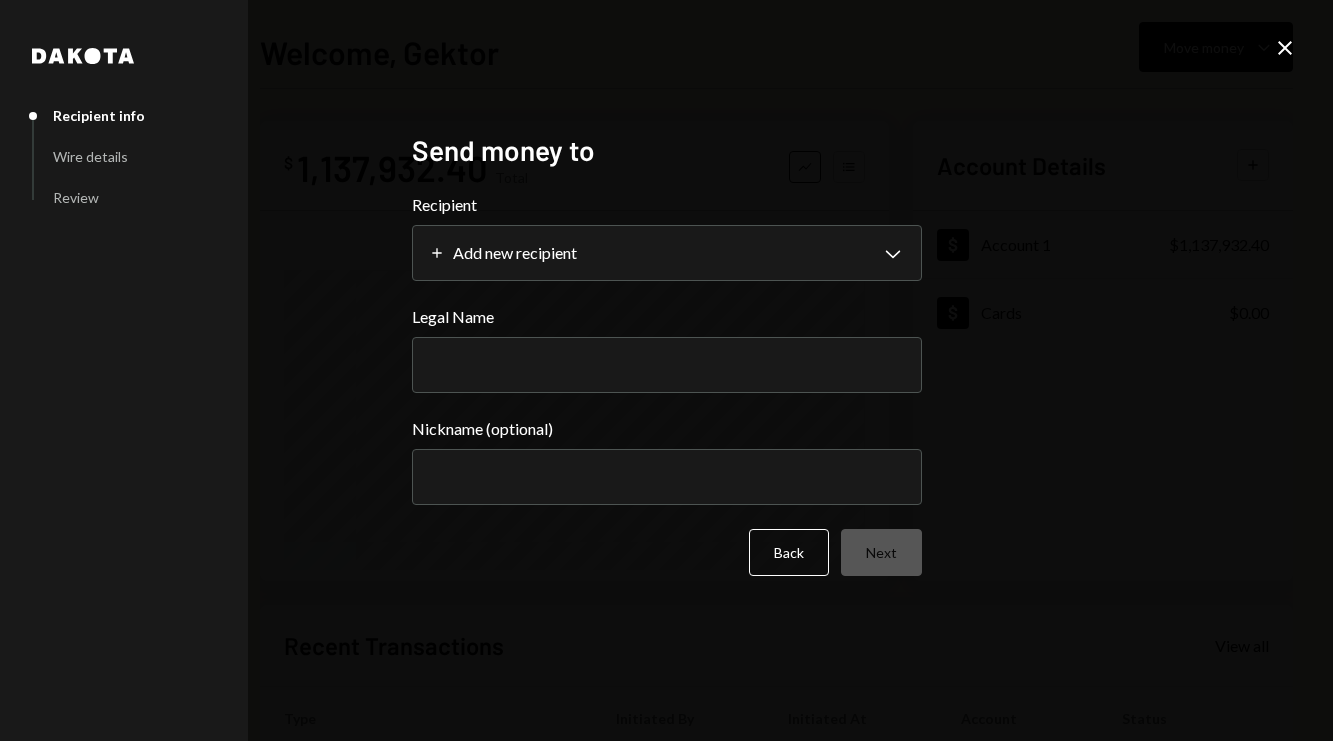 select 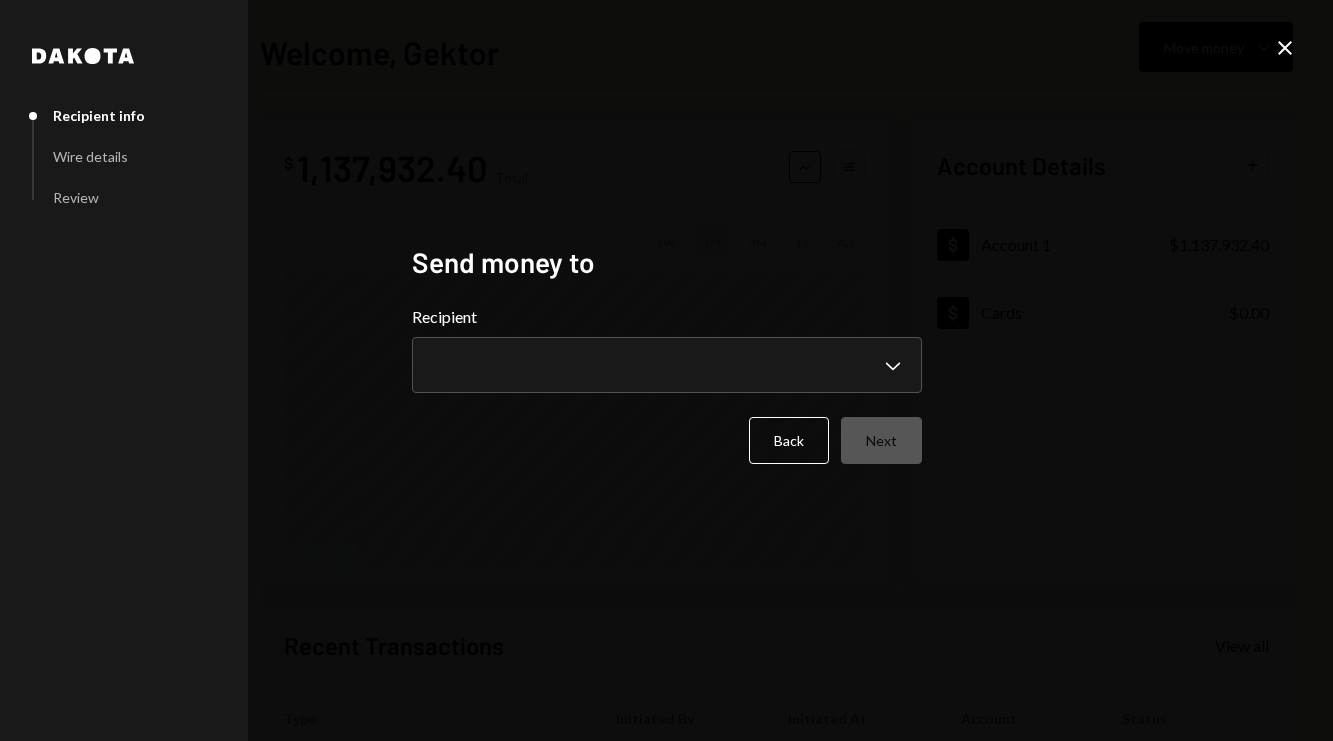type 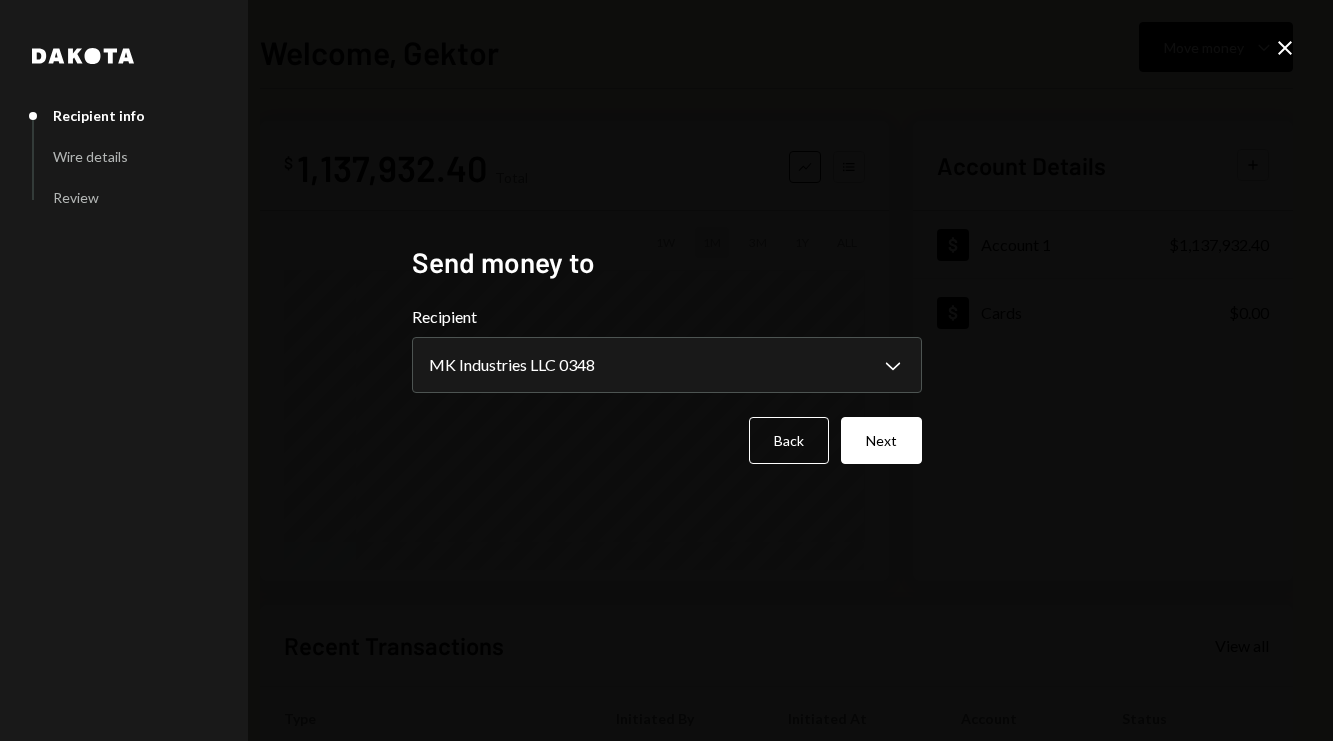 select on "**********" 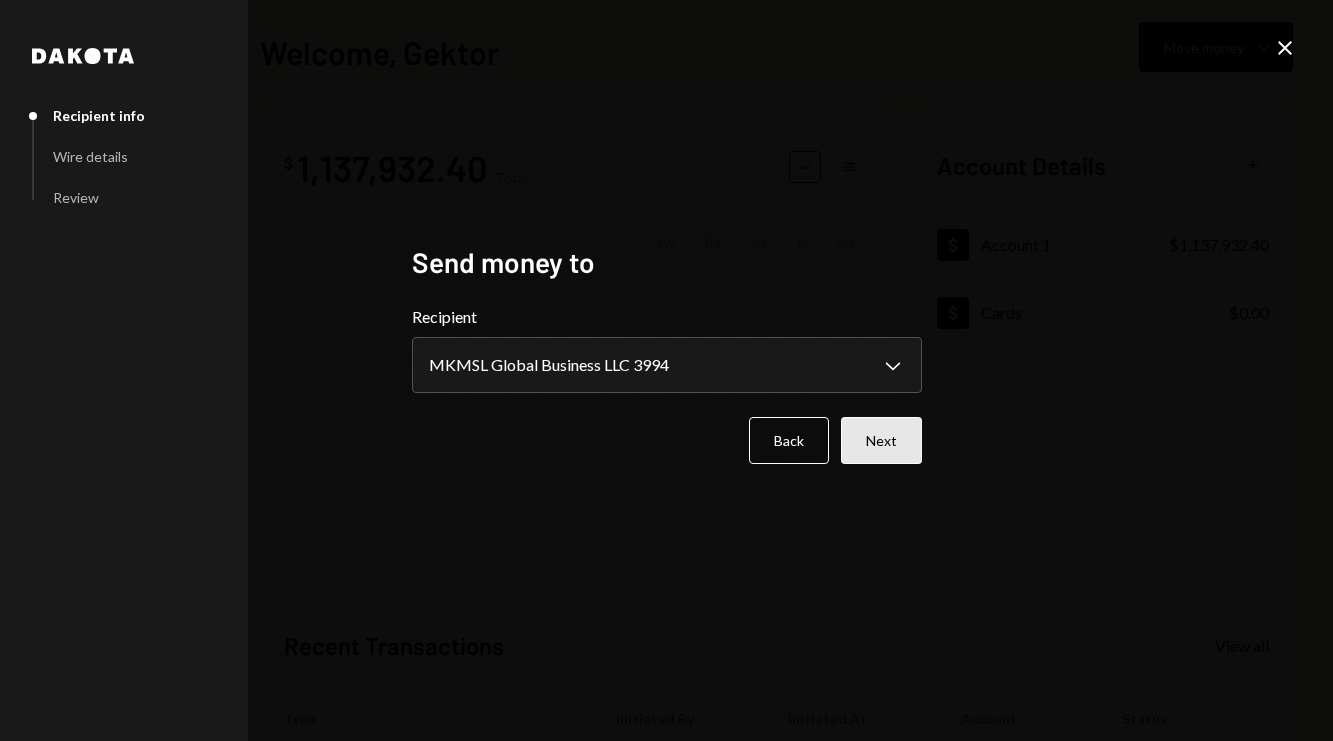 click on "Next" at bounding box center (881, 440) 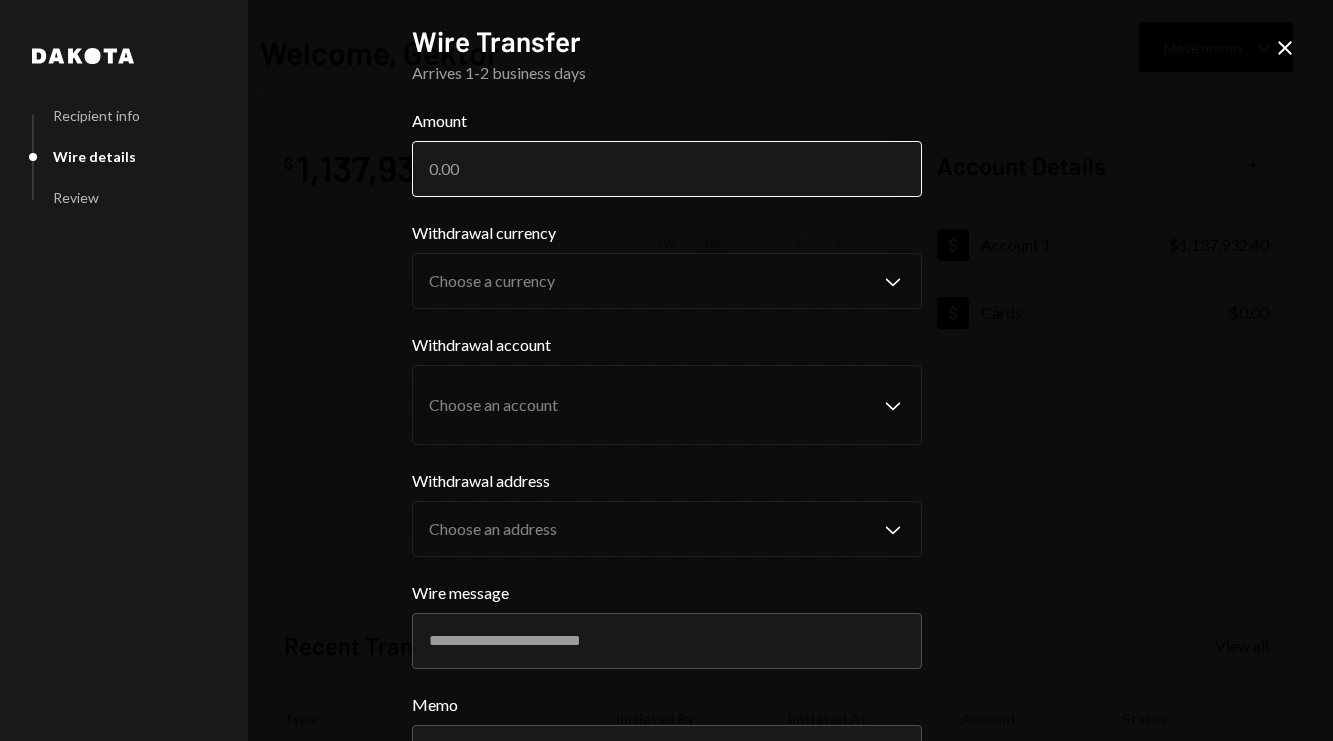 click on "Amount" at bounding box center [667, 169] 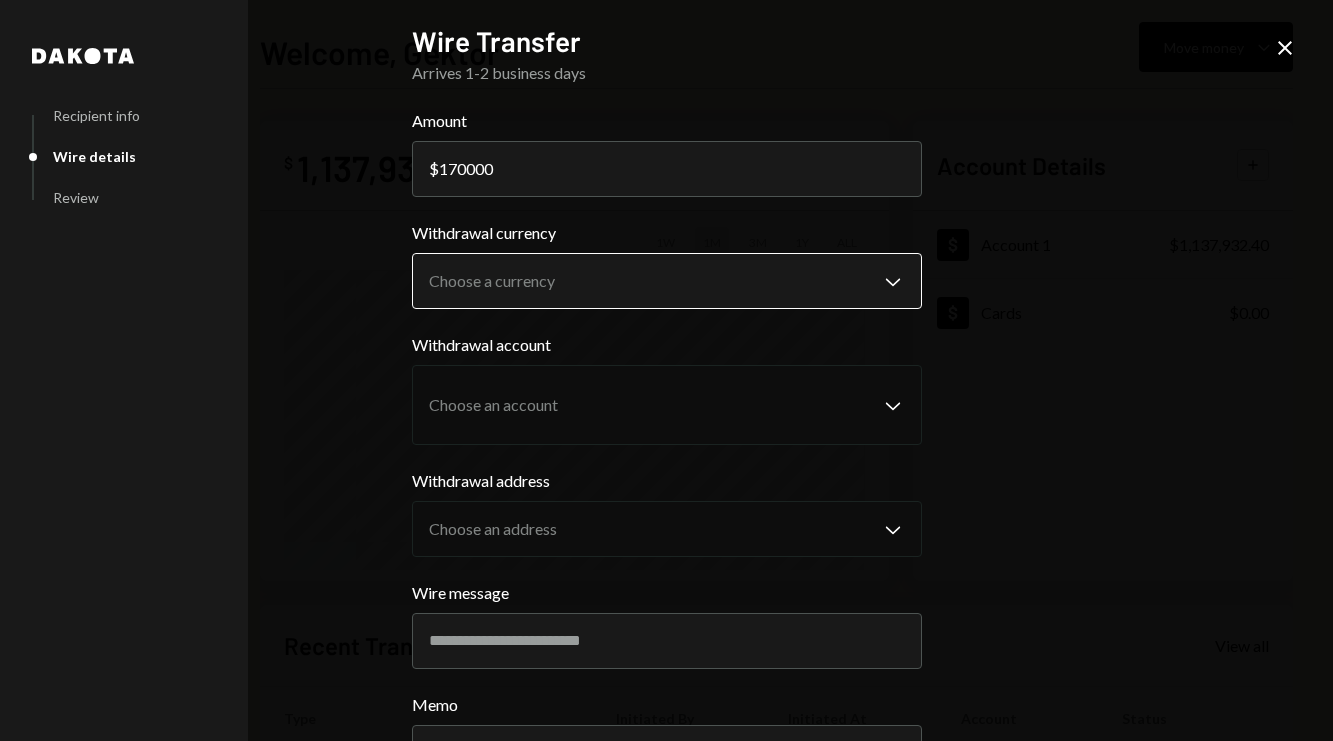 type on "170000" 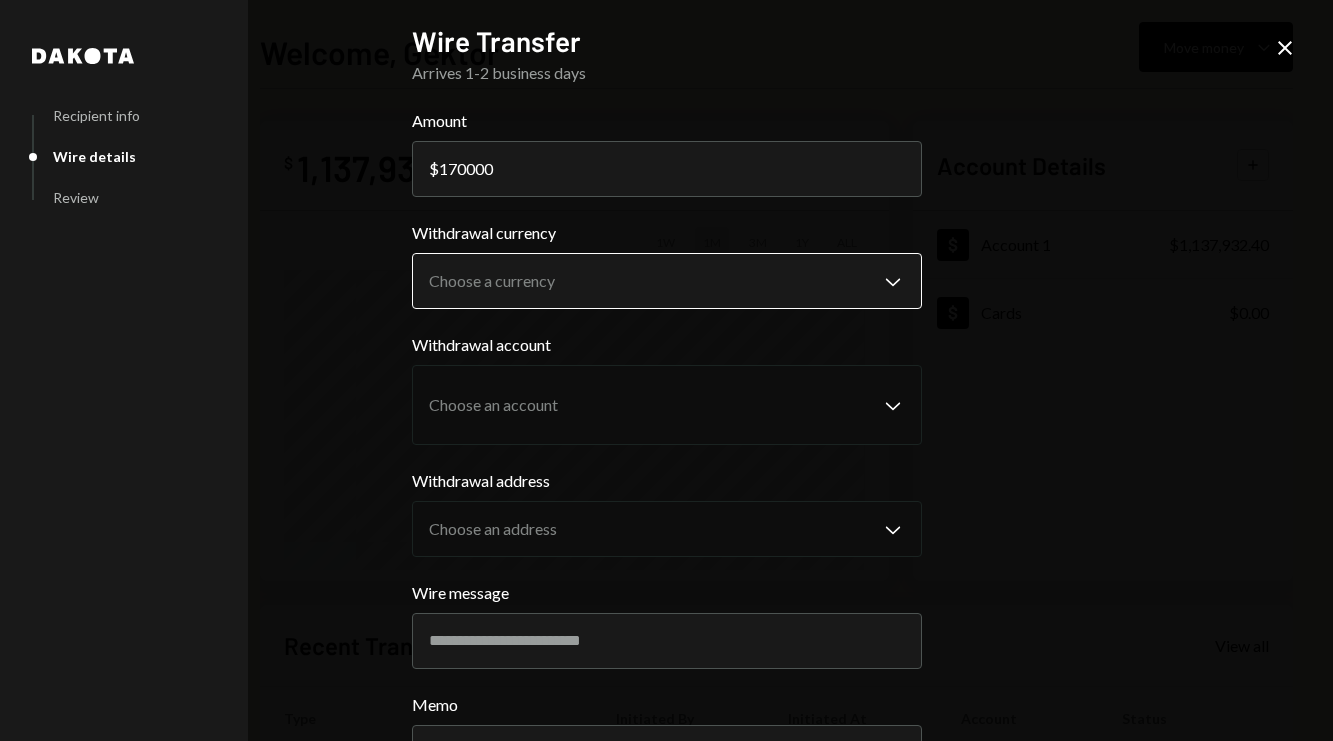 click on "**********" at bounding box center (666, 370) 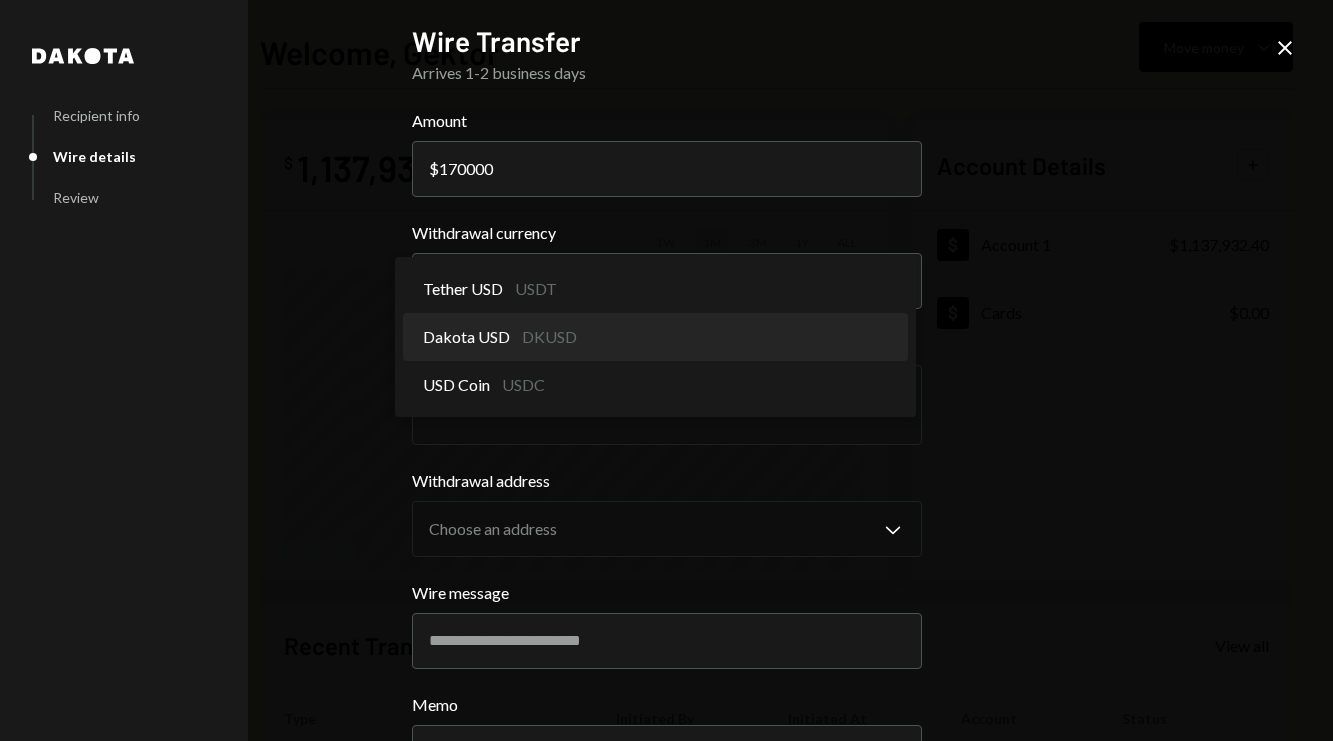 select on "*****" 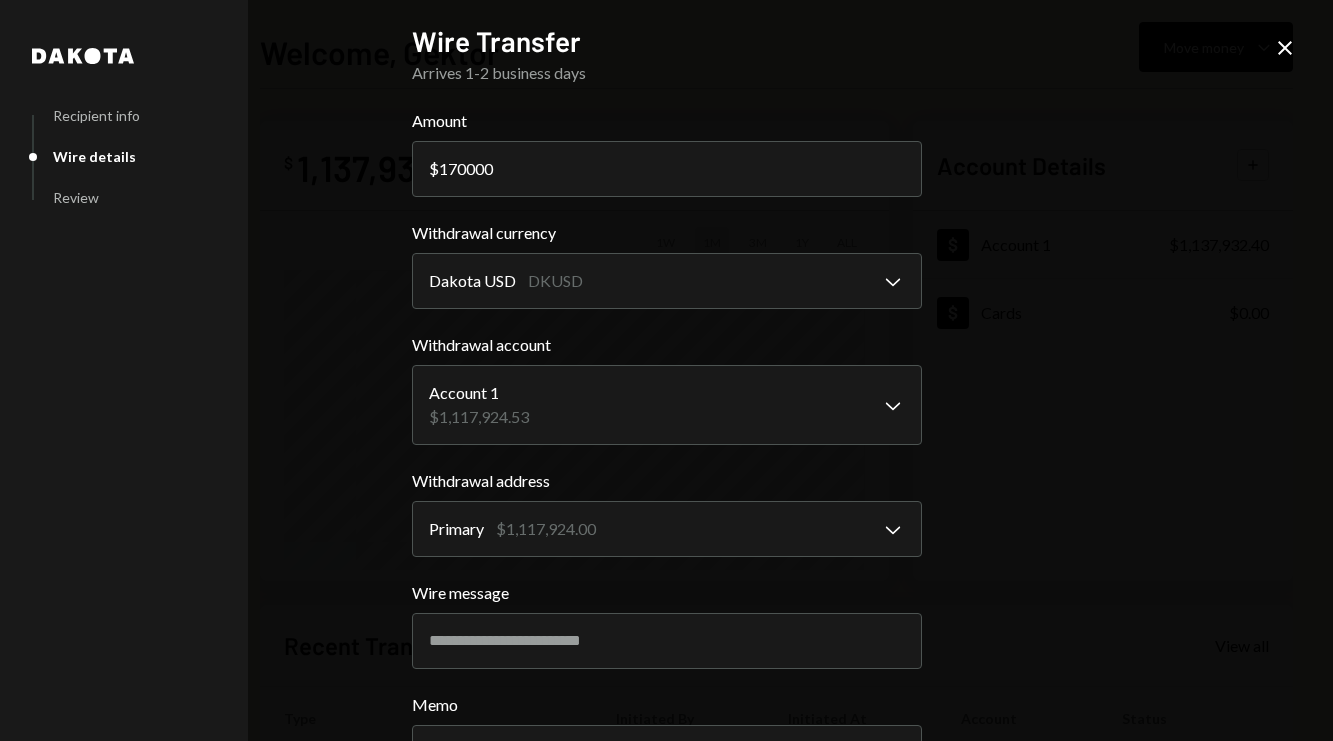 scroll, scrollTop: 166, scrollLeft: 0, axis: vertical 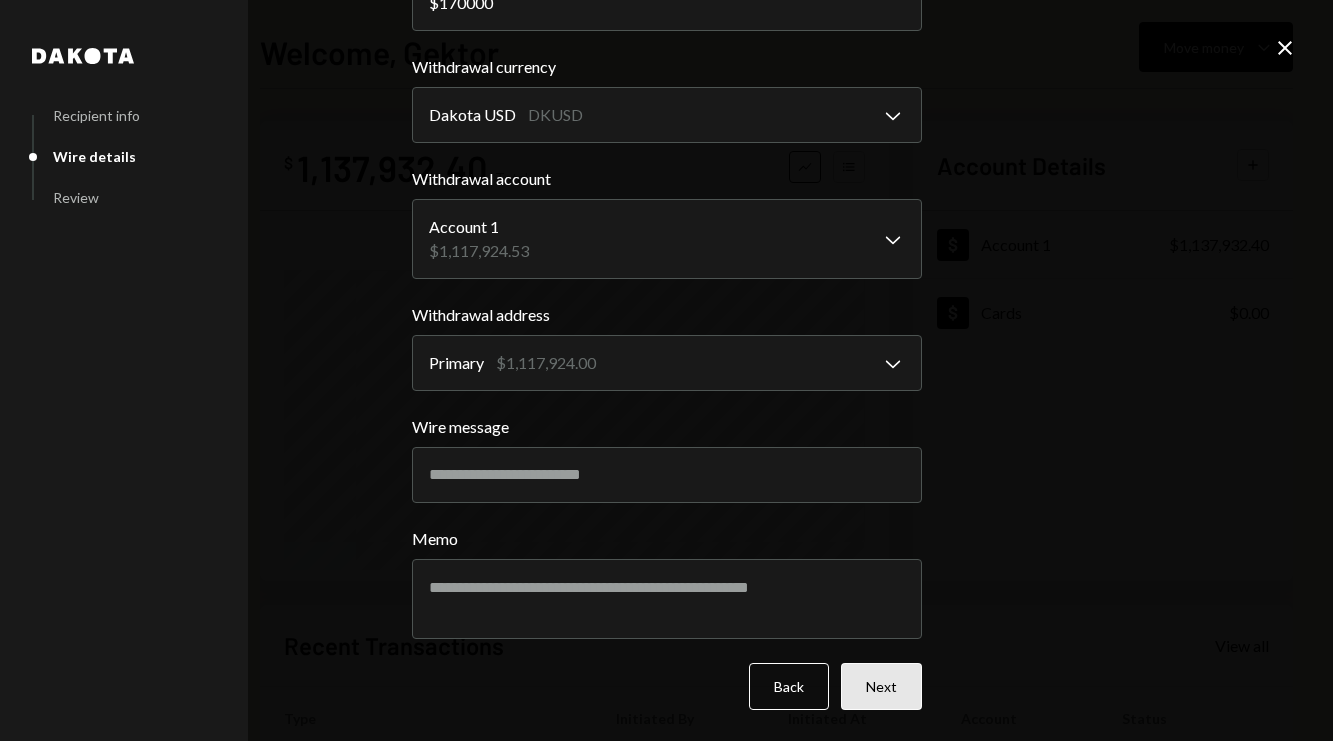 click on "Next" at bounding box center [881, 686] 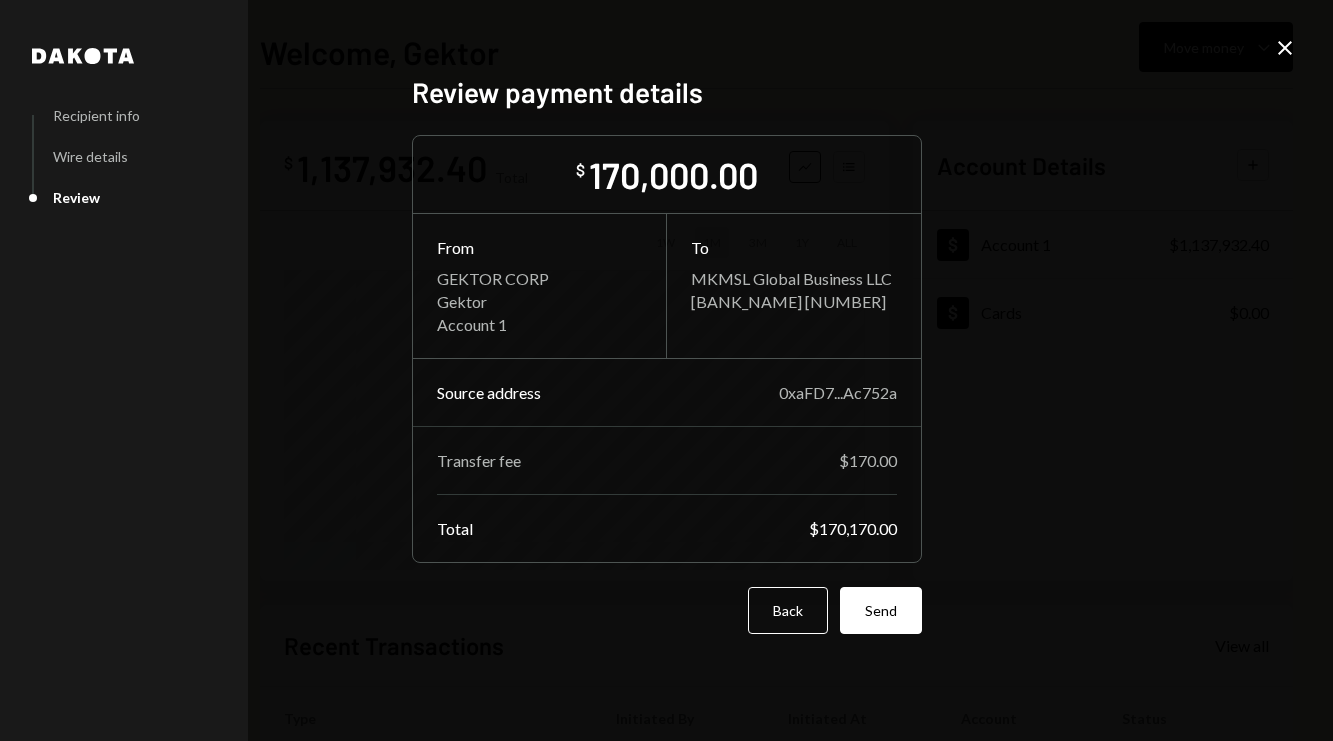 scroll, scrollTop: 0, scrollLeft: 0, axis: both 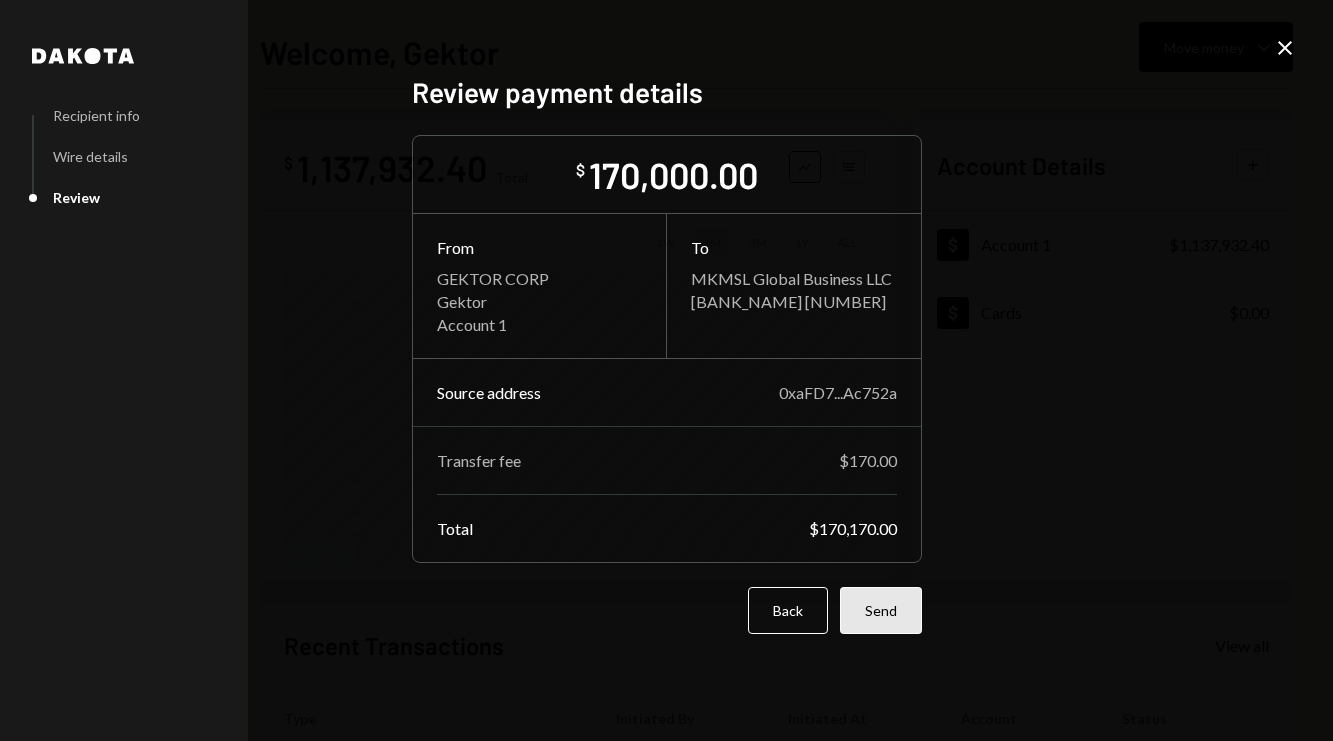 click on "Send" at bounding box center [881, 610] 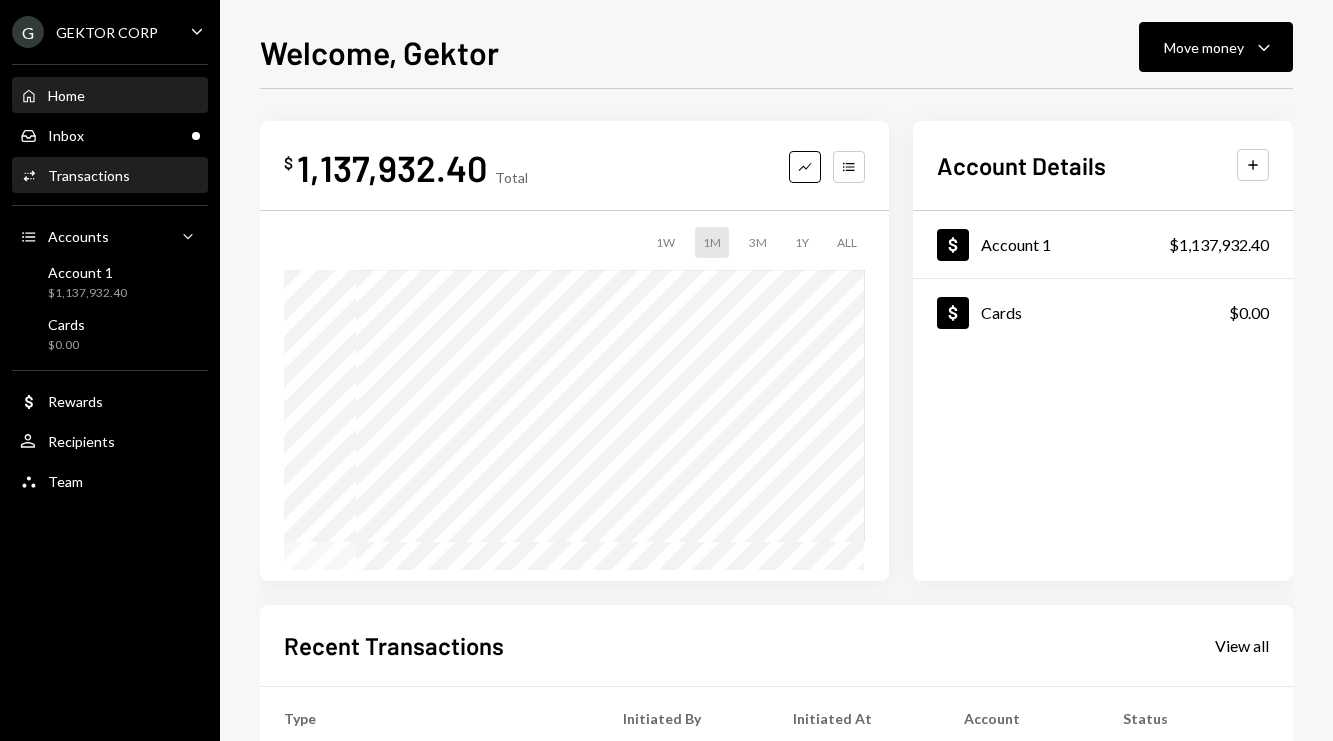 click on "Transactions" at bounding box center [89, 175] 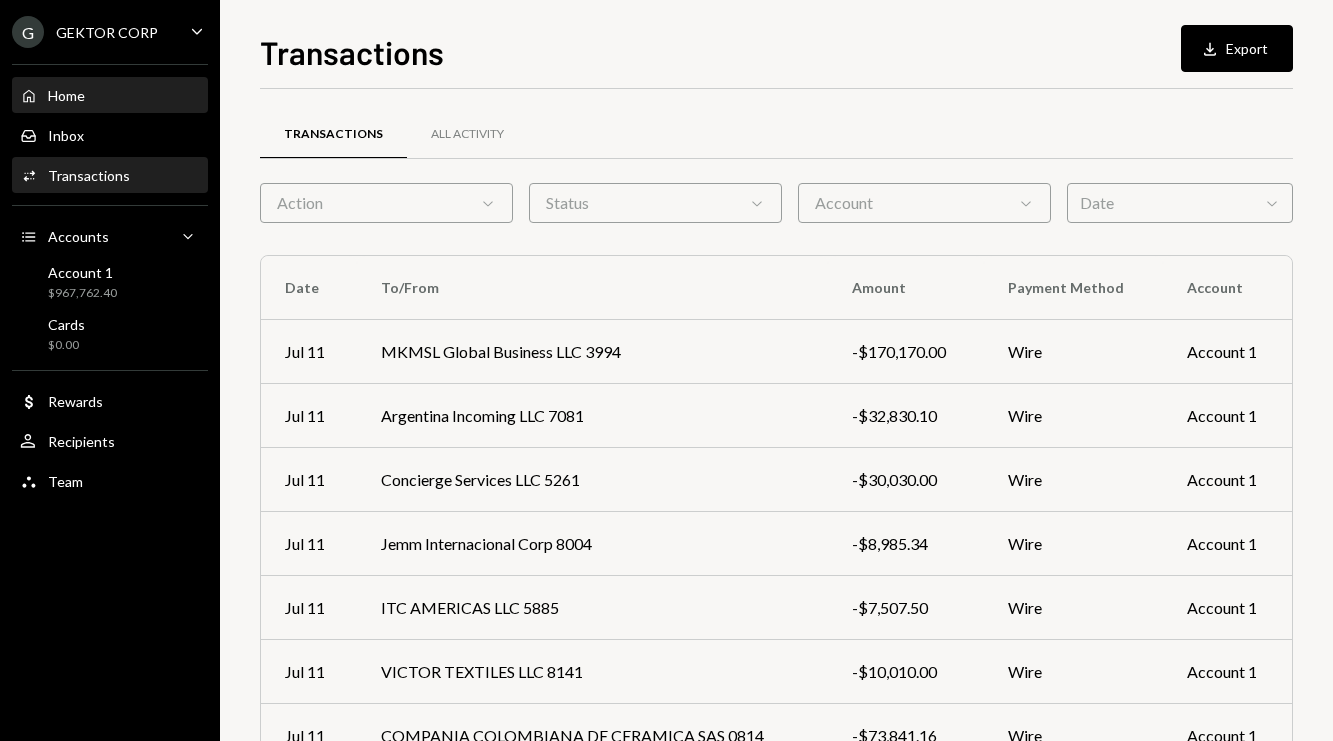 click on "Home Home" at bounding box center (110, 96) 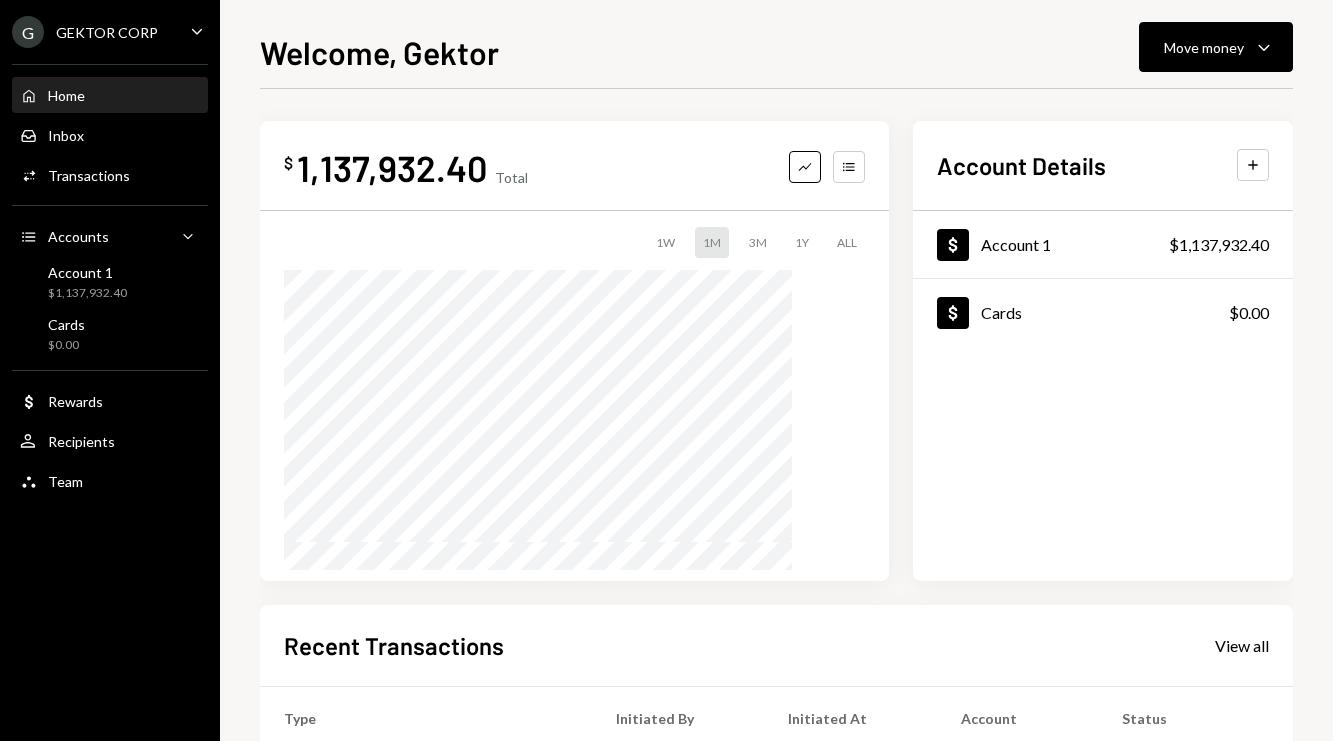 scroll, scrollTop: 0, scrollLeft: 0, axis: both 